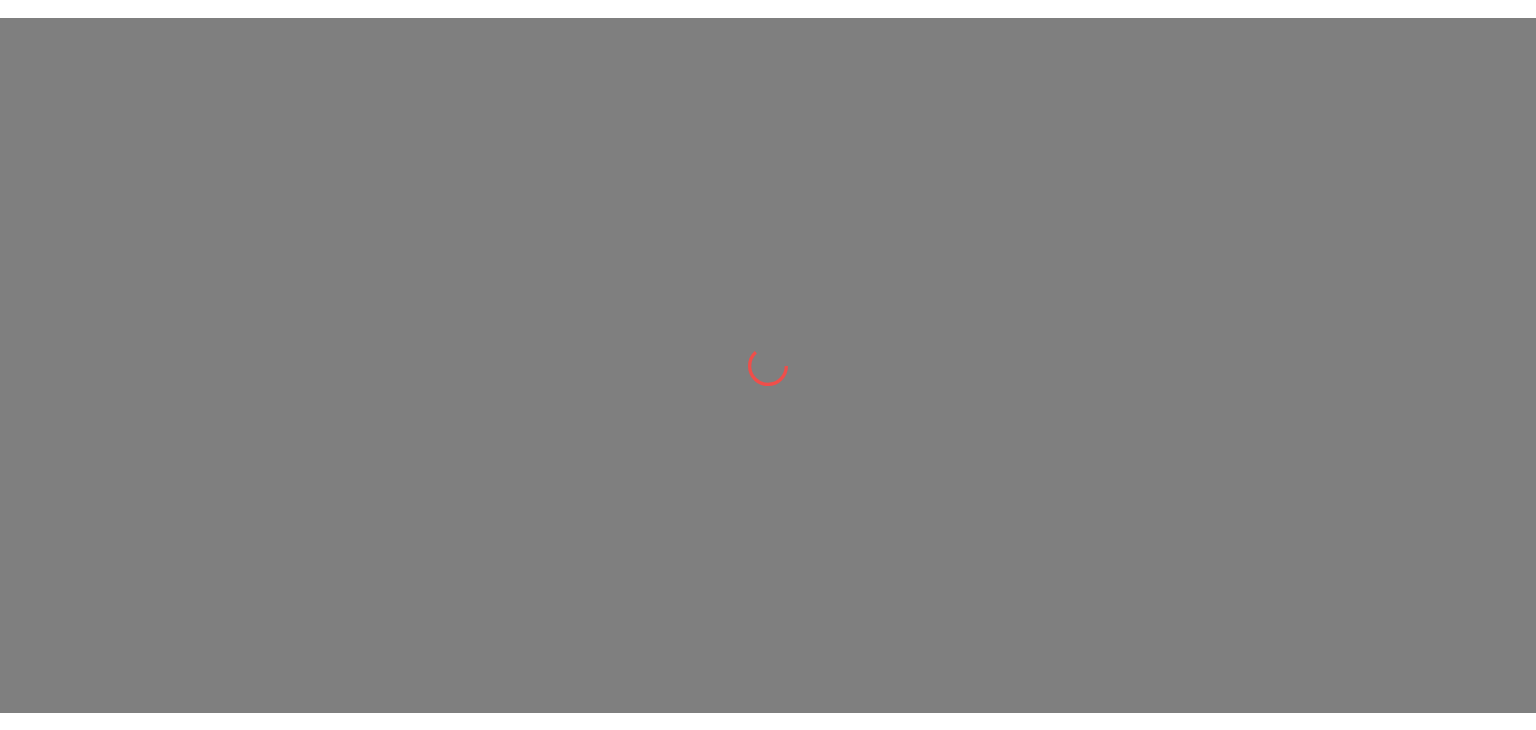 scroll, scrollTop: 0, scrollLeft: 0, axis: both 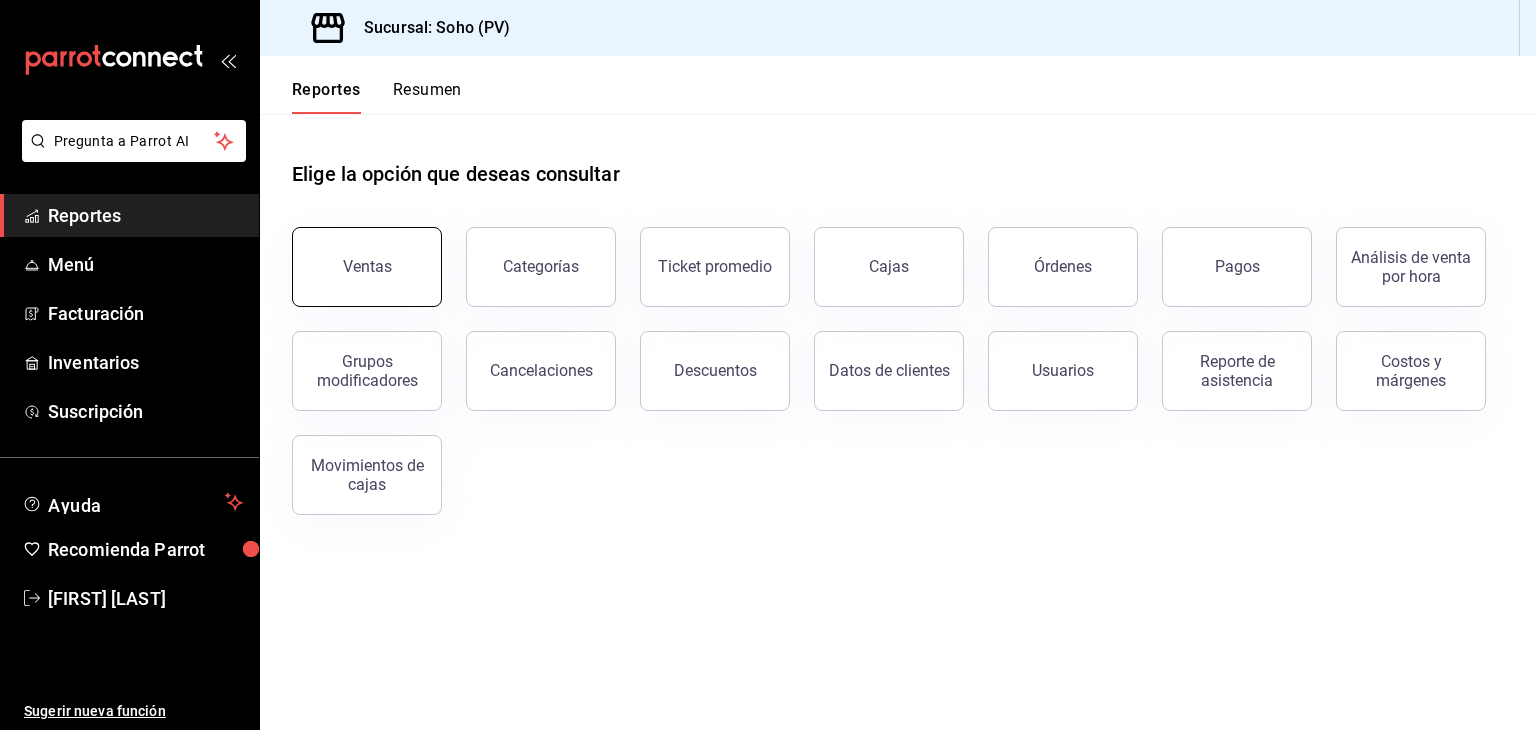 click on "Ventas" at bounding box center (367, 267) 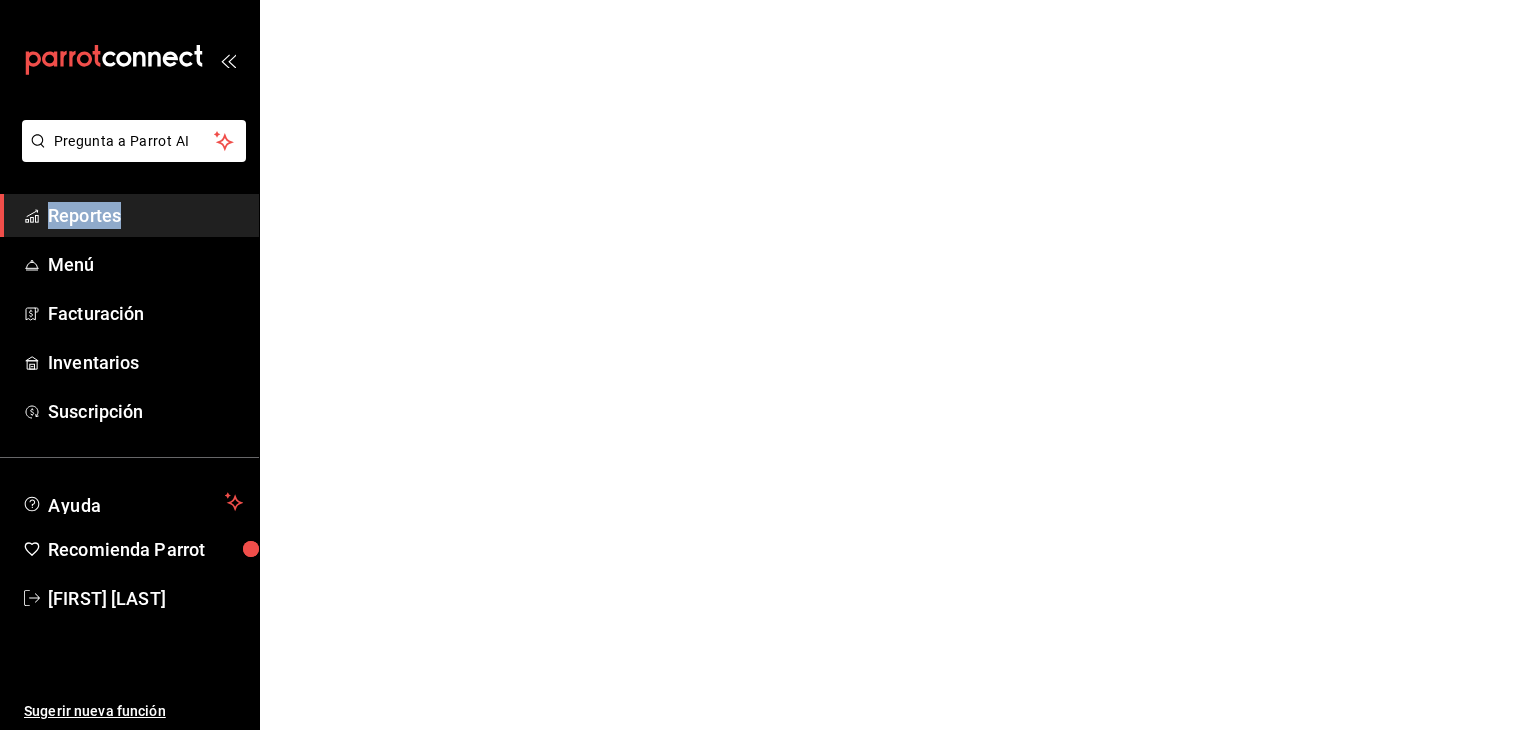 click on "Pregunta a Parrot AI Reportes   Menú   Facturación   Inventarios   Suscripción   Ayuda Recomienda Parrot   [FIRST] [LAST]   Sugerir nueva función   Pregunta a Parrot AI Reportes   Menú   Facturación   Inventarios   Suscripción   Ayuda Recomienda Parrot   [FIRST] [LAST]   Sugerir nueva función   GANA 1 MES GRATIS EN TU SUSCRIPCIÓN AQUÍ ¿Recuerdas cómo empezó tu restaurante?
Hoy puedes ayudar a un colega a tener el mismo cambio que tú viviste.
Recomienda Parrot directamente desde tu Portal Administrador.
Es fácil y rápido.
🎁 Por cada restaurante que se una, ganas 1 mes gratis. Ver video tutorial Ir a video Visitar centro de ayuda ([PHONE]) [EMAIL] Visitar centro de ayuda ([PHONE]) [EMAIL]" at bounding box center [768, 0] 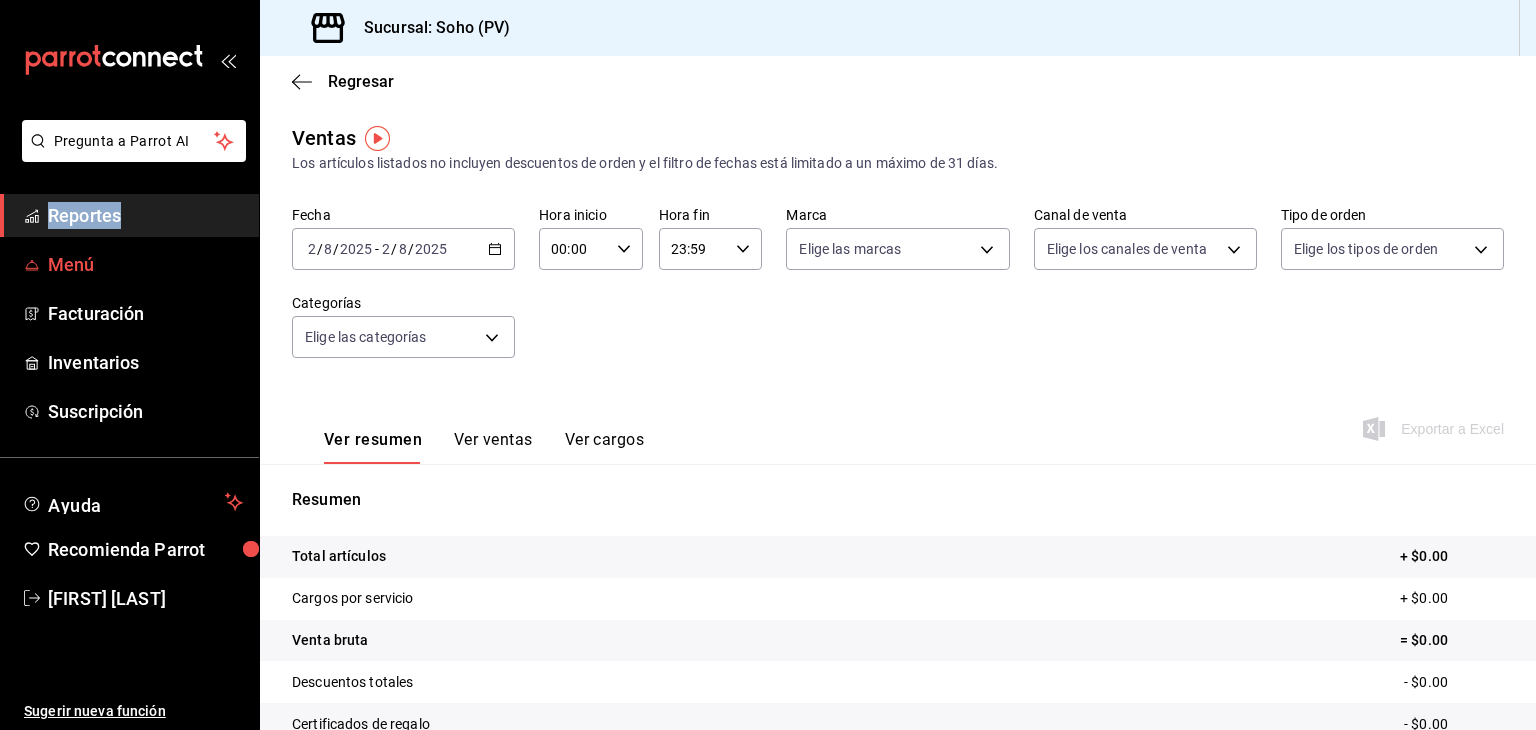 click on "Menú" at bounding box center [145, 264] 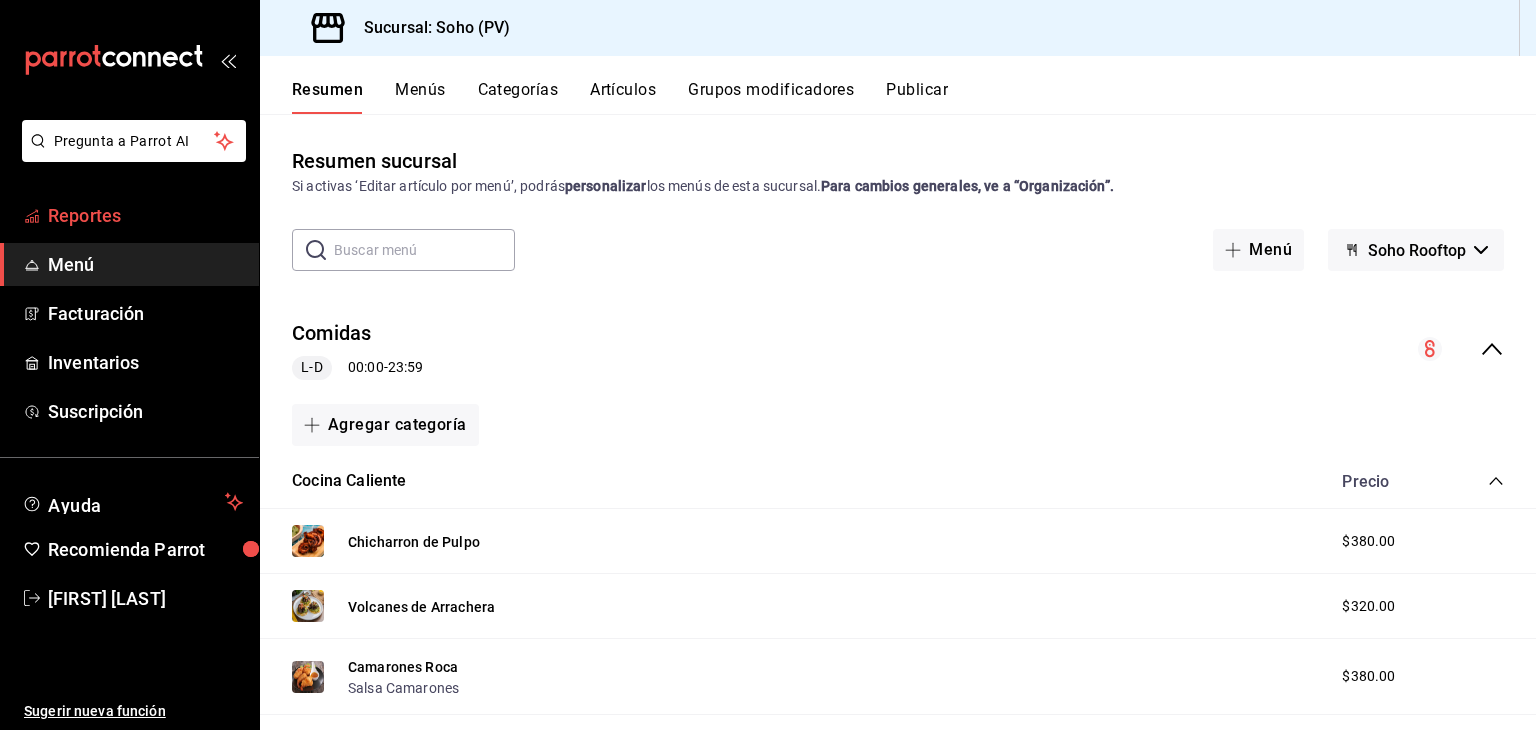 click on "Reportes" at bounding box center [145, 215] 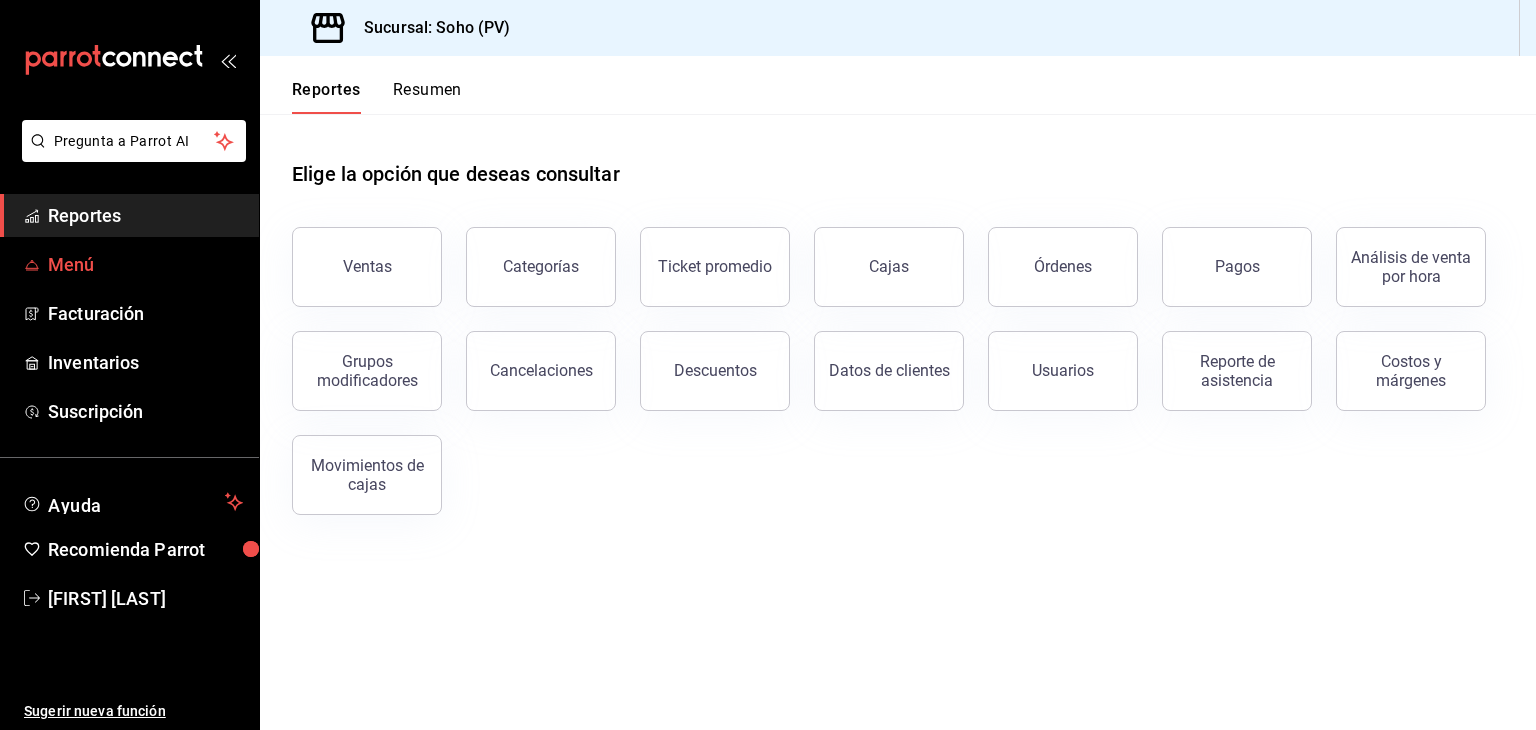 click on "Menú" at bounding box center [145, 264] 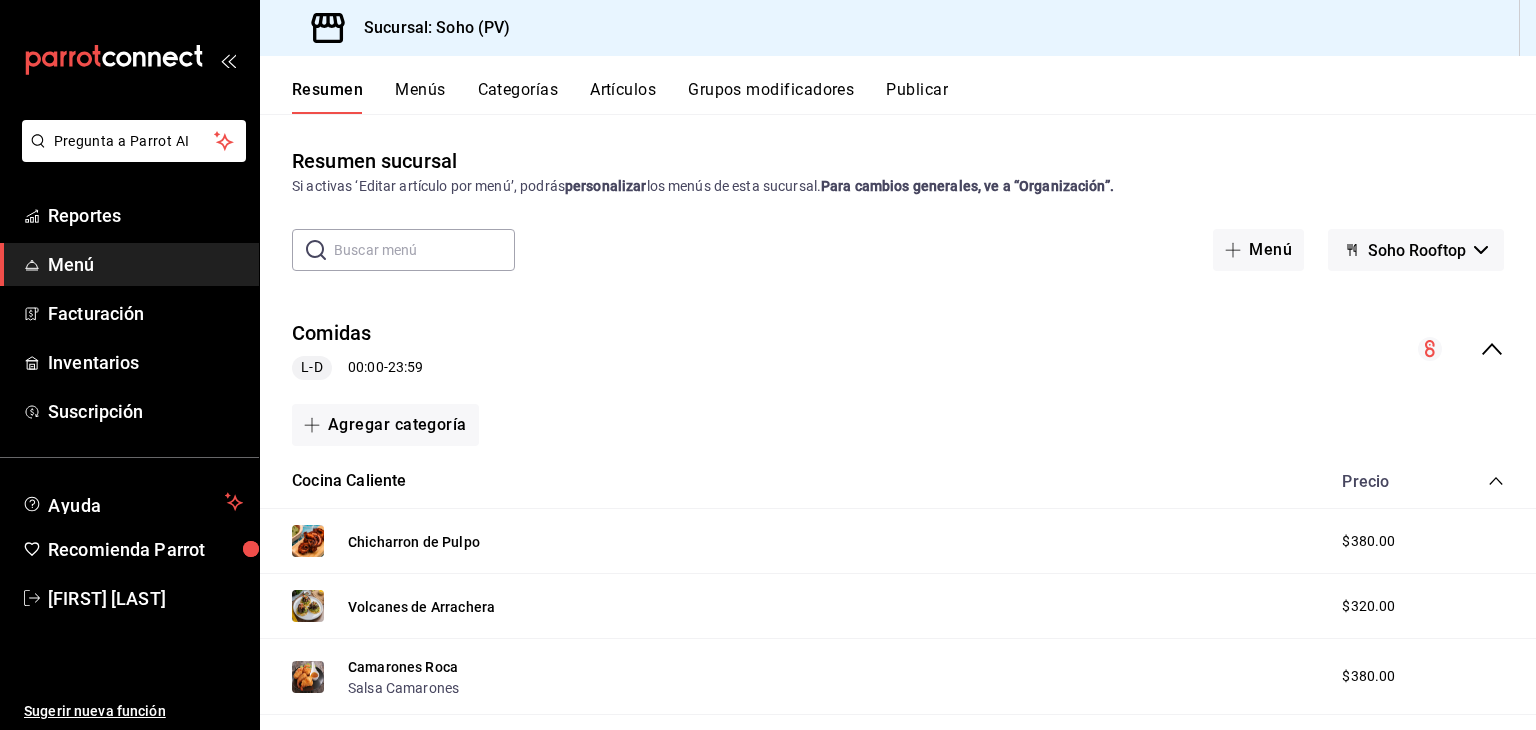 click on "Menús" at bounding box center (420, 97) 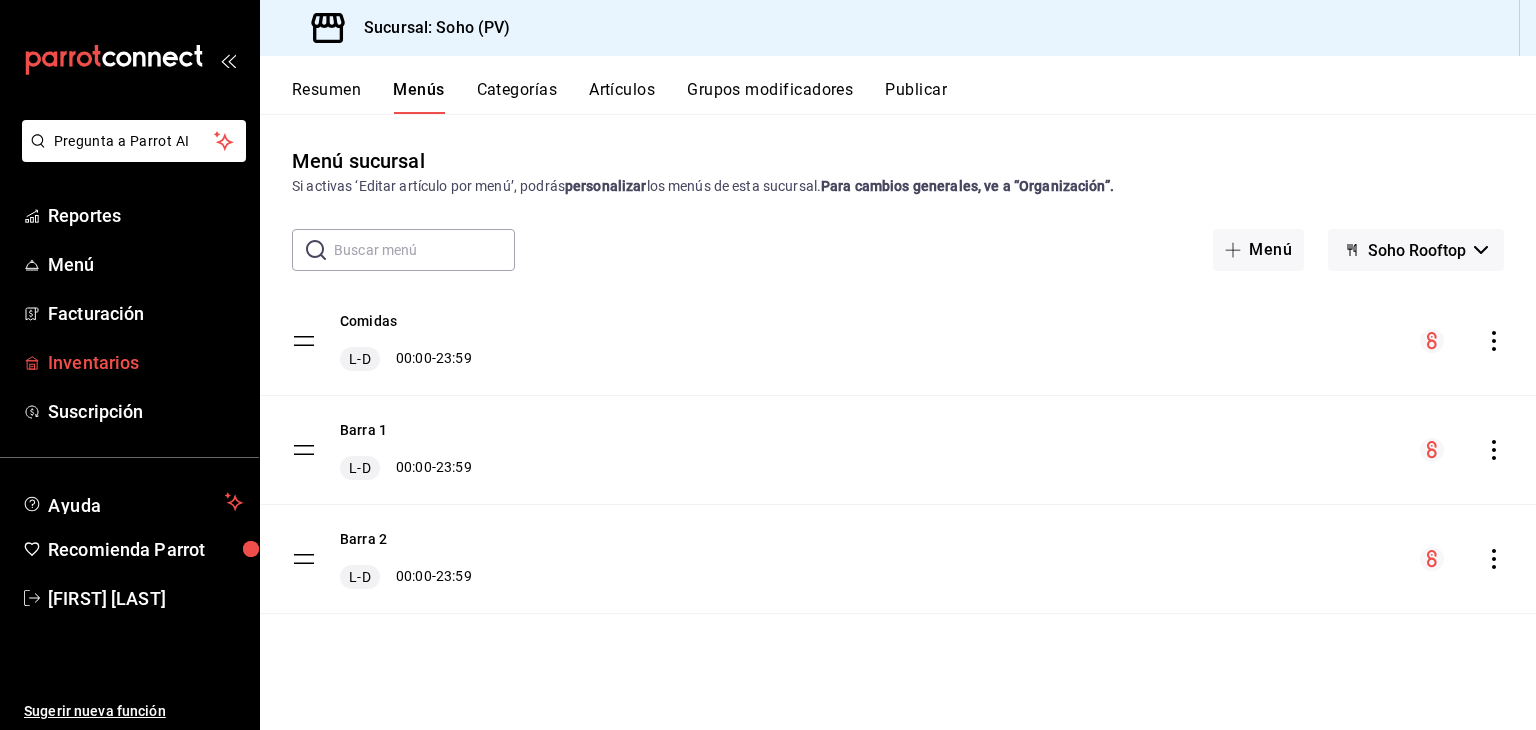 click on "Inventarios" at bounding box center [145, 362] 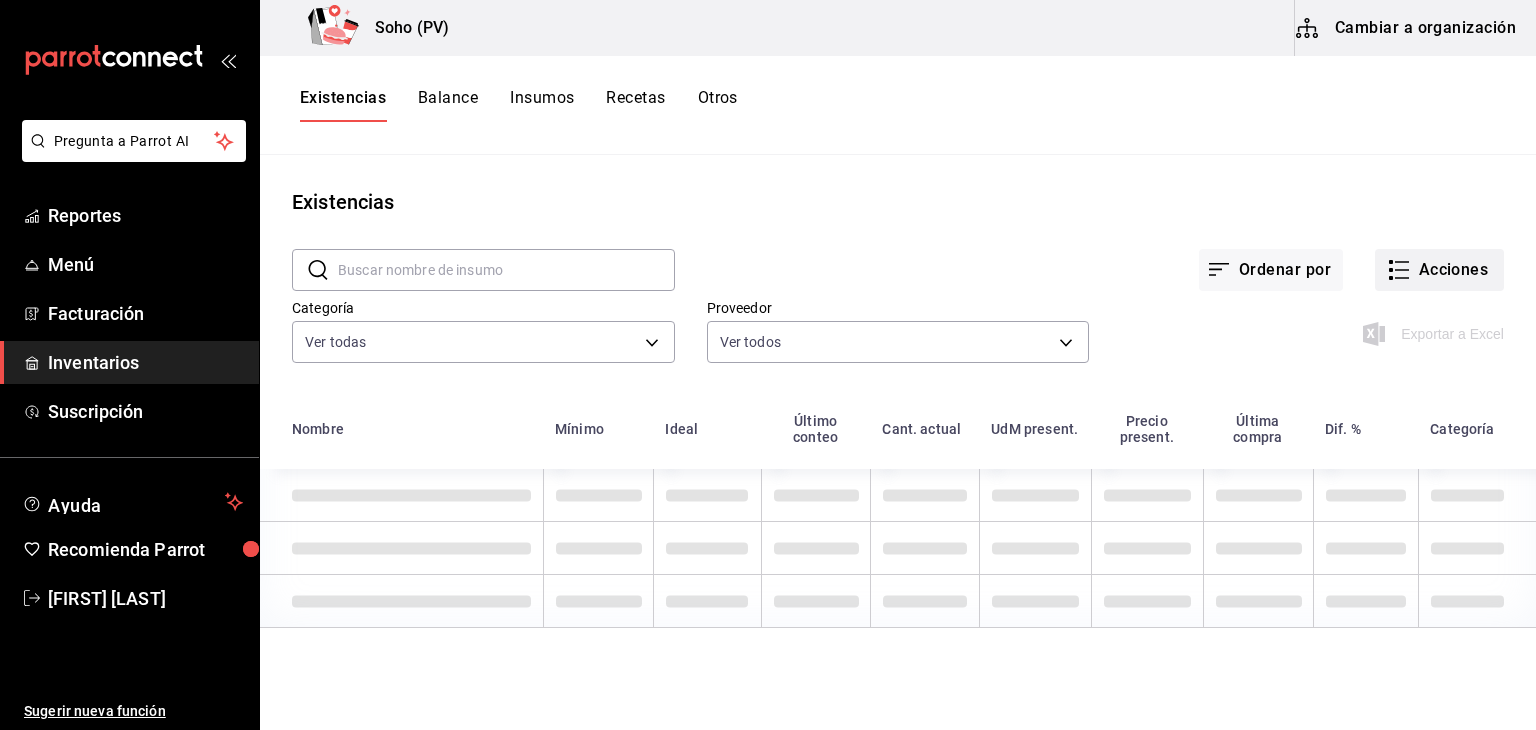 click on "Acciones" at bounding box center [1439, 270] 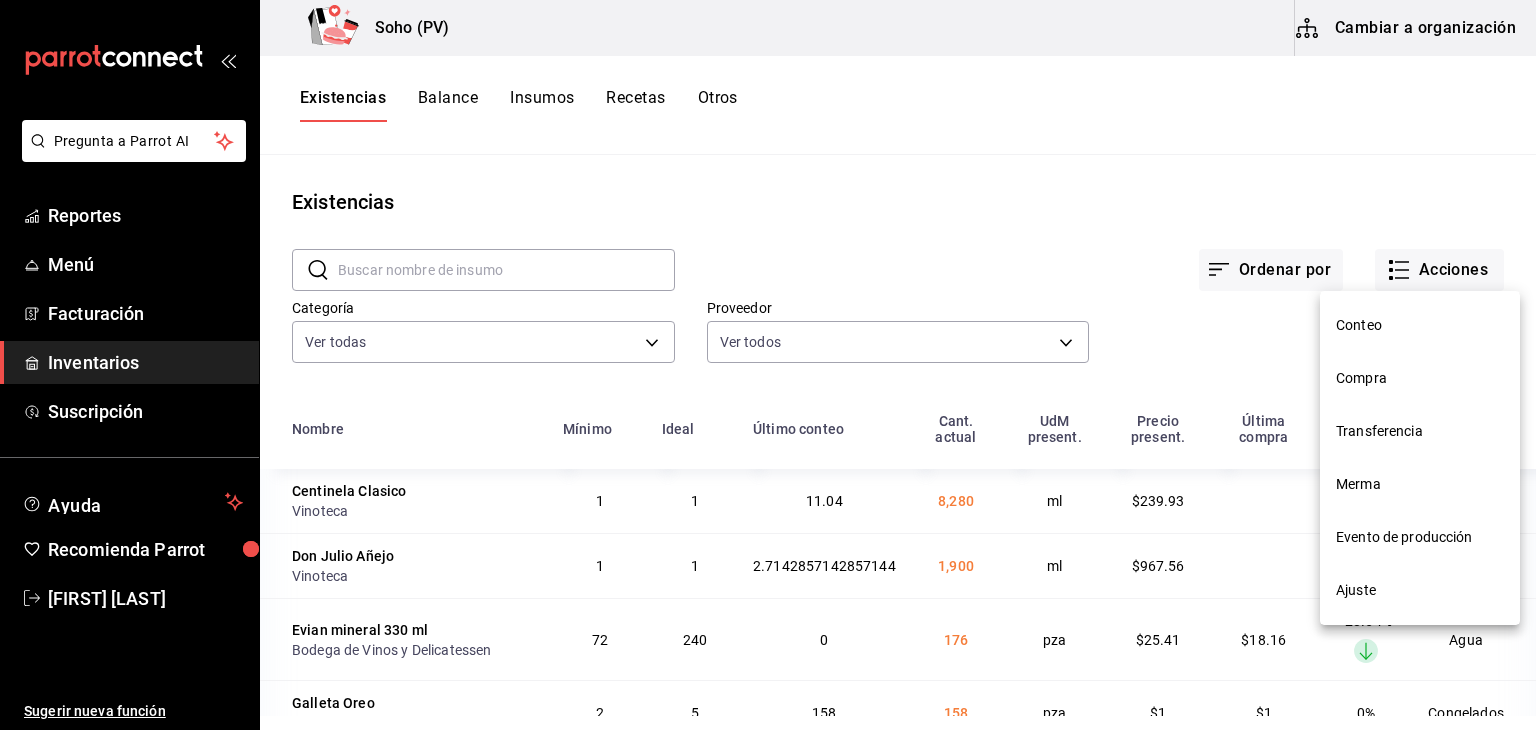 click on "Conteo" at bounding box center [1420, 325] 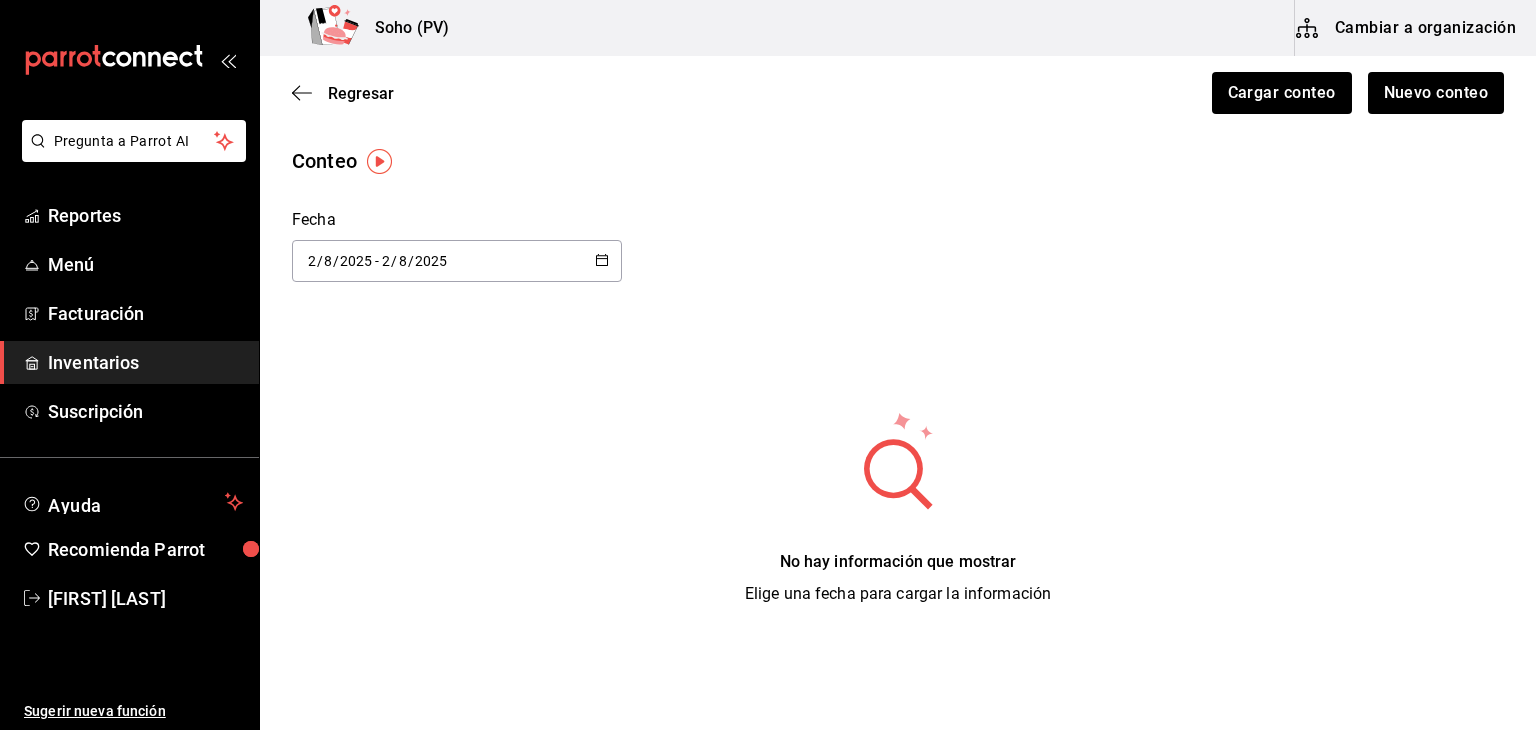 click 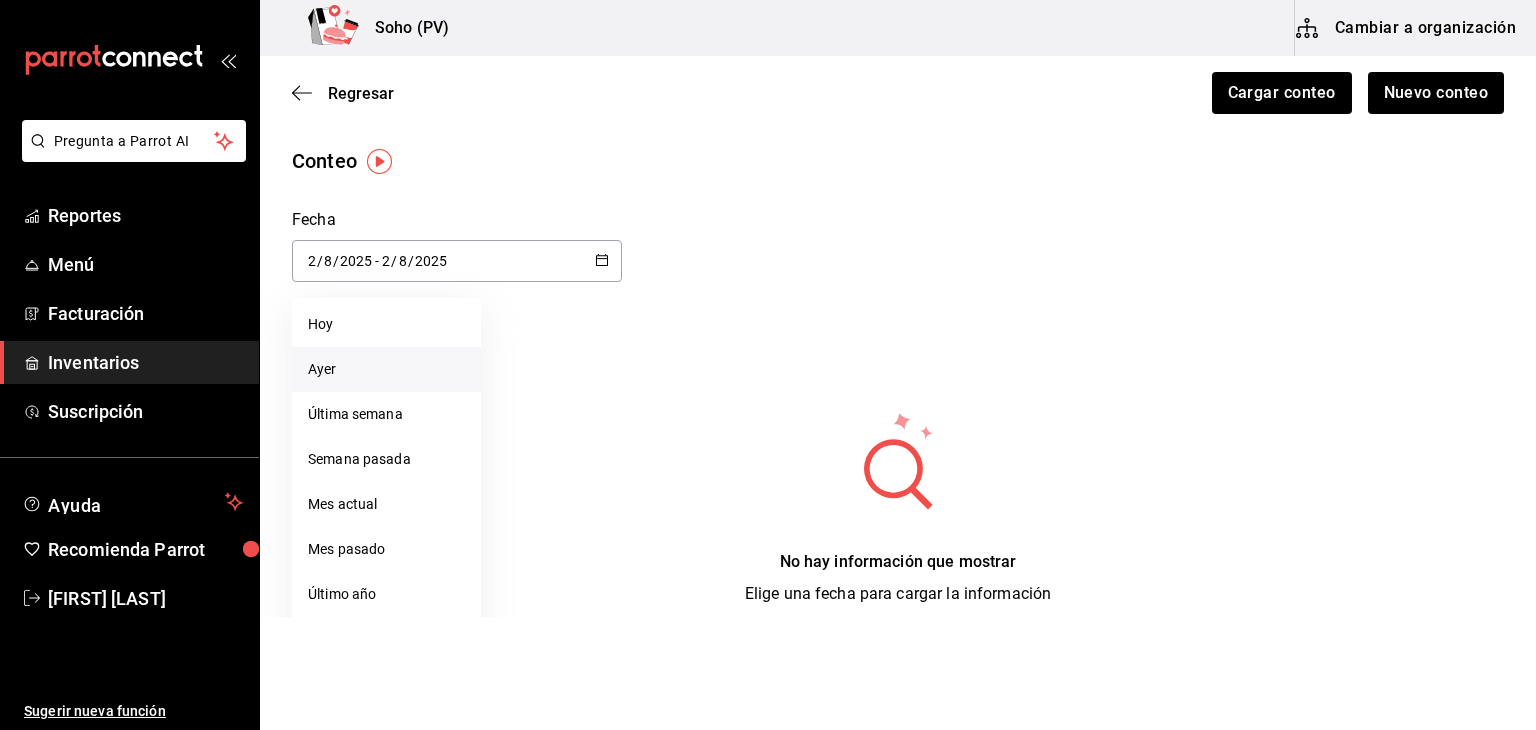 click on "Ayer" at bounding box center [386, 369] 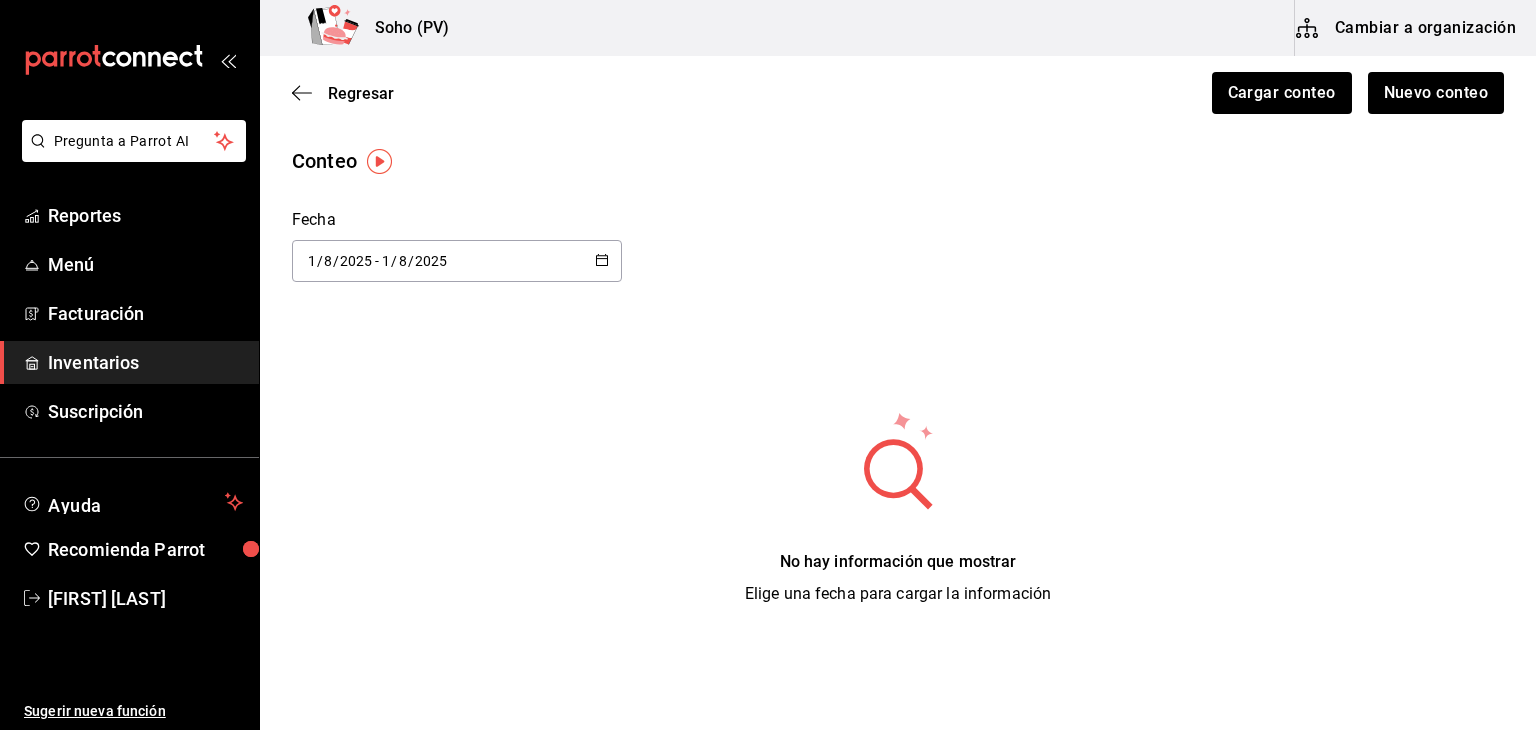 click 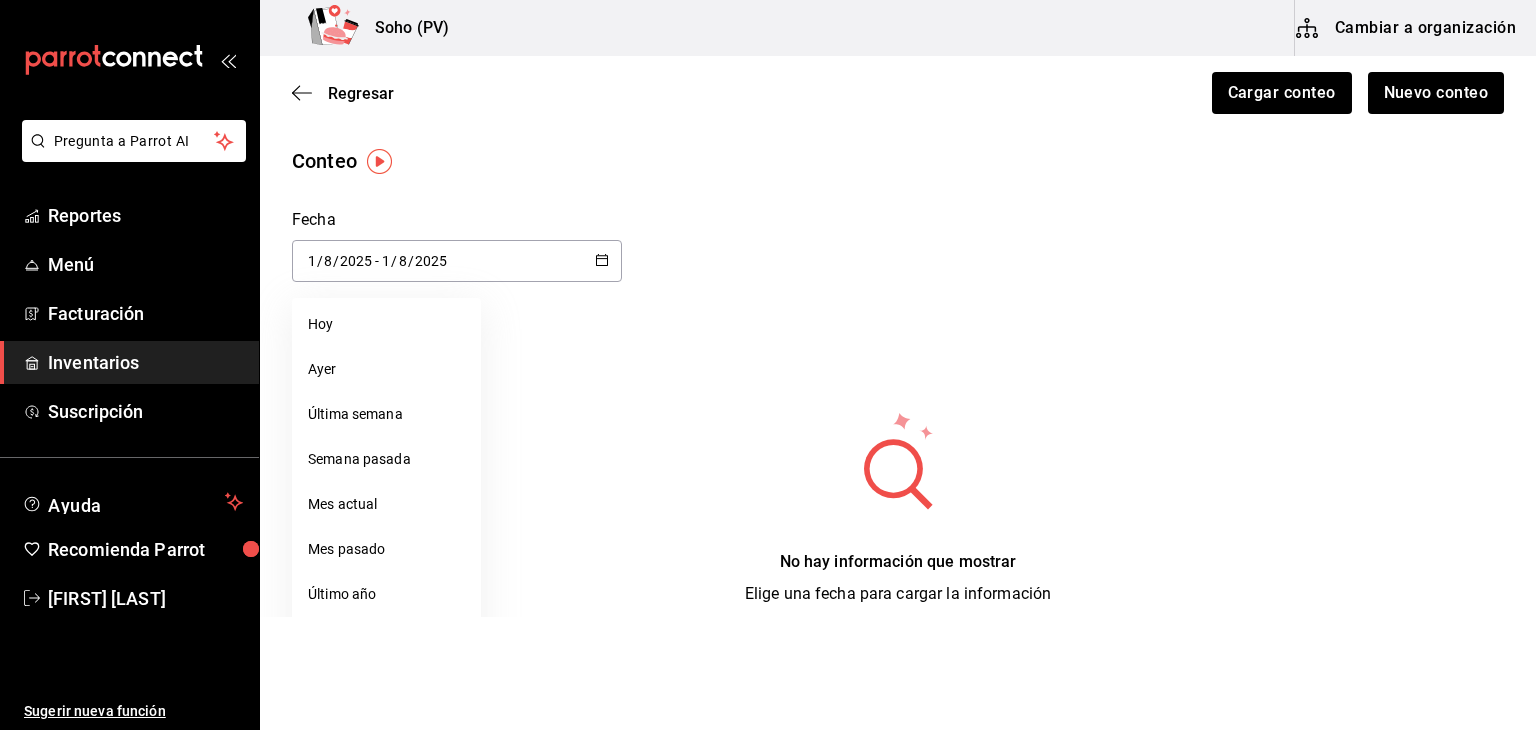 click on "Conteo Fecha [DATE] [DATE] - [DATE] [DATE] [DATE] [DATE] Hoy Ayer Última semana Semana pasada Mes actual Mes pasado Último año Rango de fechas No hay información que mostrar Elige una fecha para cargar la información" at bounding box center [898, 376] 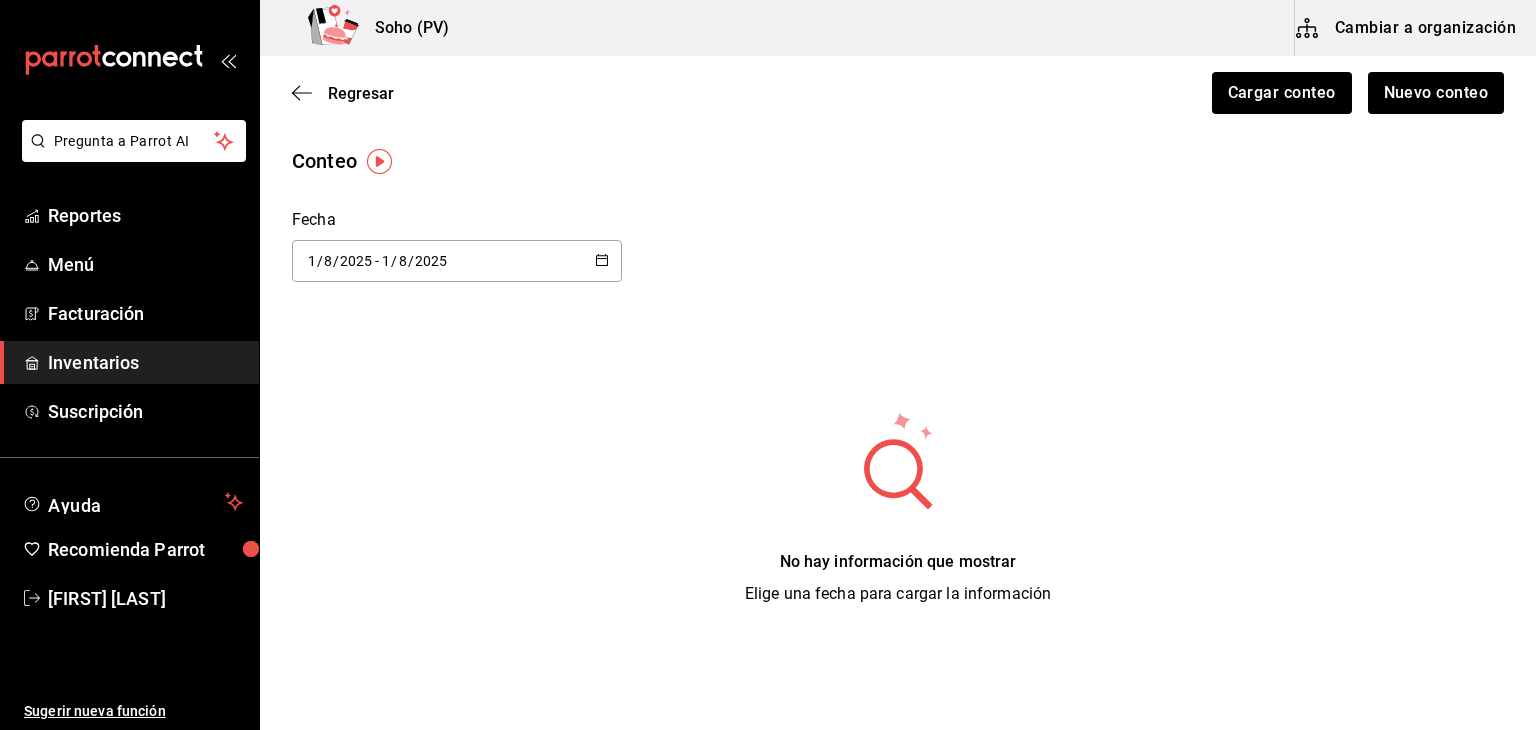 click on "2025-08-01 1 / 8 / 2025 - 2025-08-01 1 / 8 / 2025" at bounding box center [457, 261] 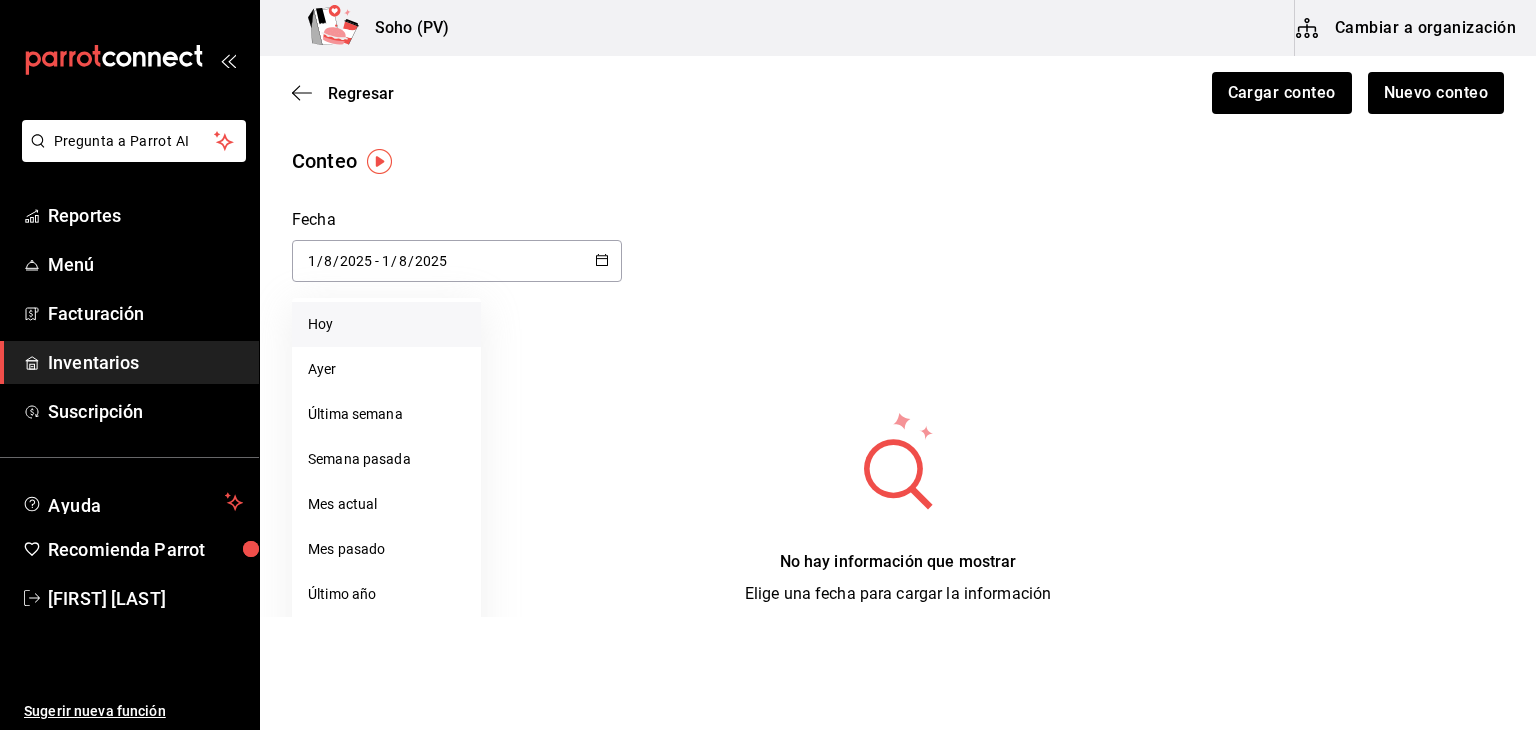click on "Hoy" at bounding box center [386, 324] 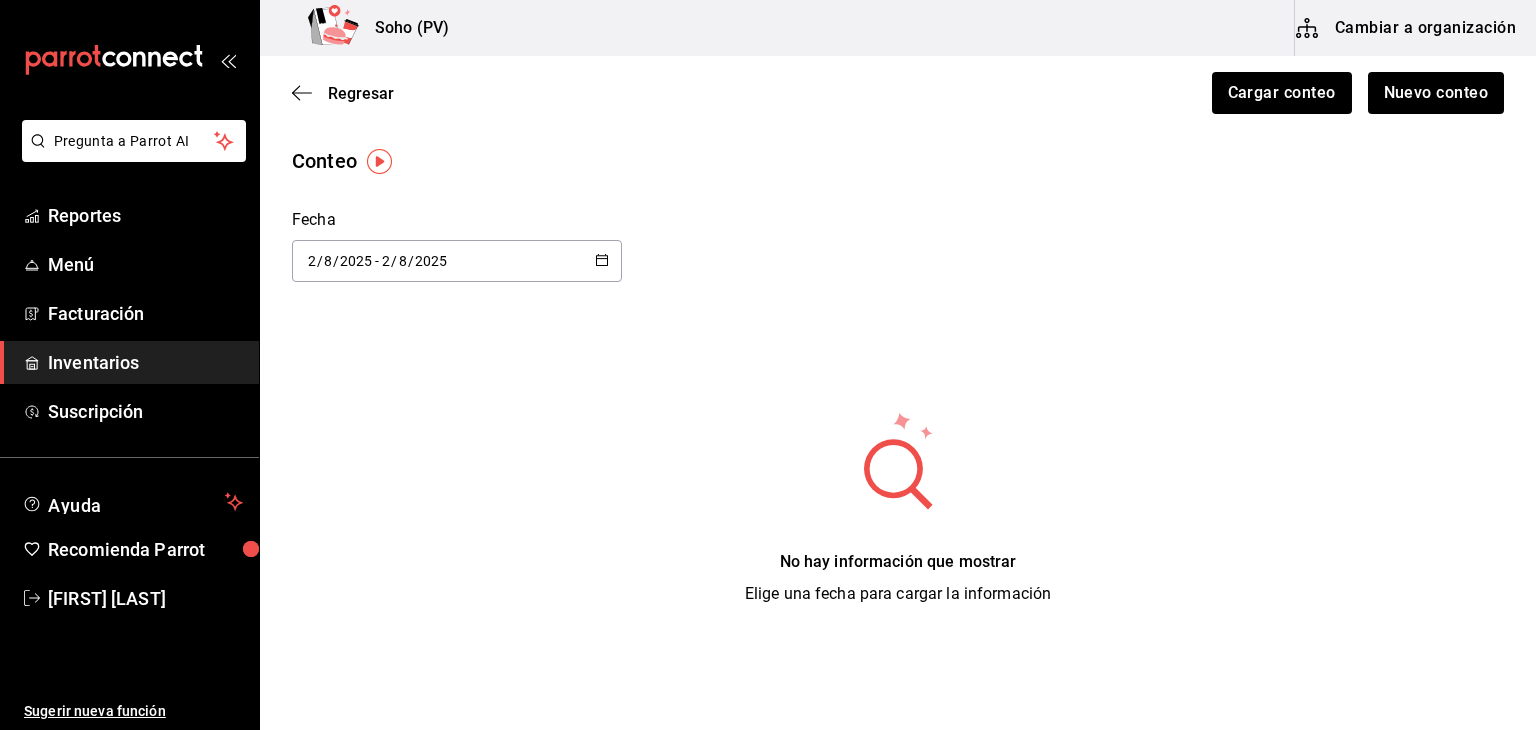 click on "Inventarios" at bounding box center [145, 362] 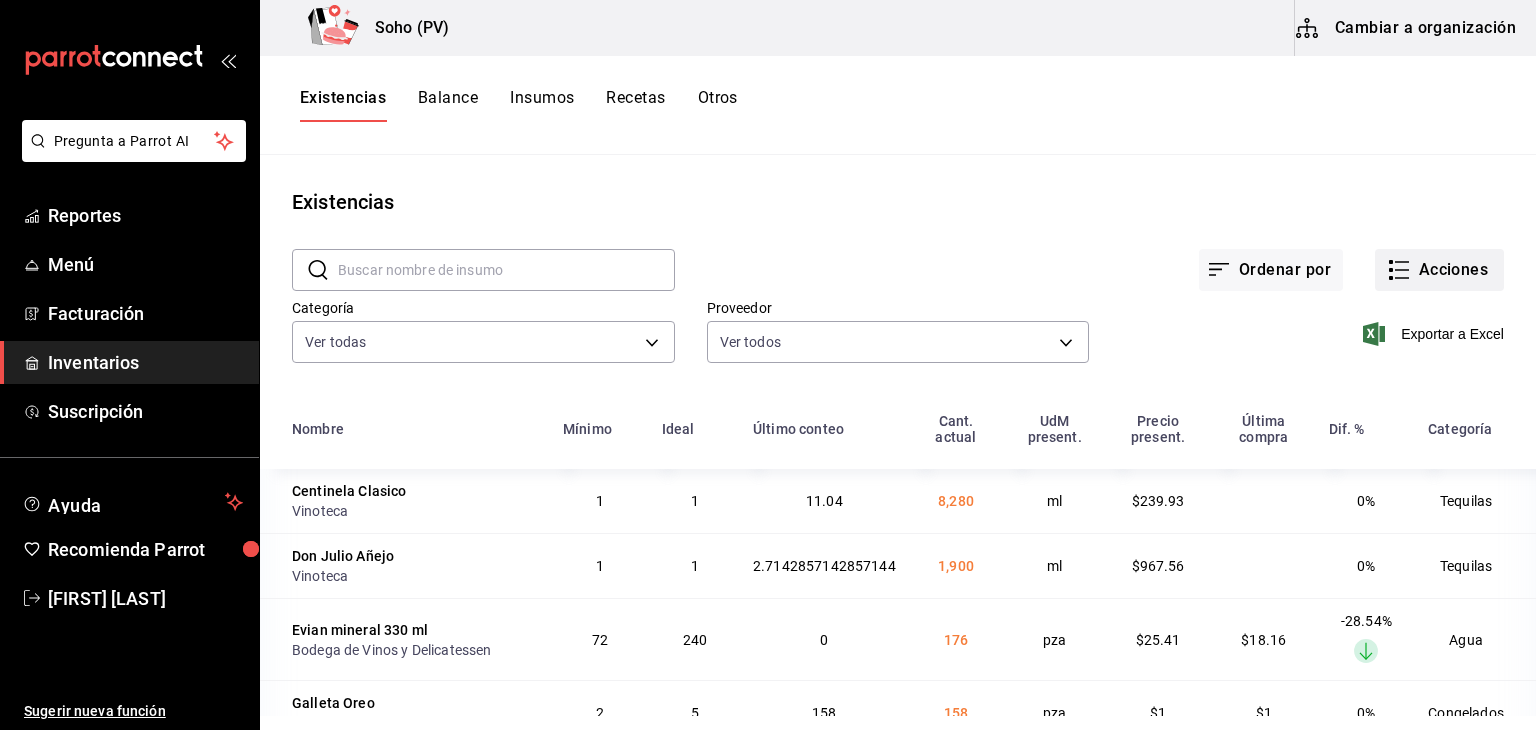 click on "Acciones" at bounding box center [1439, 270] 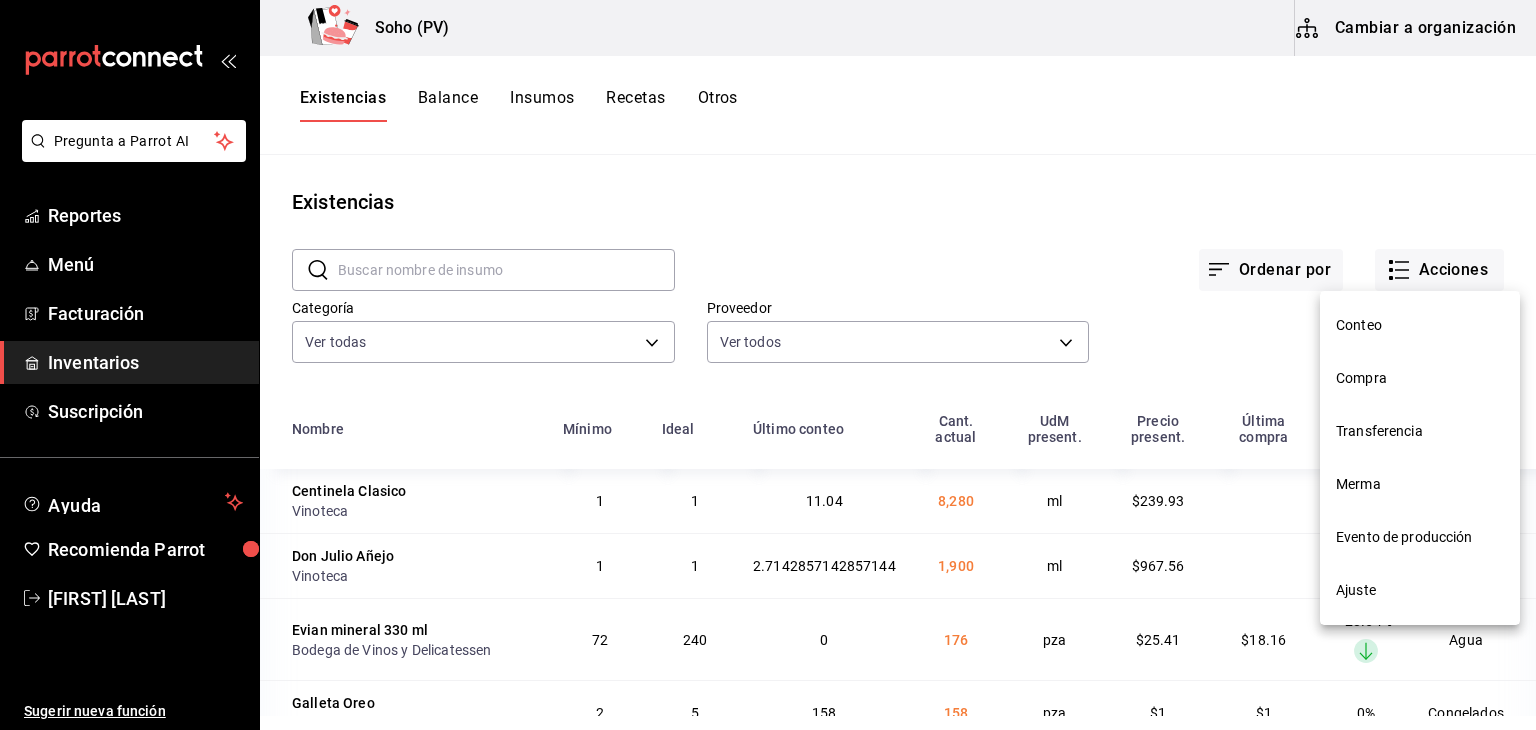 click on "Compra" at bounding box center (1420, 378) 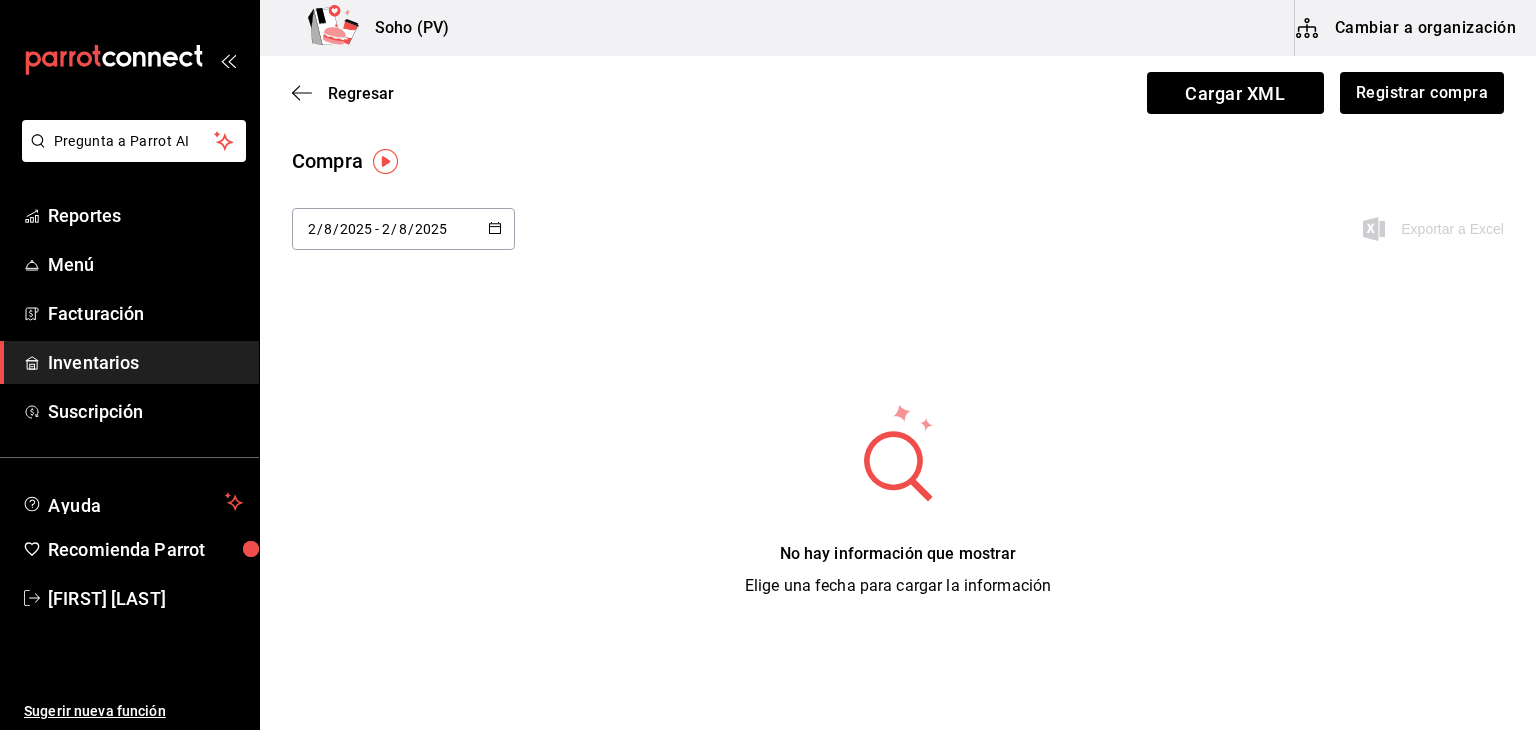 click on "2025-08-02 2 / 8 / 2025 - 2025-08-02 2 / 8 / 2025" at bounding box center [403, 229] 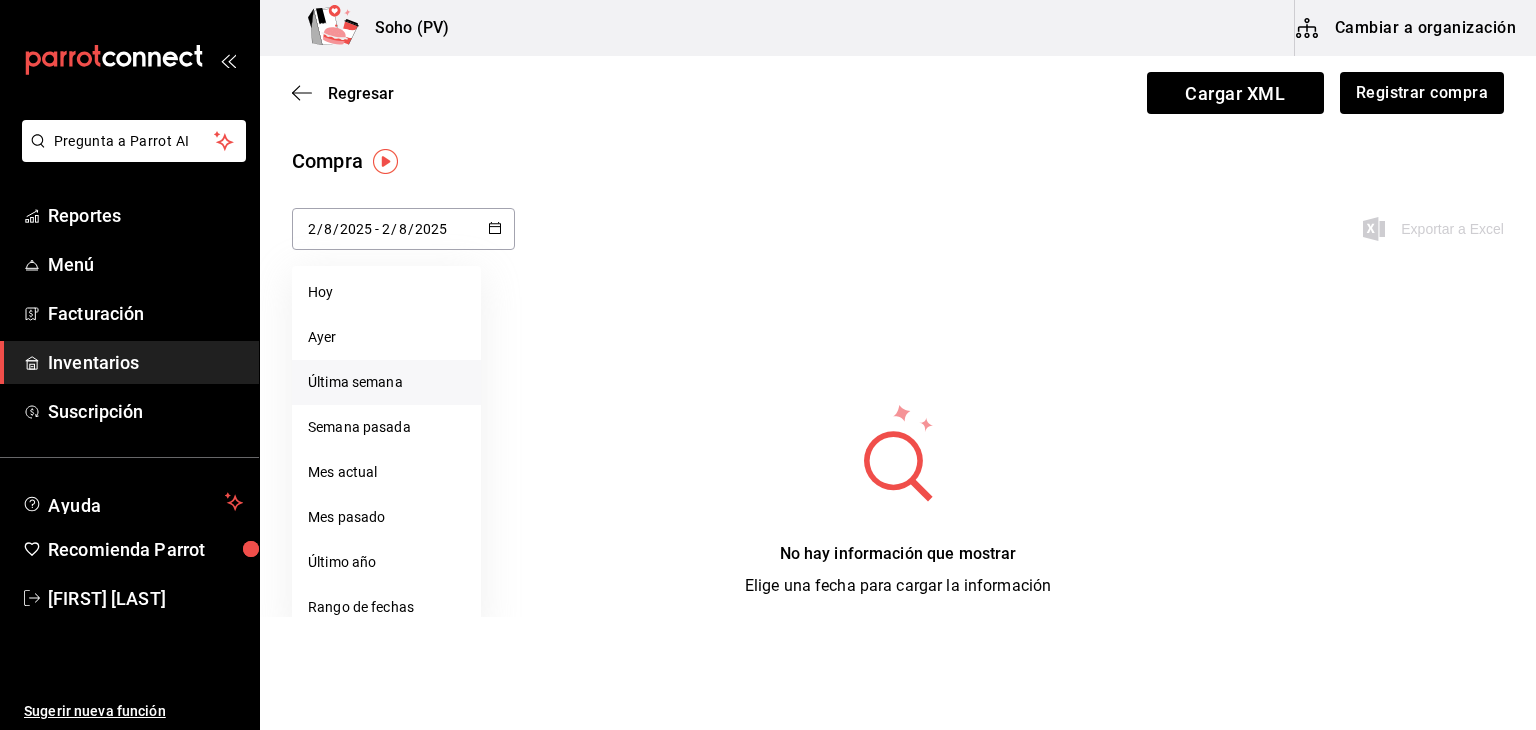 click on "Última semana" at bounding box center (386, 382) 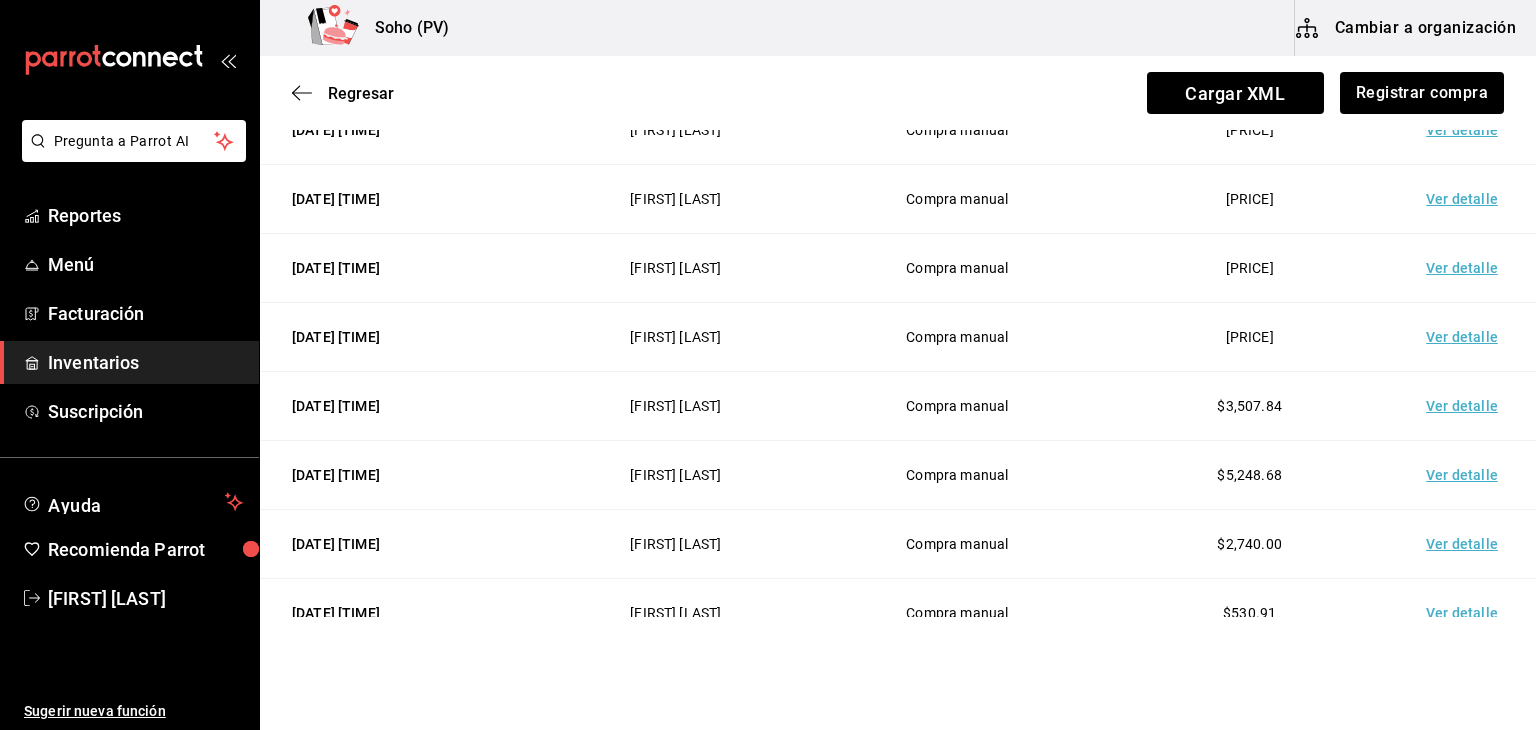 scroll, scrollTop: 681, scrollLeft: 0, axis: vertical 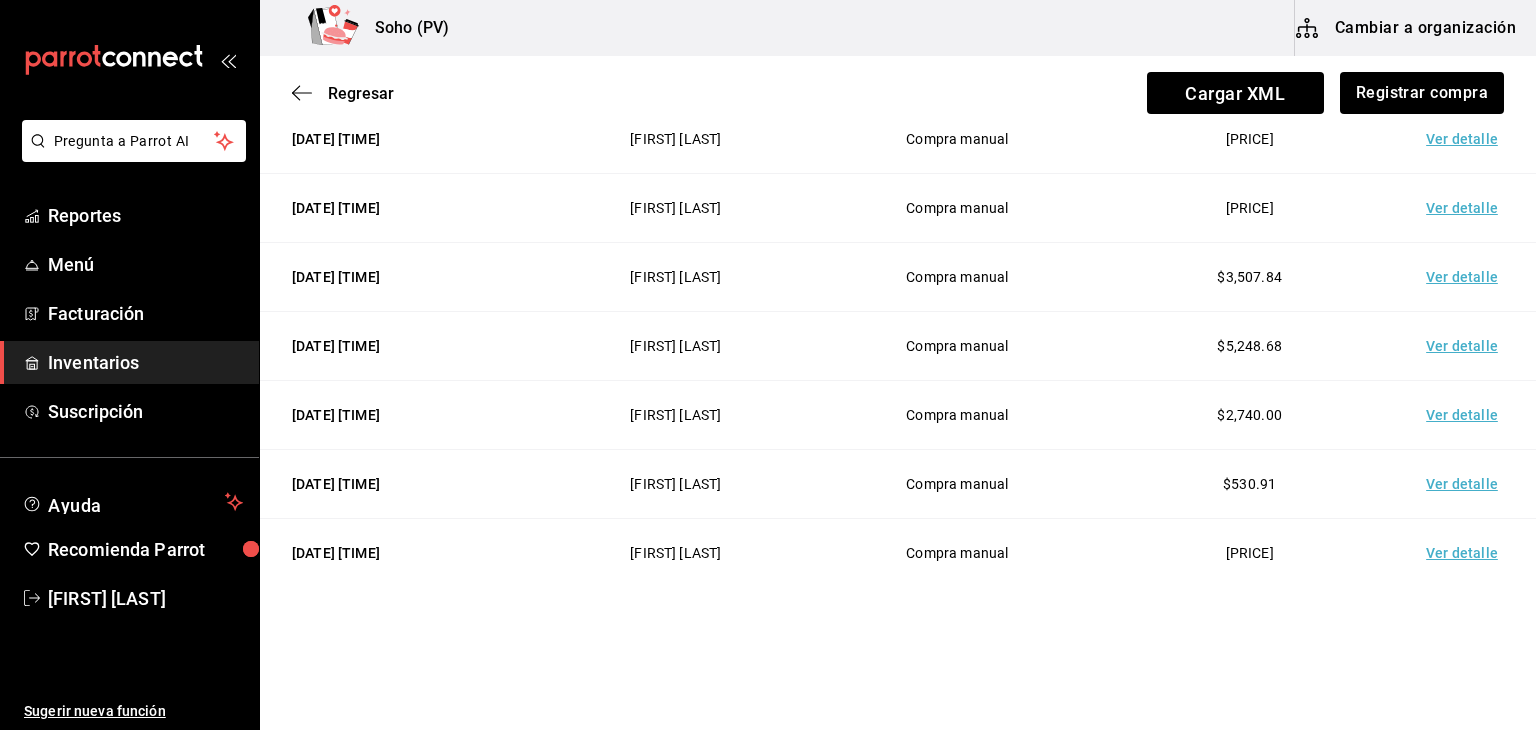 click on "Pregunta a Parrot AI Reportes   Menú   Facturación   Inventarios   Suscripción   Ayuda Recomienda Parrot   [FIRST] [LAST]   Sugerir nueva función   Soho (PV) Cambiar a organización Regresar Cargar XML Registrar compra [DATE] [DATE] - [DATE] [DATE] Exportar a Excel Fecha y hora Usuario Tipo Valor de compra [DATE] [TIME] [FIRST] [LAST] Compra manual [PRICE] Ver detalle [DATE] [TIME] [FIRST] [LAST] Compra manual [PRICE] Ver detalle [DATE] [TIME] [FIRST] [LAST] Compra manual [PRICE] Ver detalle [DATE] [TIME] [FIRST] [LAST] Compra manual [PRICE] Ver detalle [DATE] [TIME] [FIRST] [LAST] Compra manual [PRICE] Ver detalle [DATE] [TIME] [FIRST] [LAST] Compra manual [PRICE] Ver detalle [DATE] [TIME] [FIRST] [LAST] Compra manual [PRICE] Ver detalle" at bounding box center [768, 308] 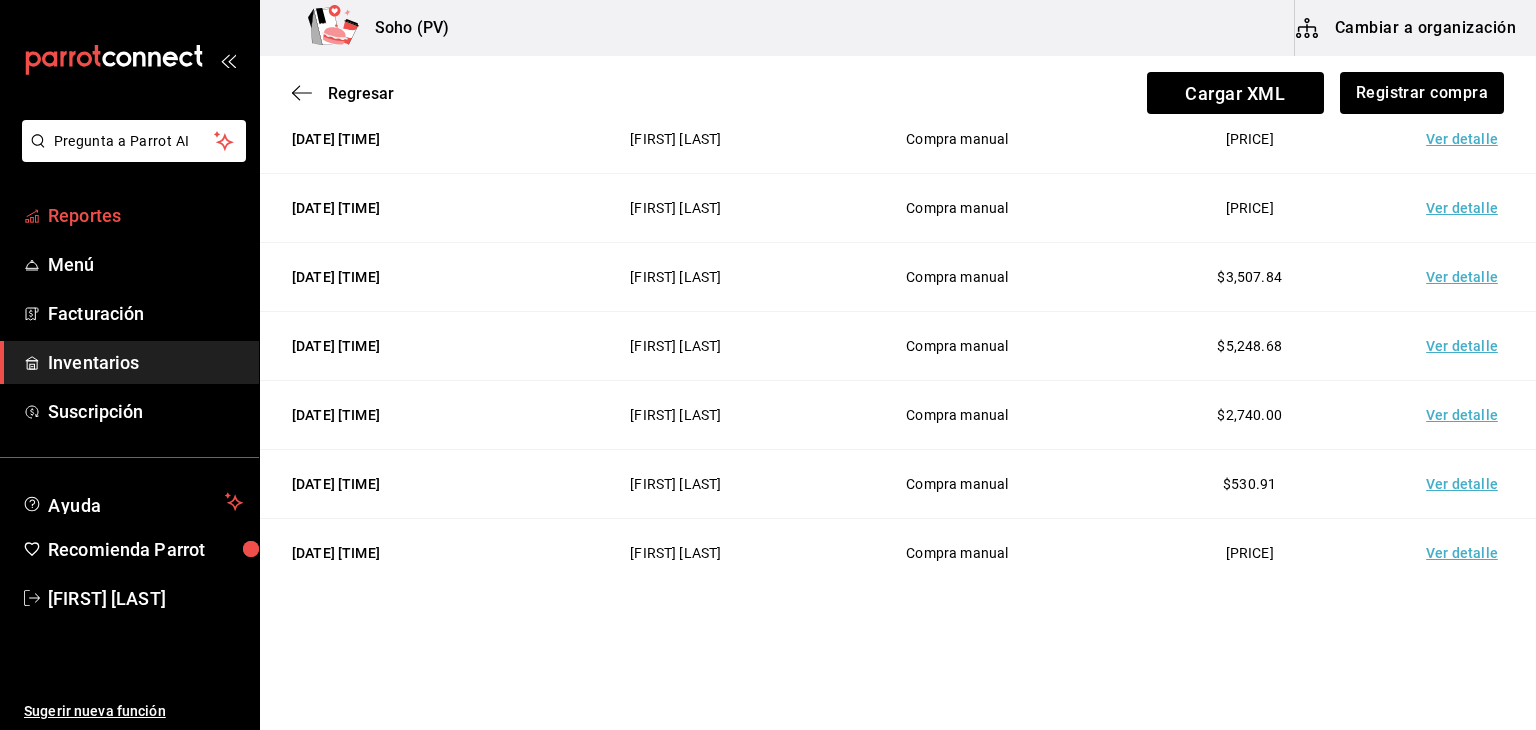 click on "Reportes" at bounding box center [145, 215] 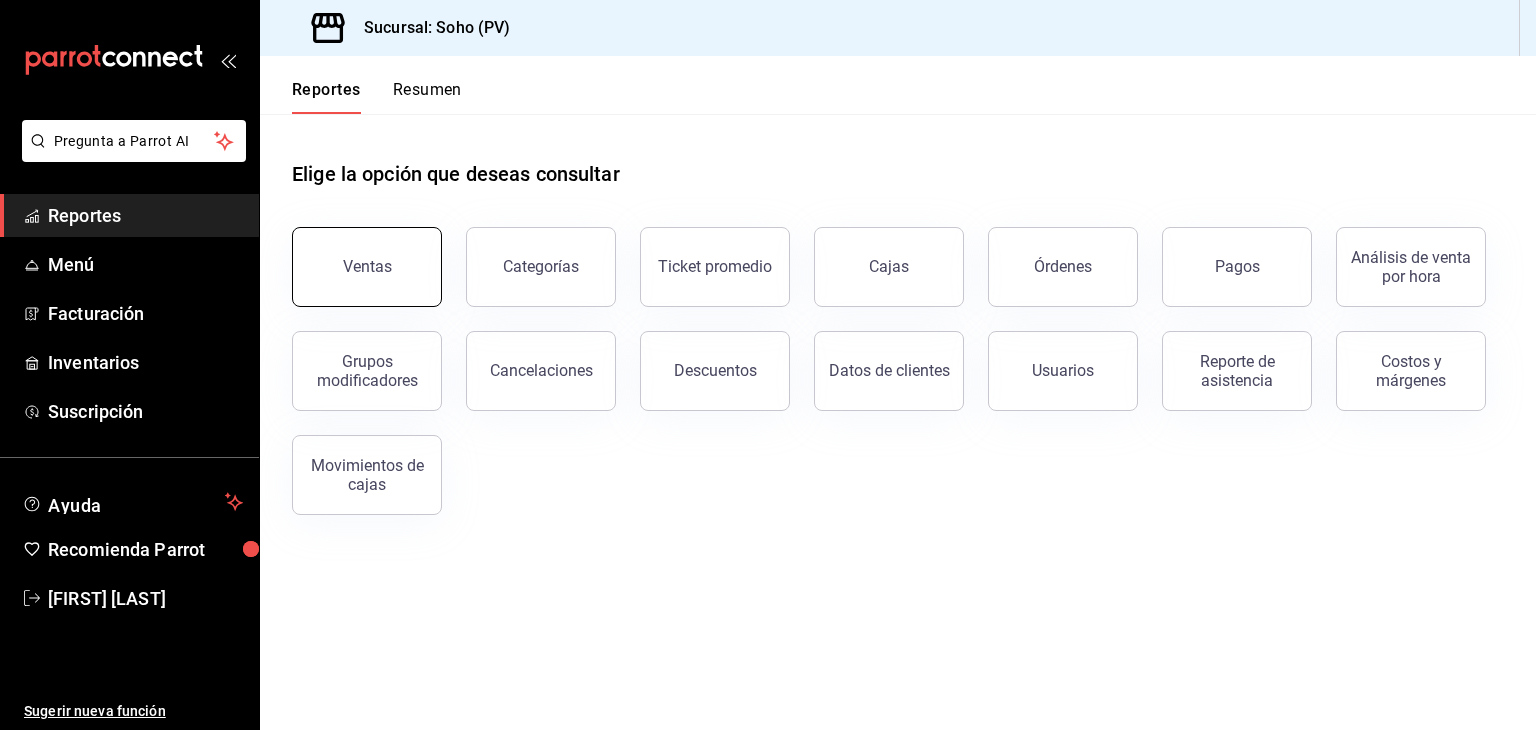 click on "Ventas" at bounding box center (367, 267) 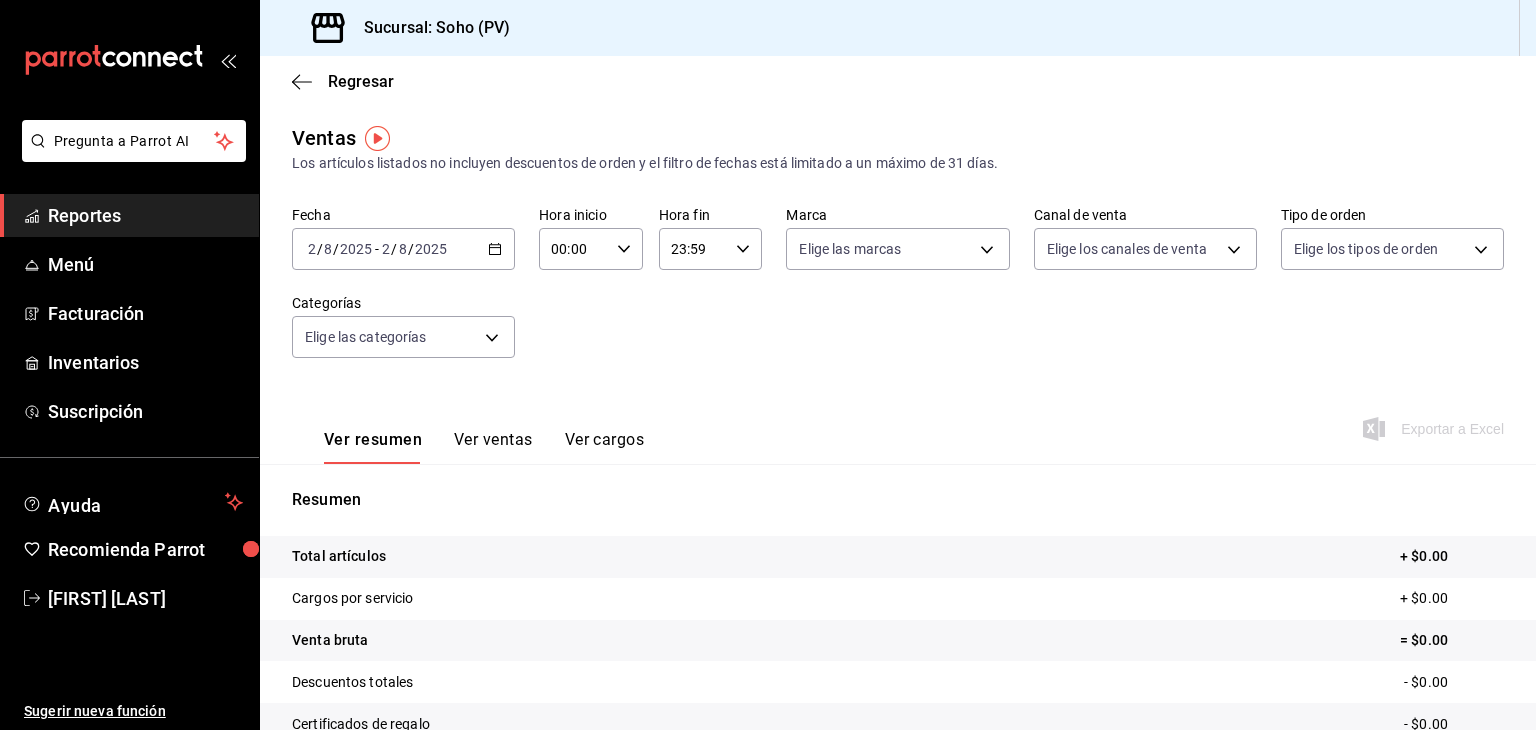 click 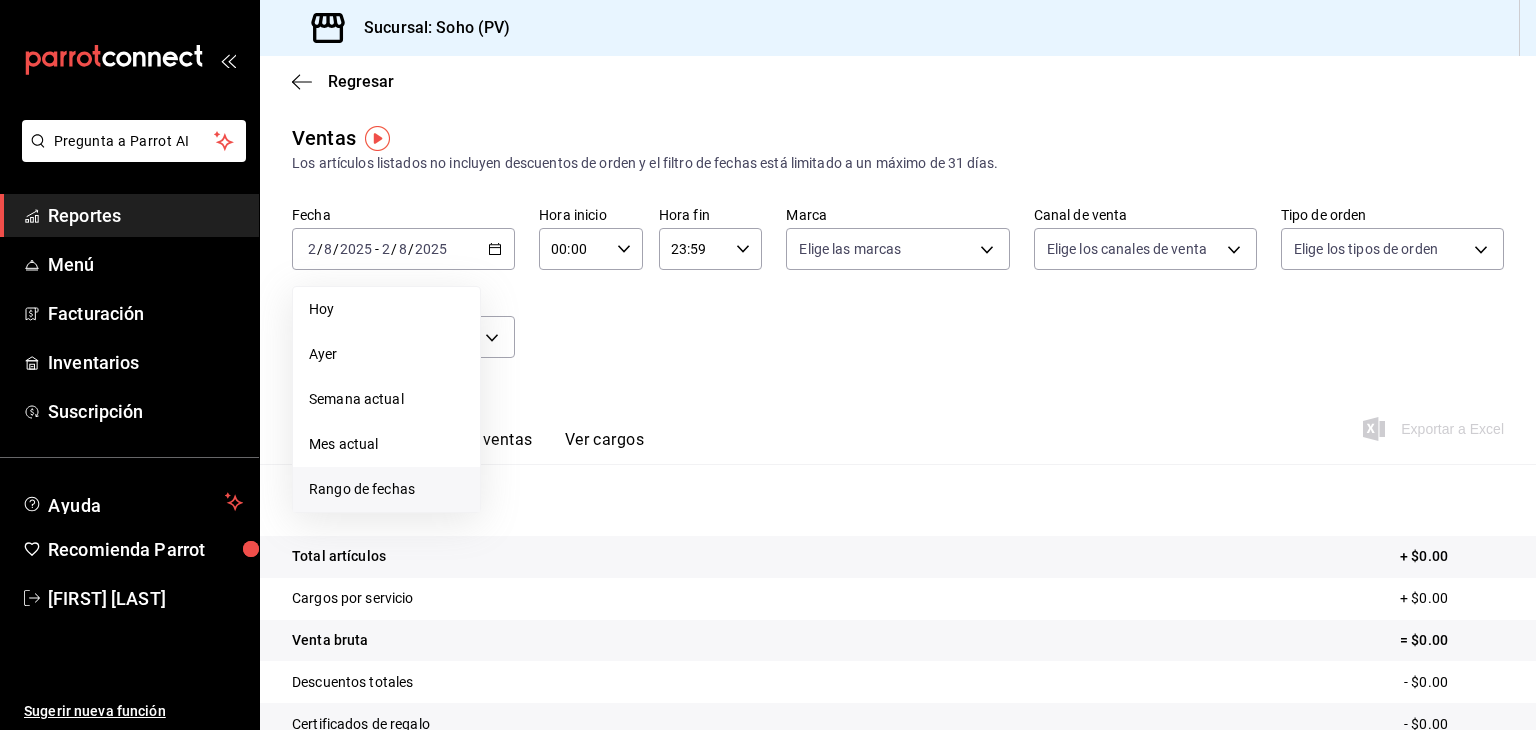click on "Rango de fechas" at bounding box center [386, 489] 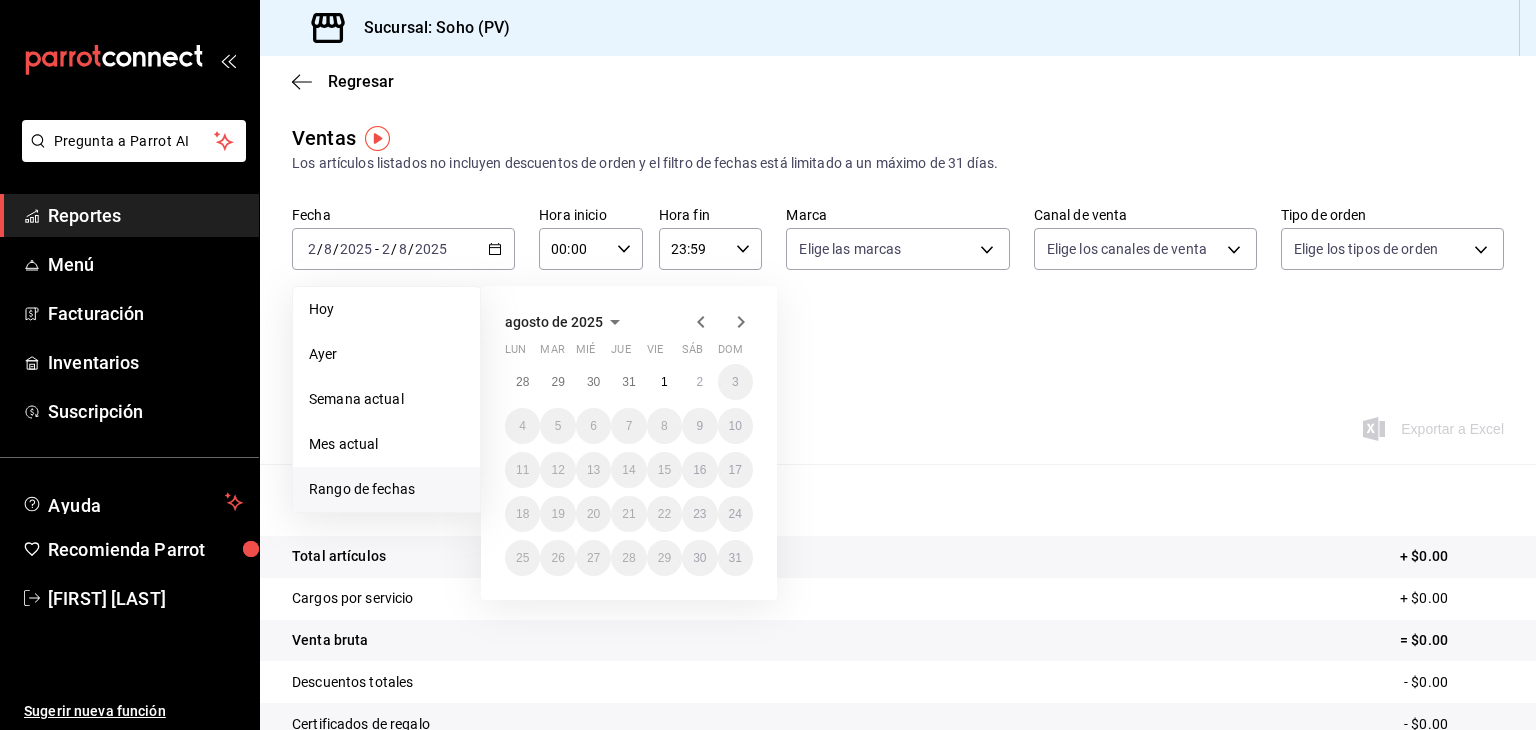 click 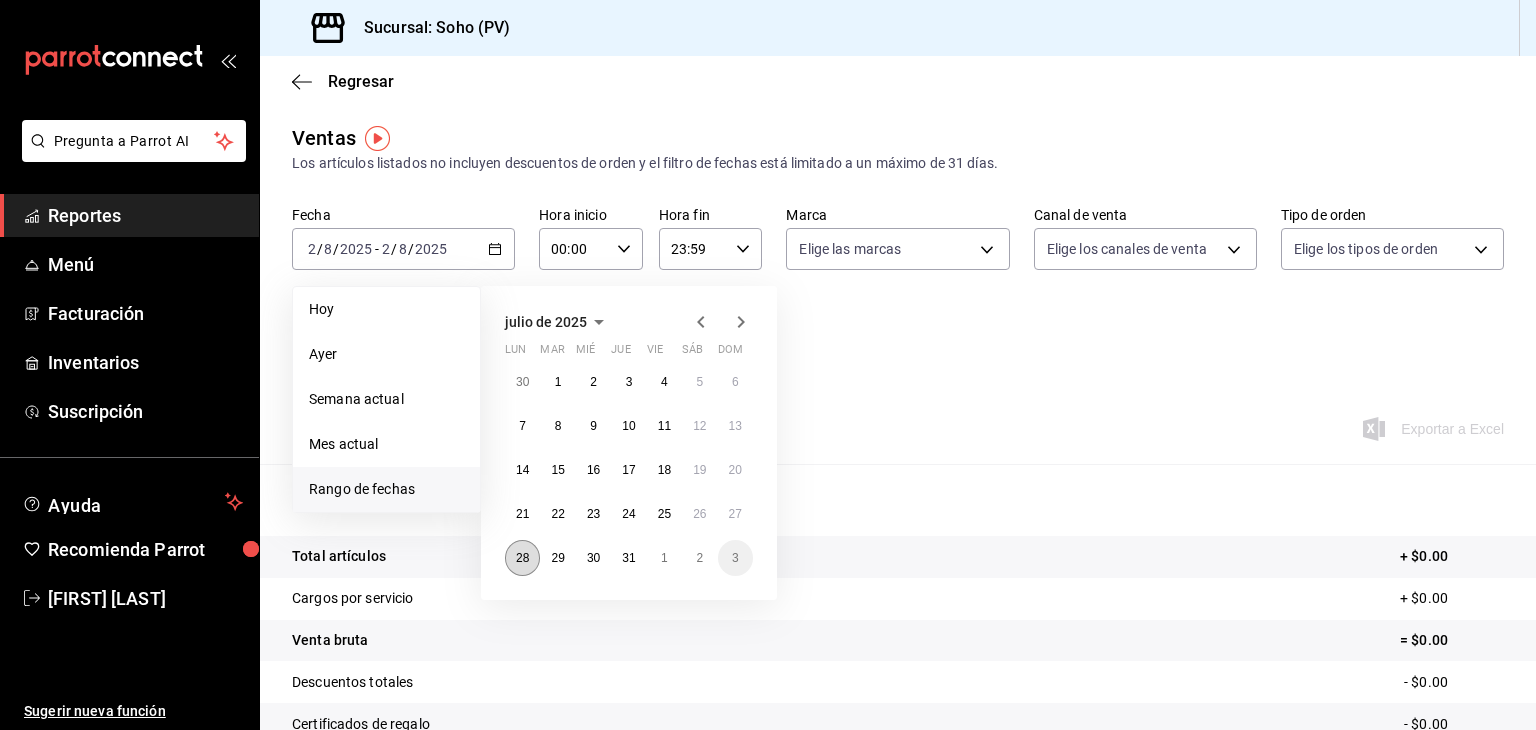 click on "28" at bounding box center [522, 558] 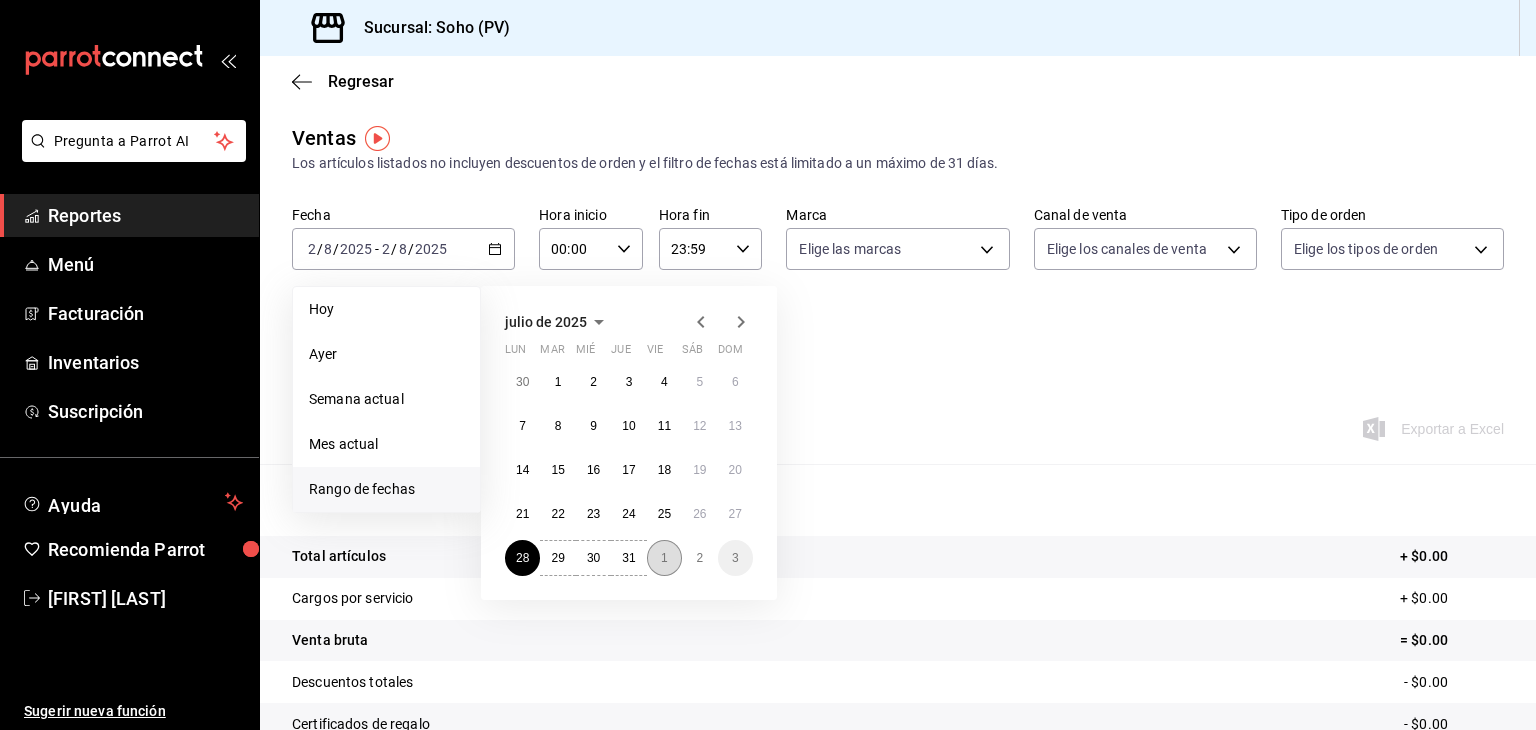 click on "1" at bounding box center [664, 558] 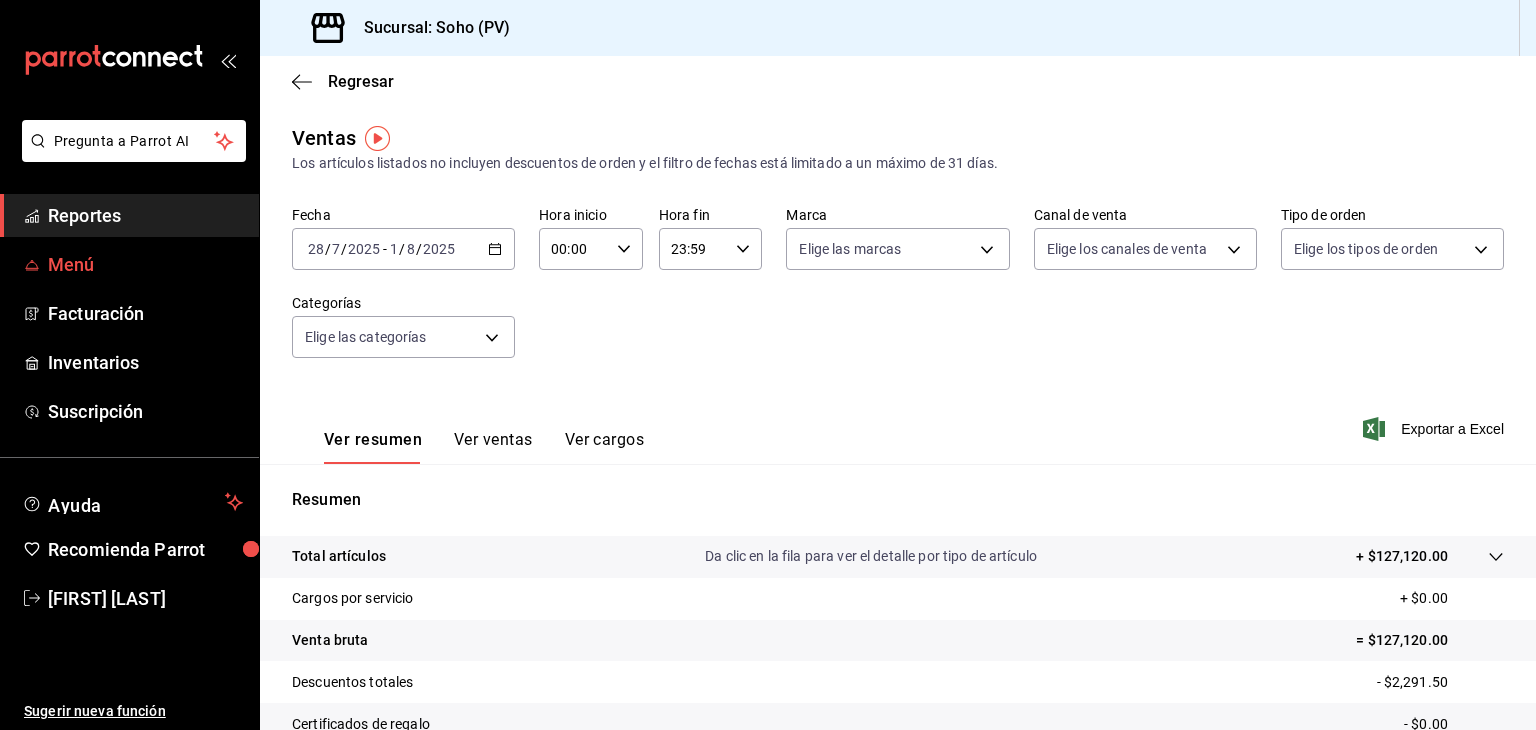 click on "Menú" at bounding box center [145, 264] 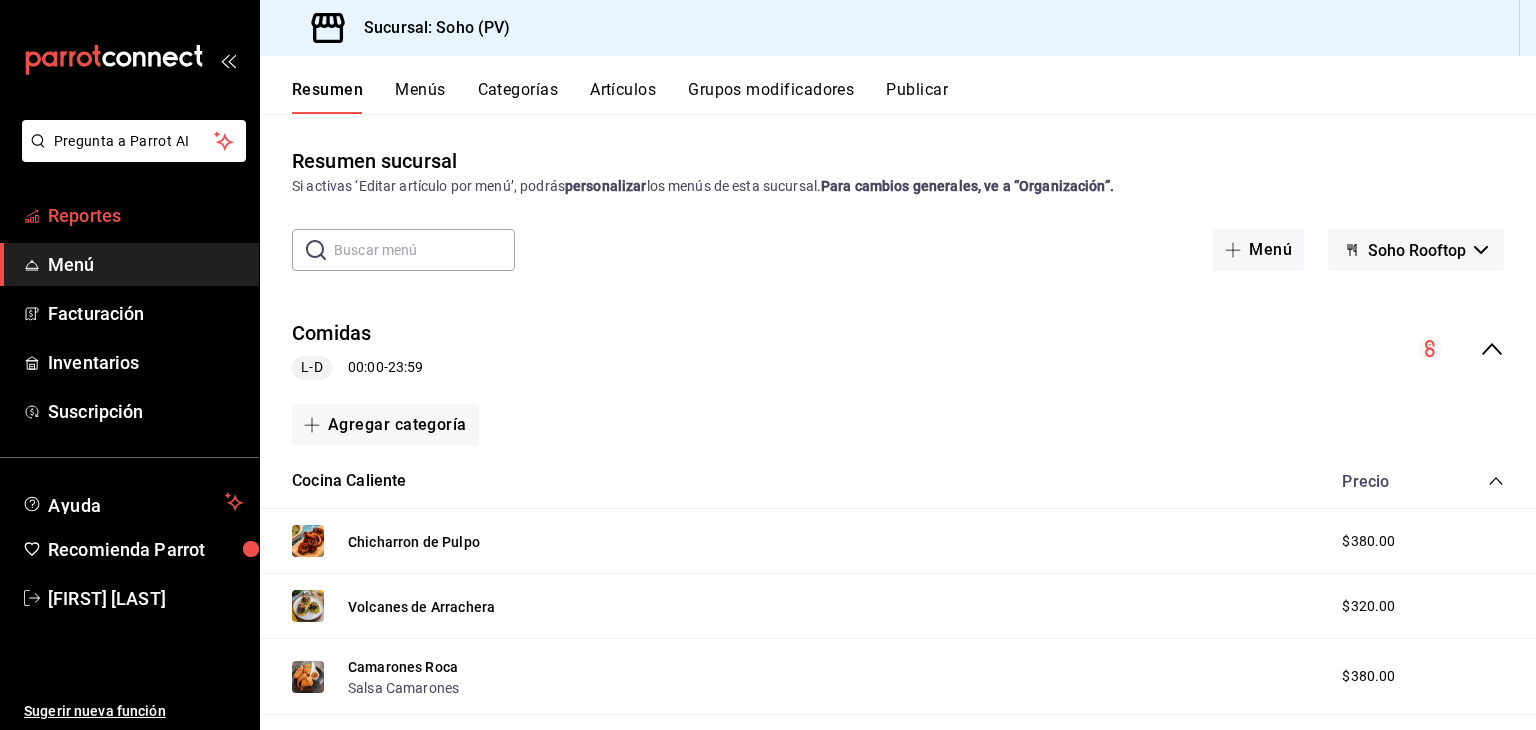 click on "Reportes" at bounding box center (145, 215) 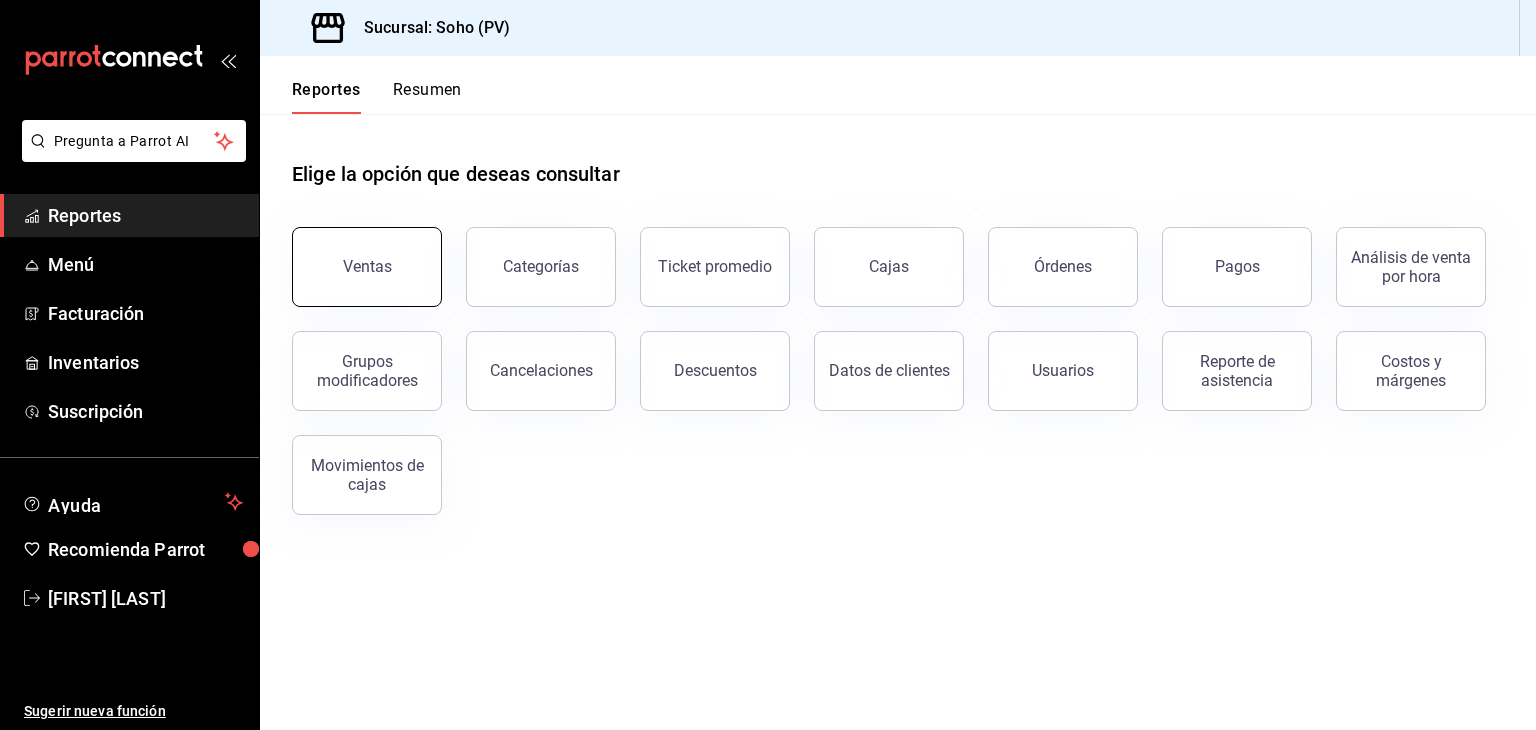 click on "Ventas" at bounding box center (367, 267) 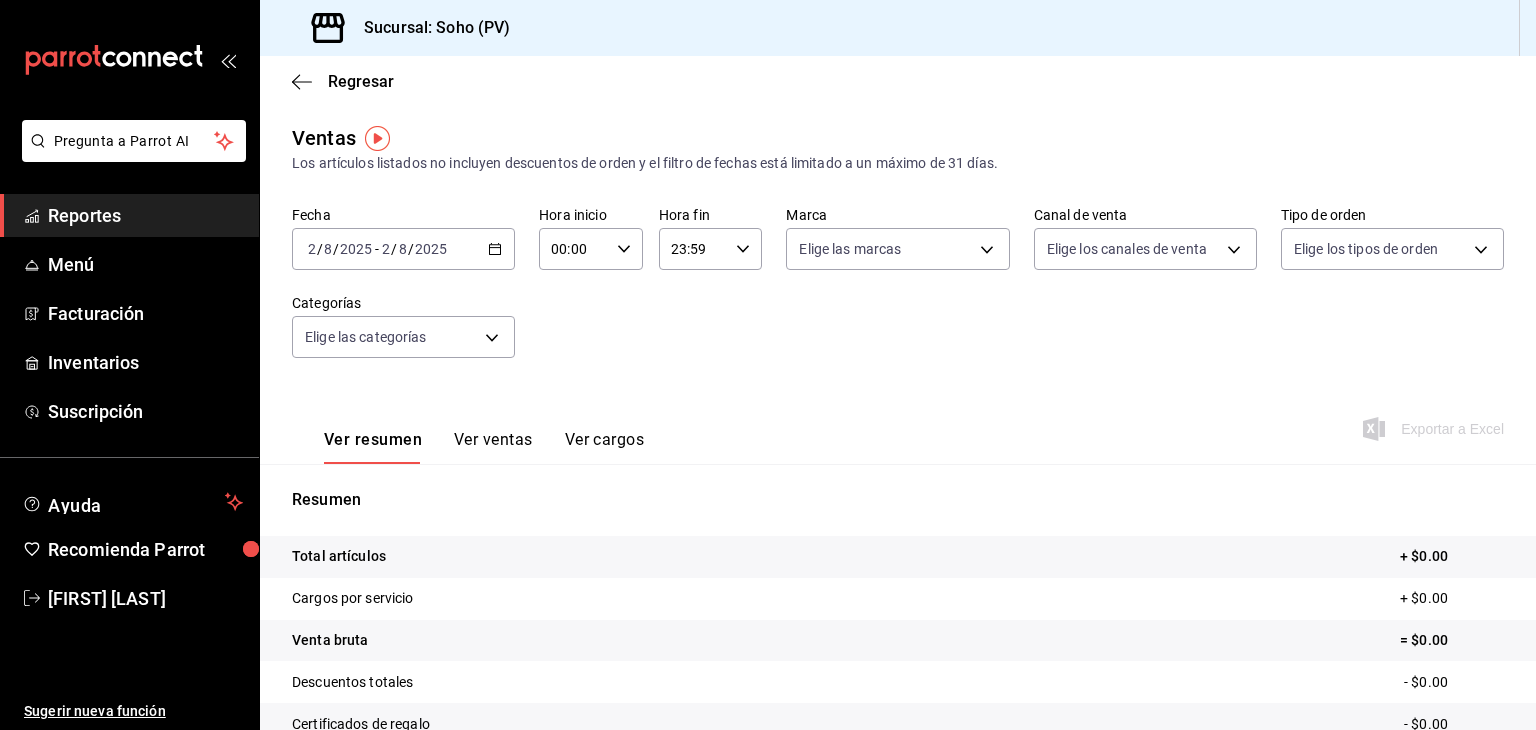 click 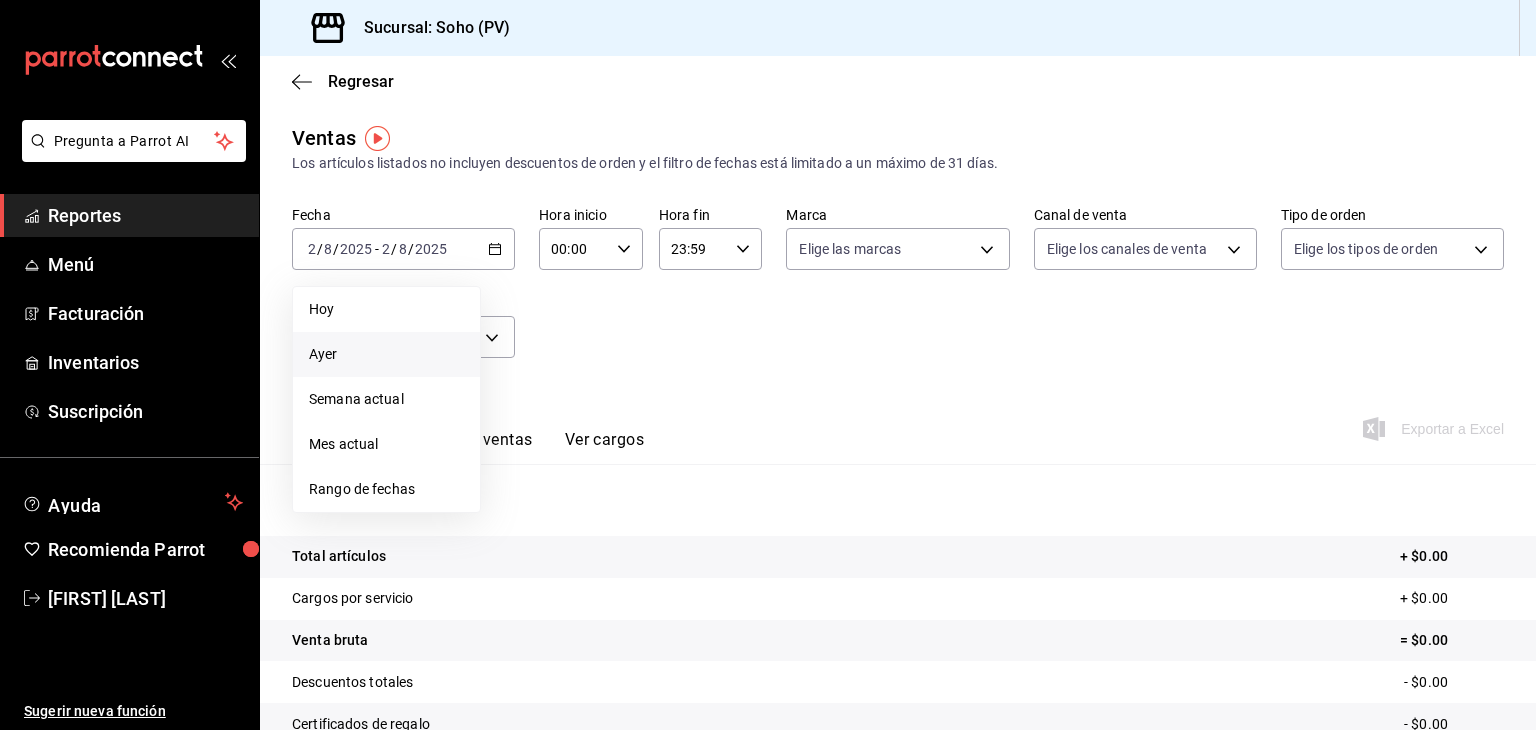click on "Ayer" at bounding box center (386, 354) 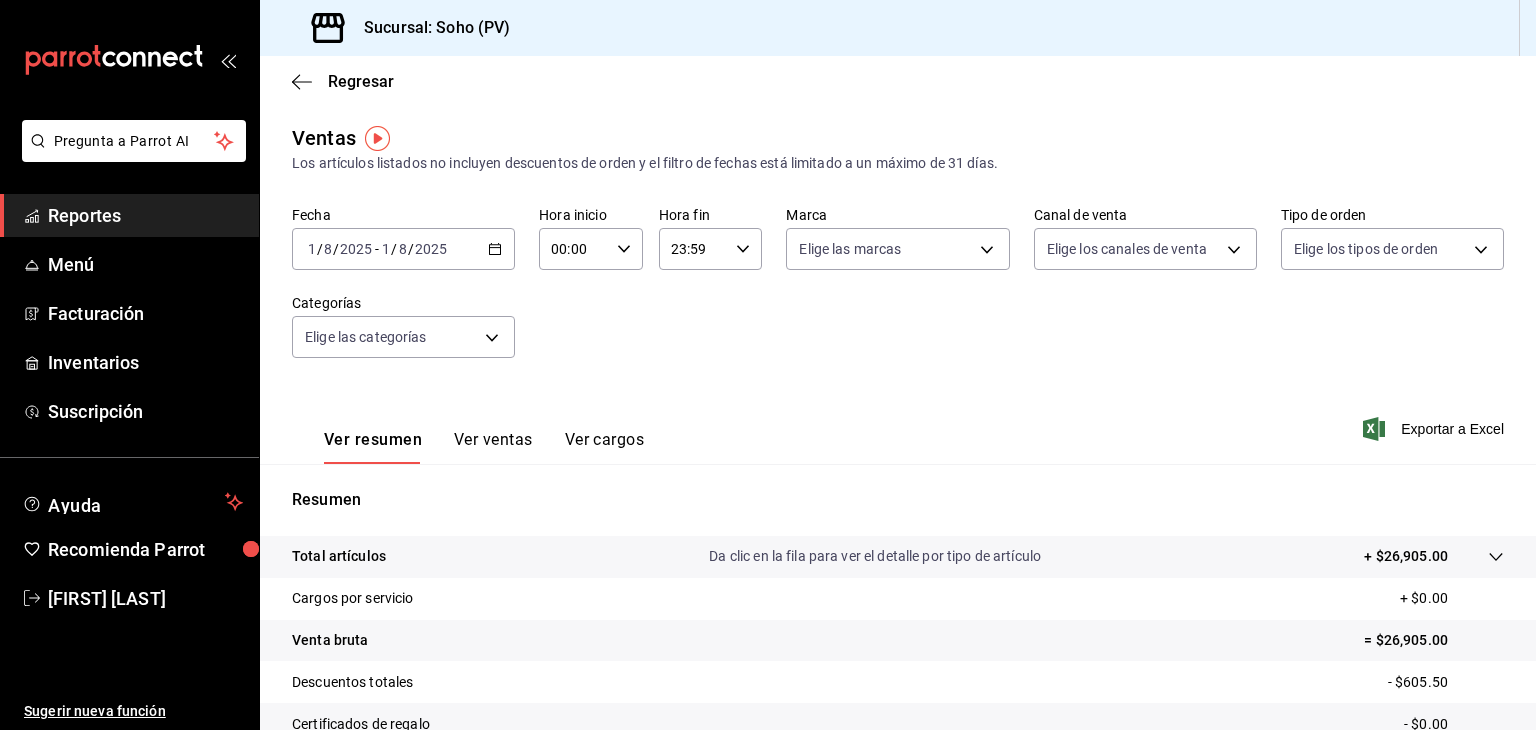 click on "2025-08-01 1 / 8 / 2025 - 2025-08-01 1 / 8 / 2025" at bounding box center (403, 249) 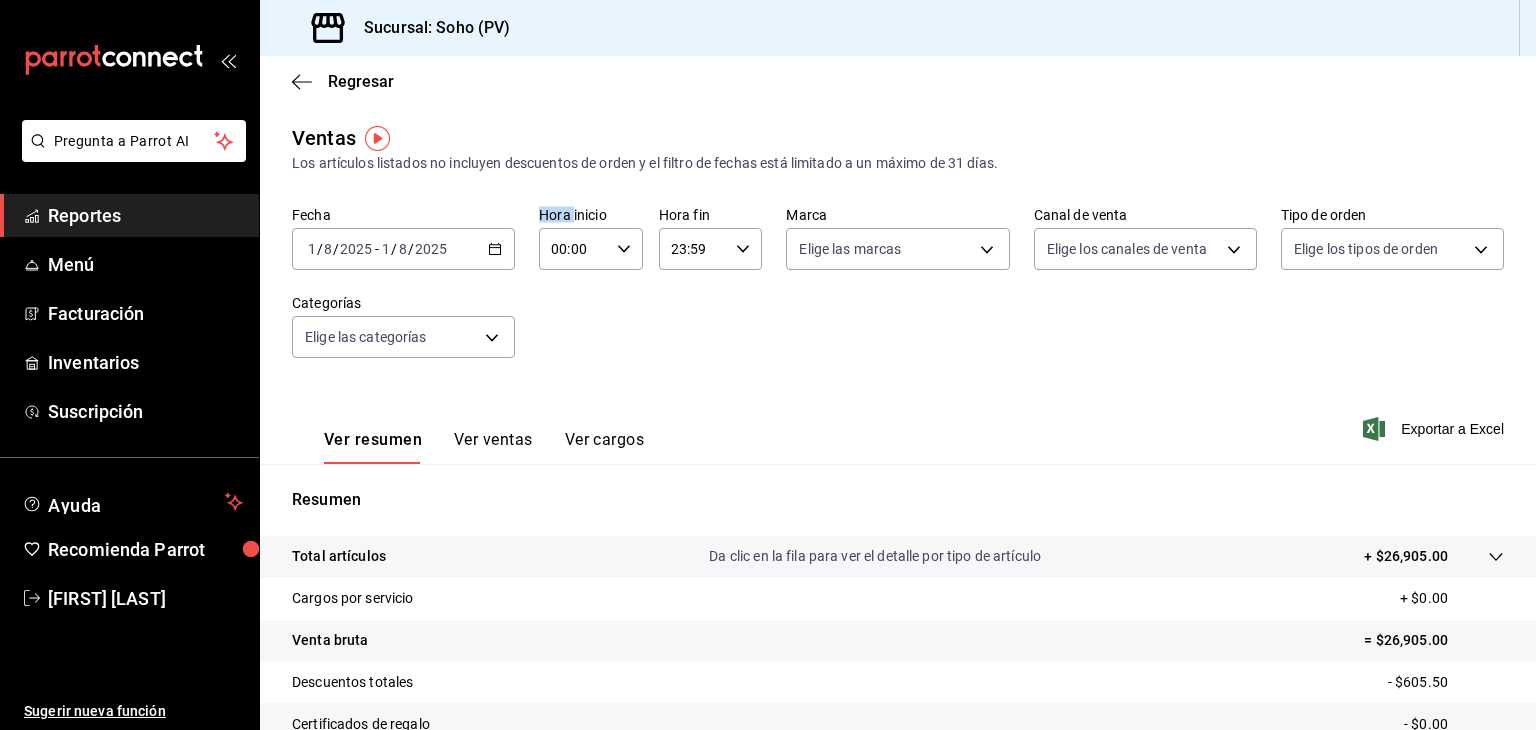 click 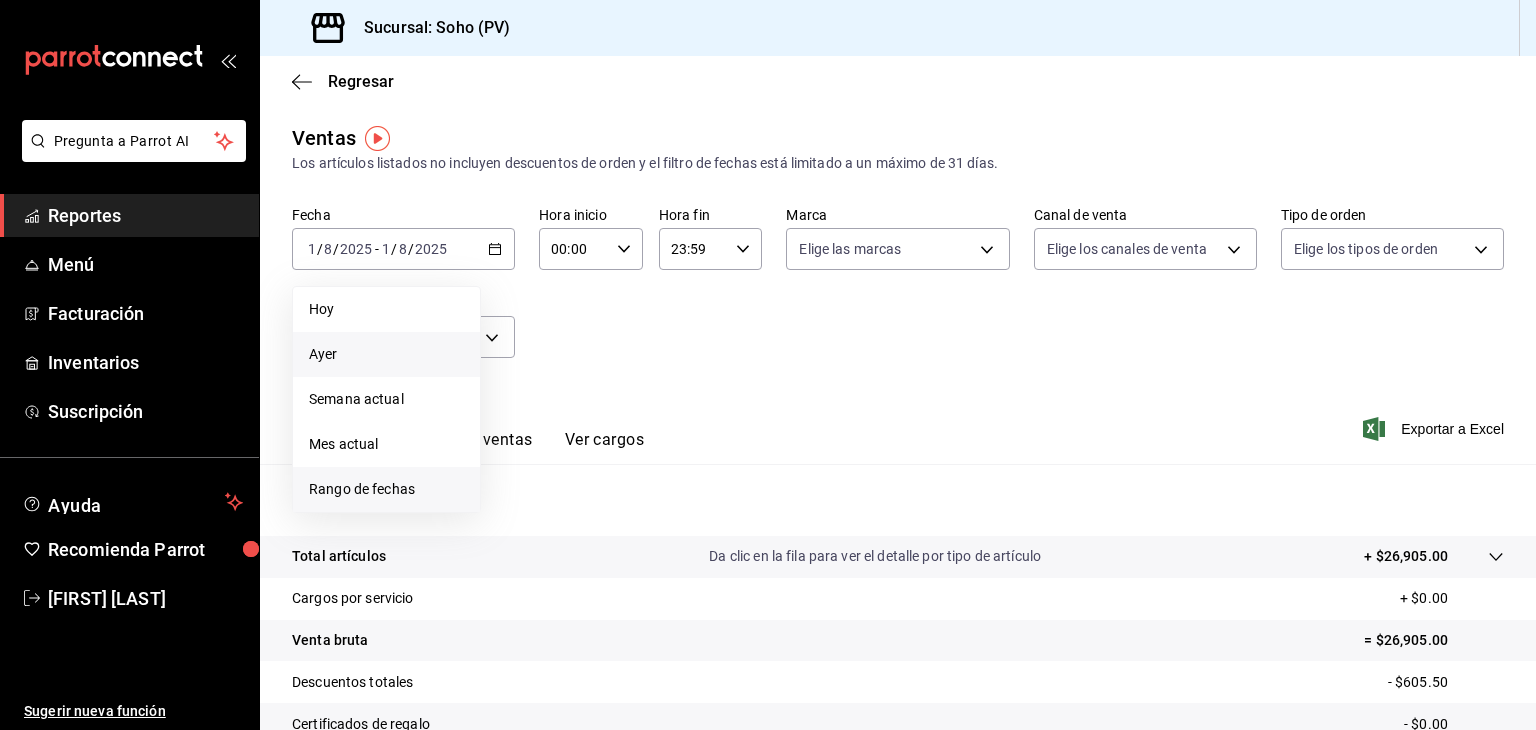 click on "Rango de fechas" at bounding box center [386, 489] 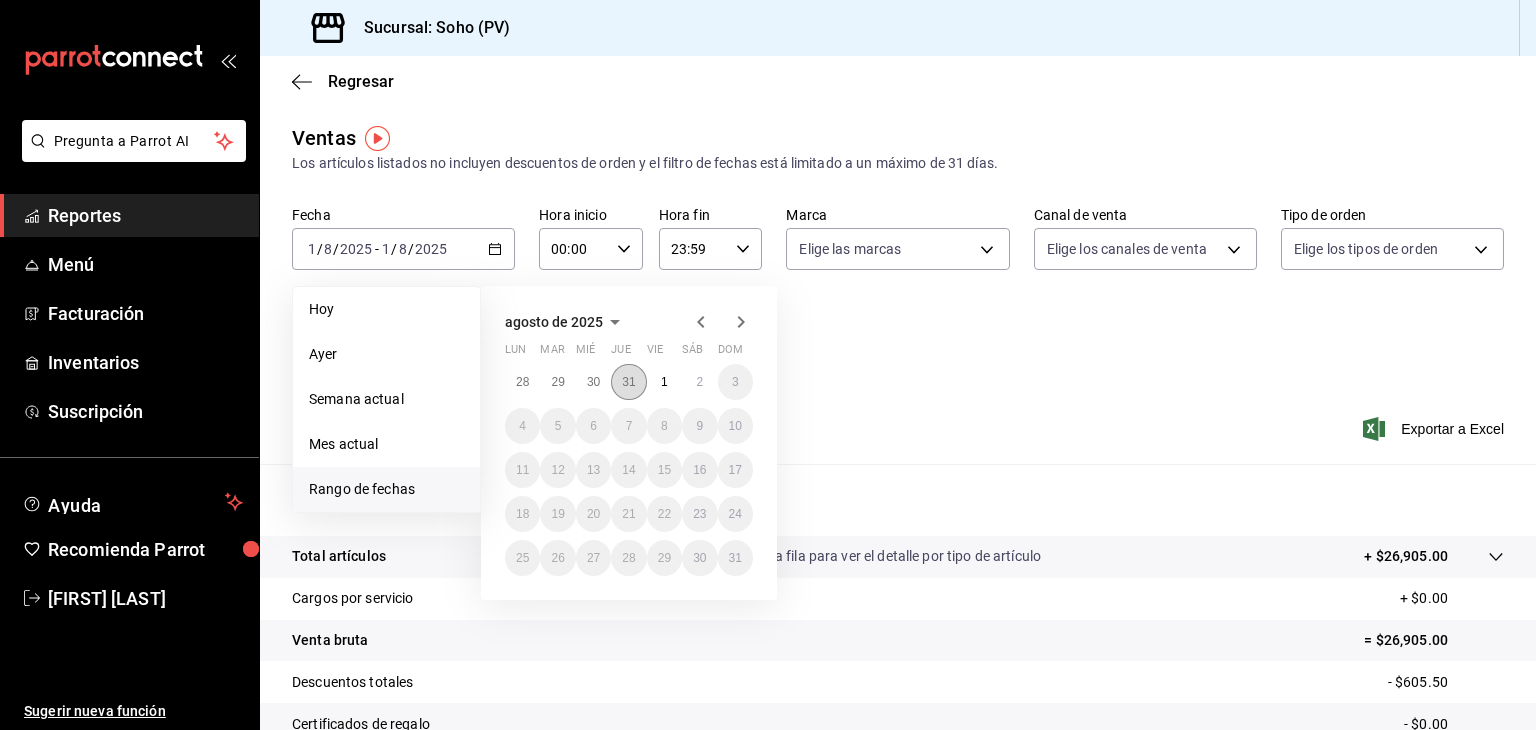 click on "31" at bounding box center (628, 382) 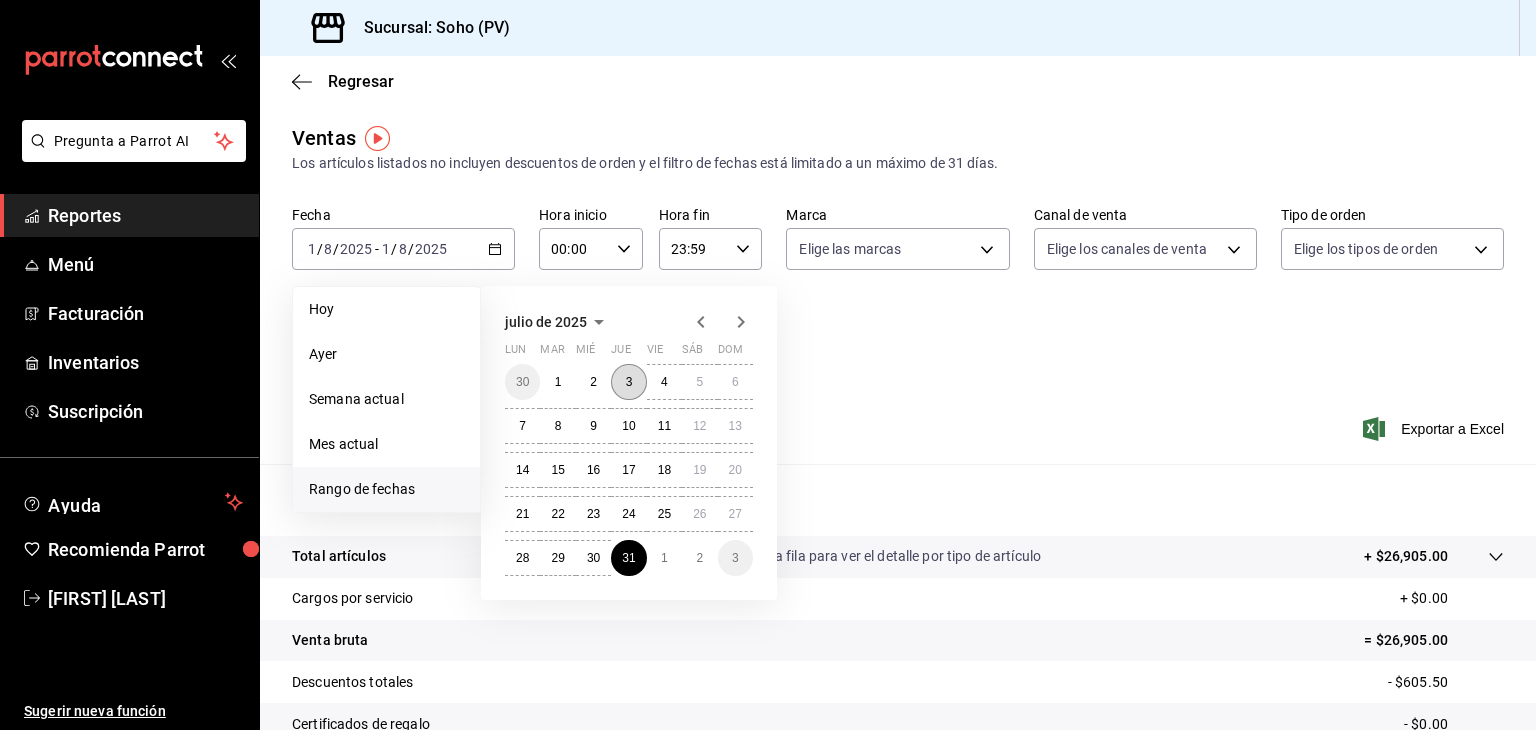 click on "3" at bounding box center [628, 382] 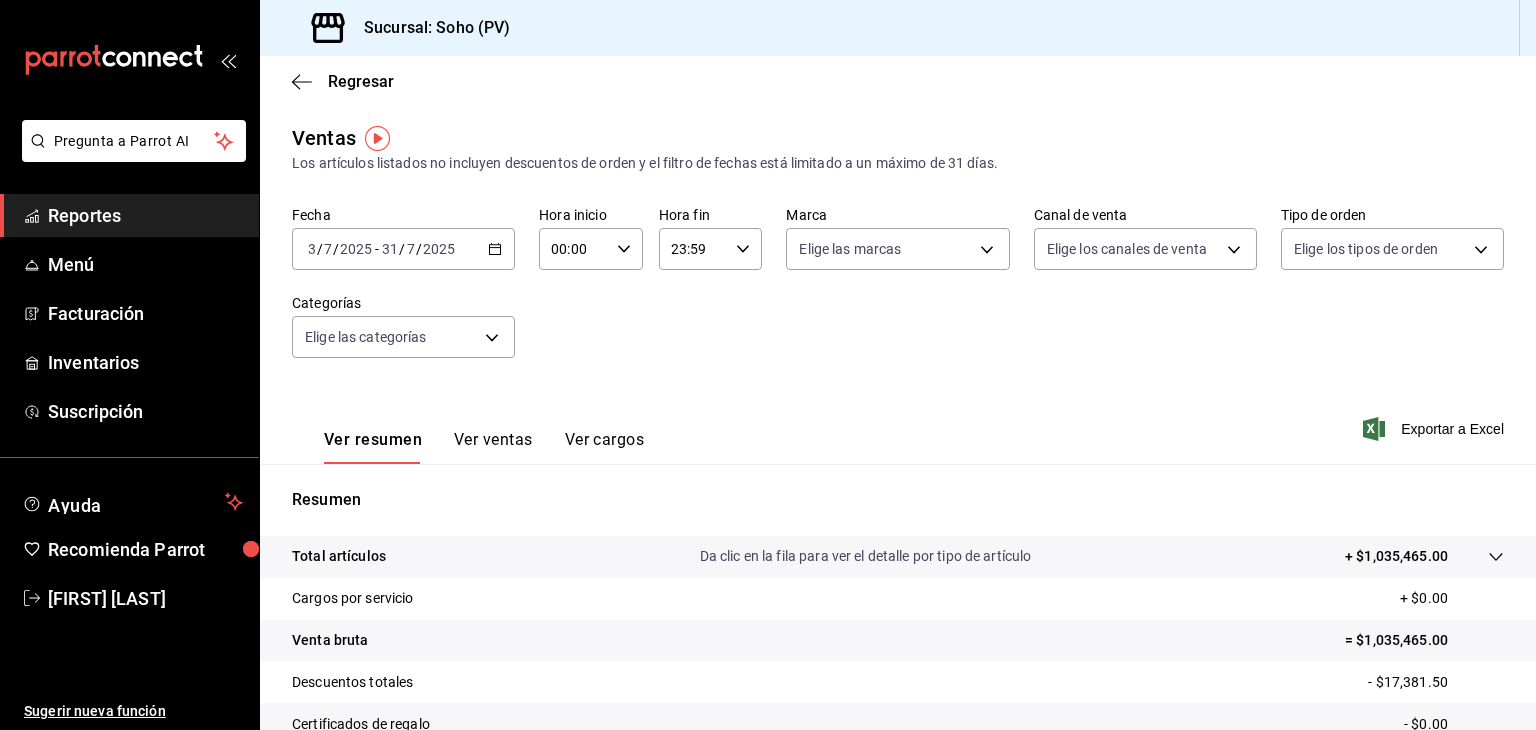 click 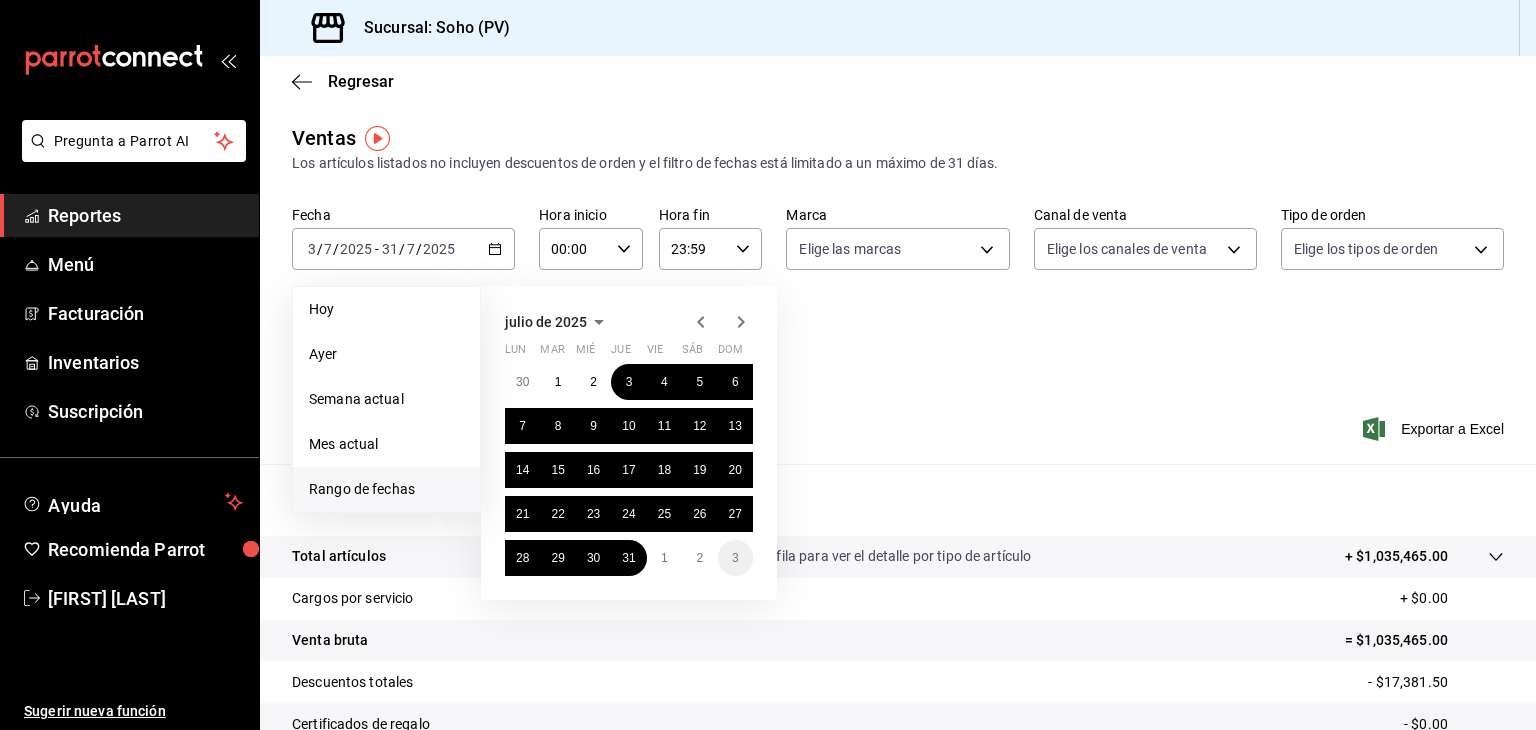 click on "Rango de fechas" at bounding box center (386, 489) 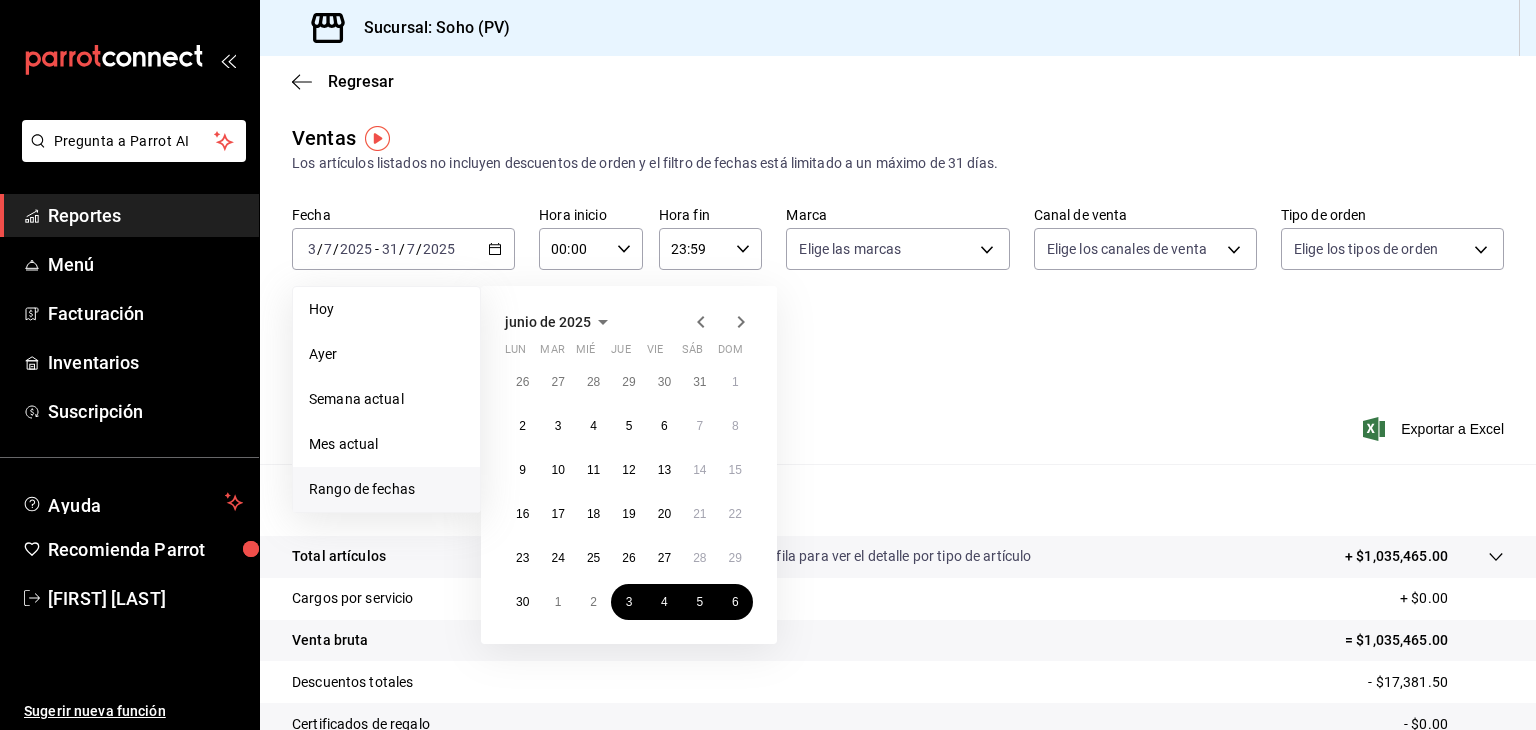 click 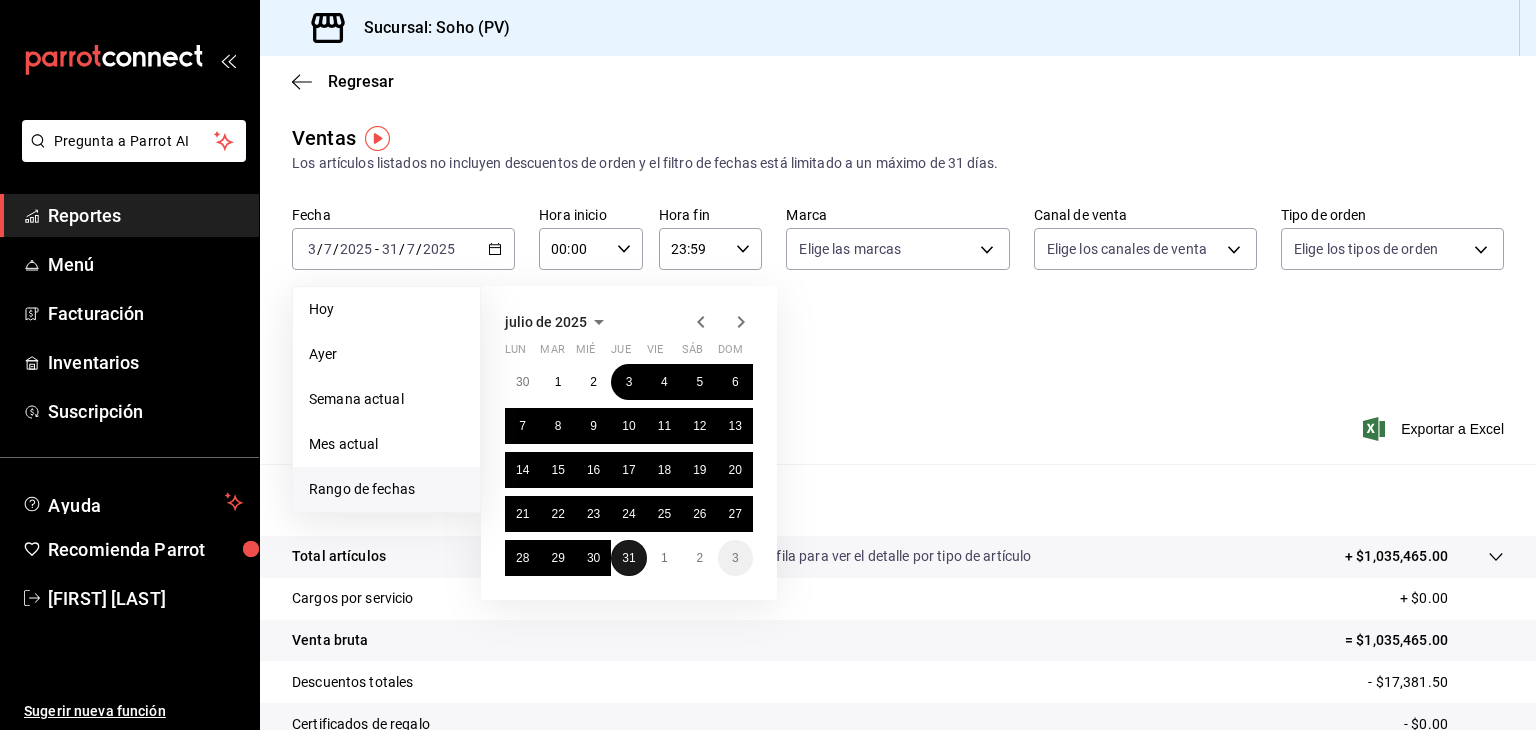 click on "31" at bounding box center [628, 558] 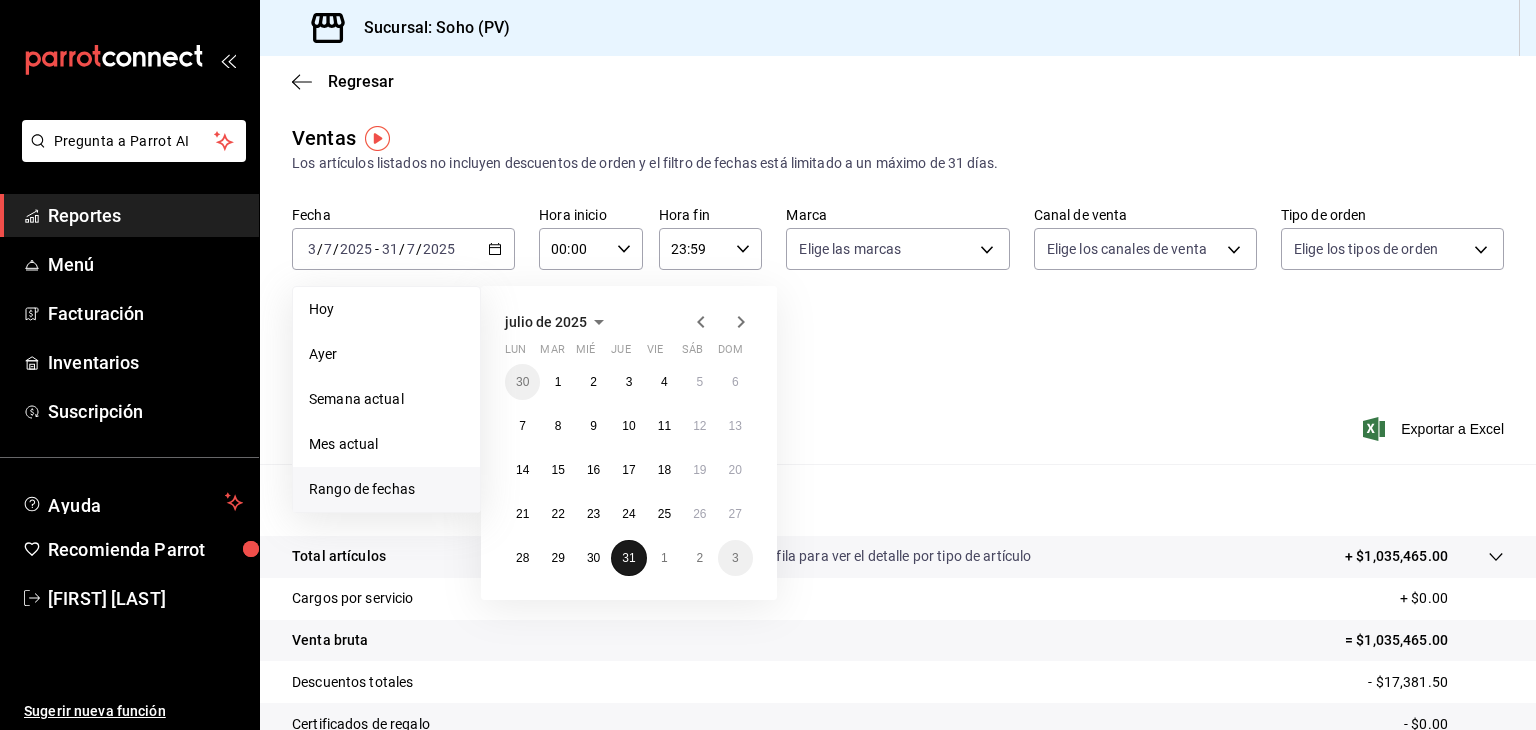 click on "31" at bounding box center [628, 558] 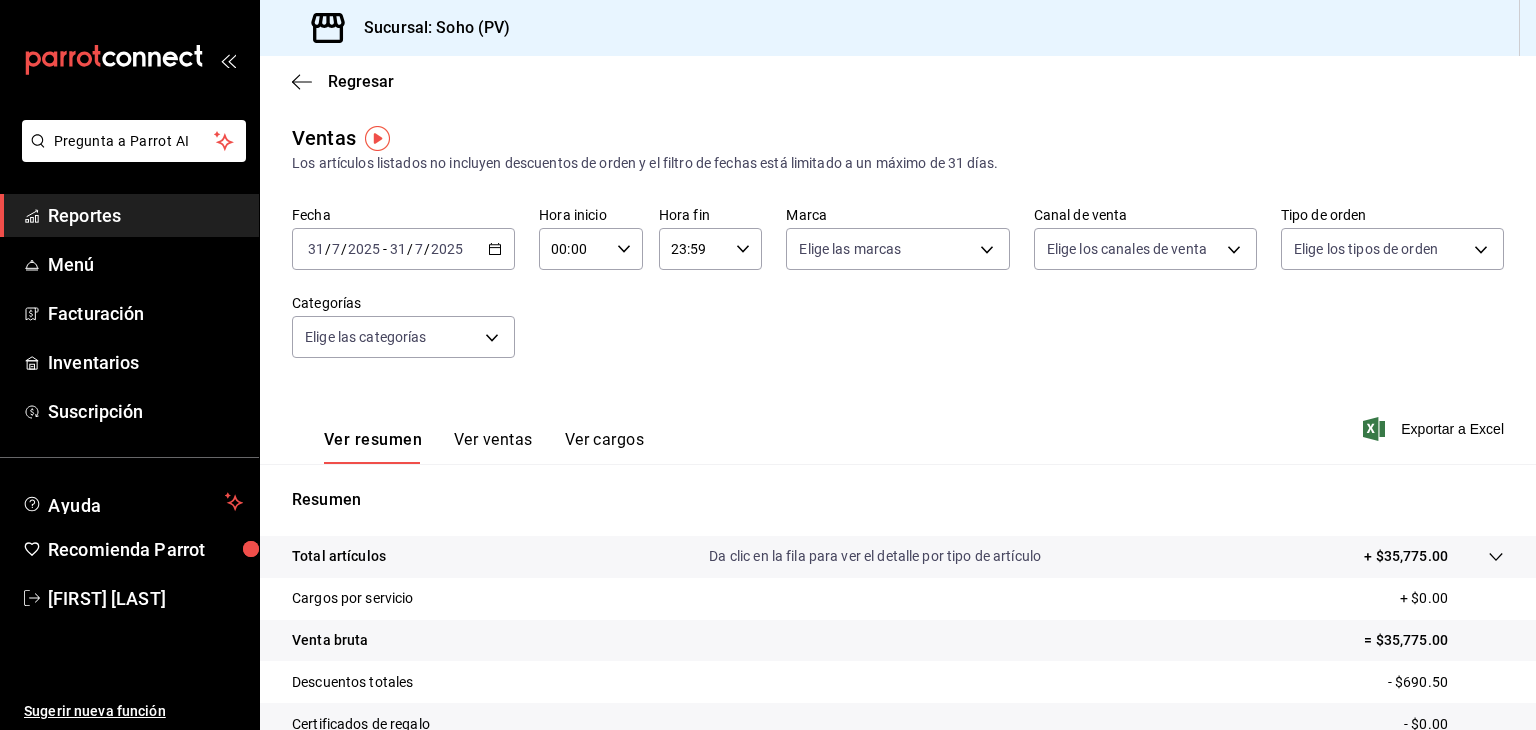 click 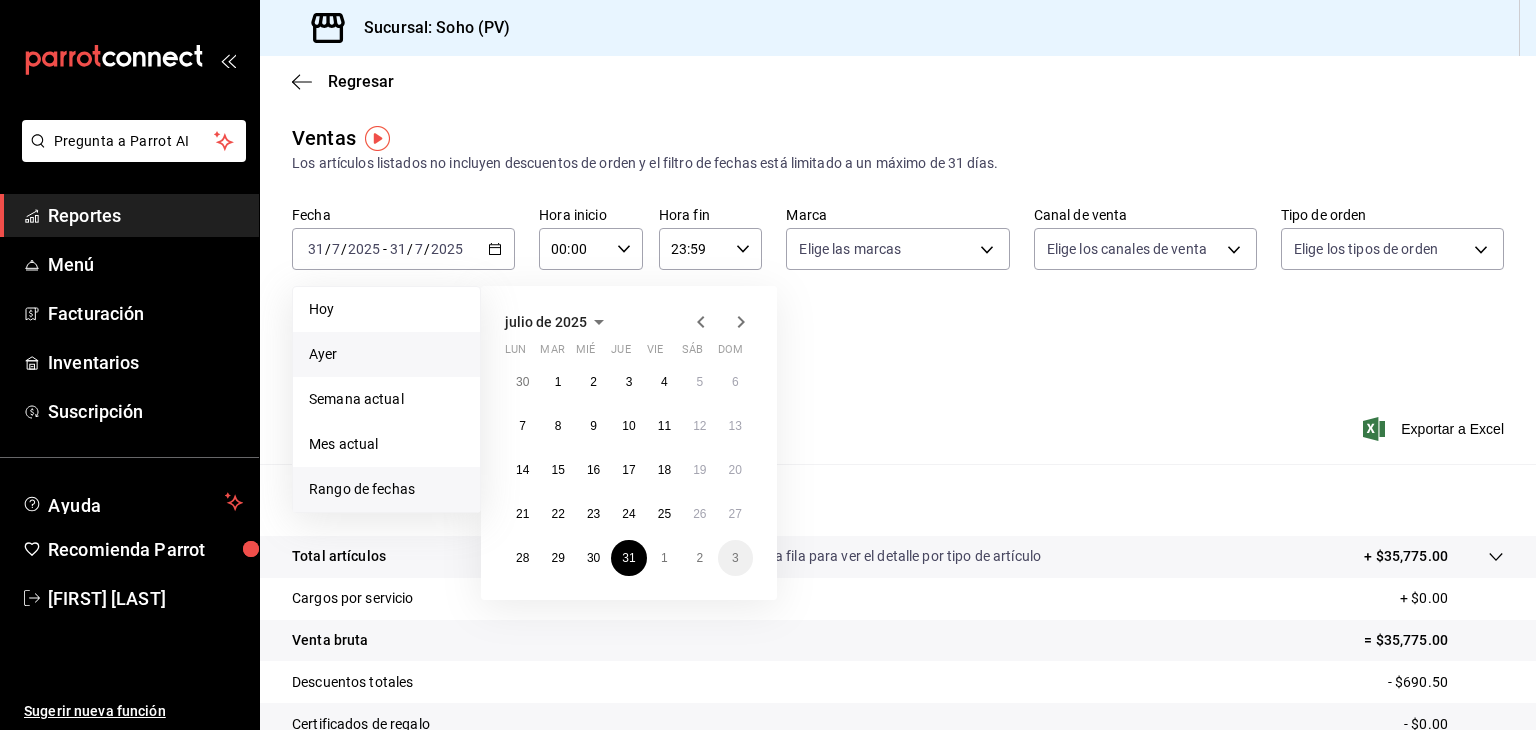 click on "Ayer" at bounding box center (386, 354) 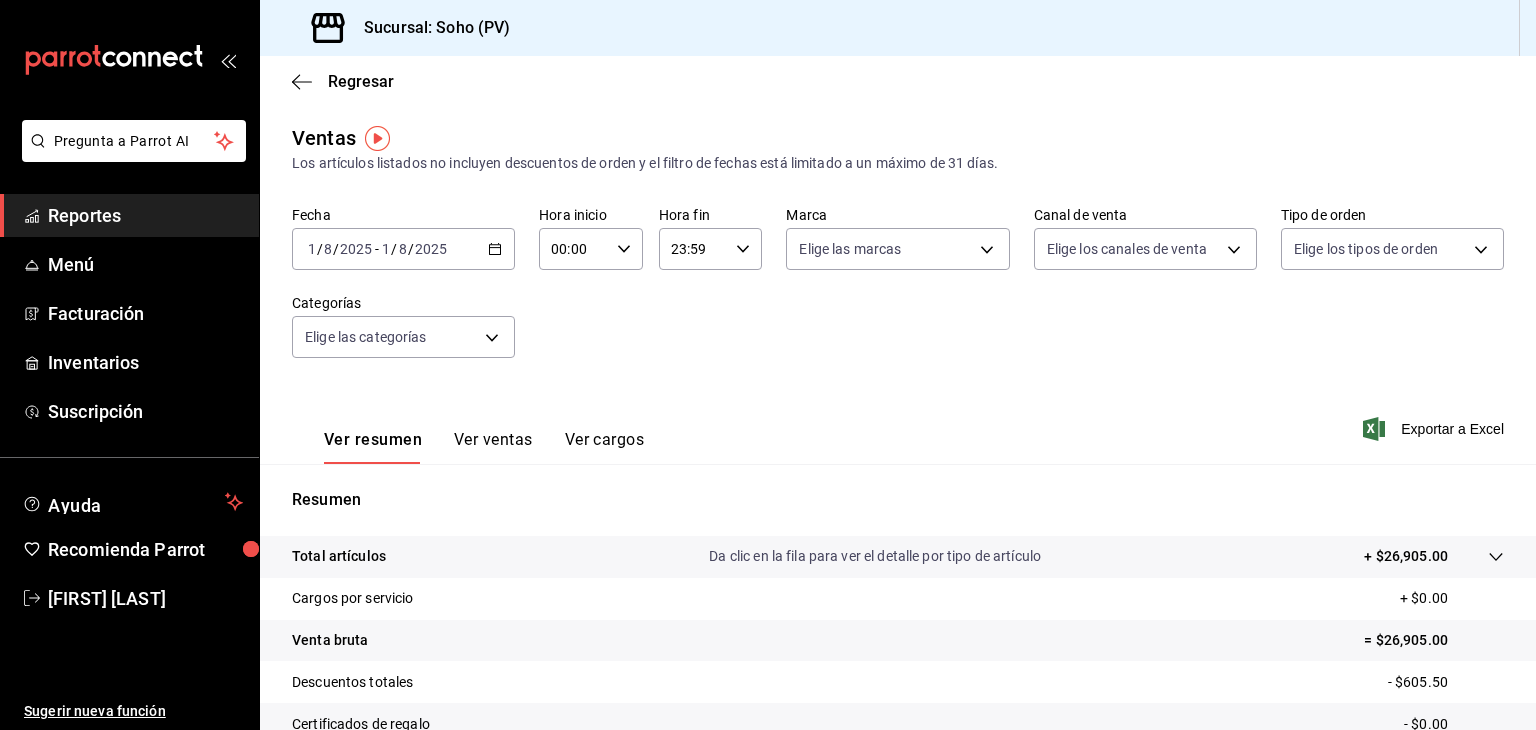 click 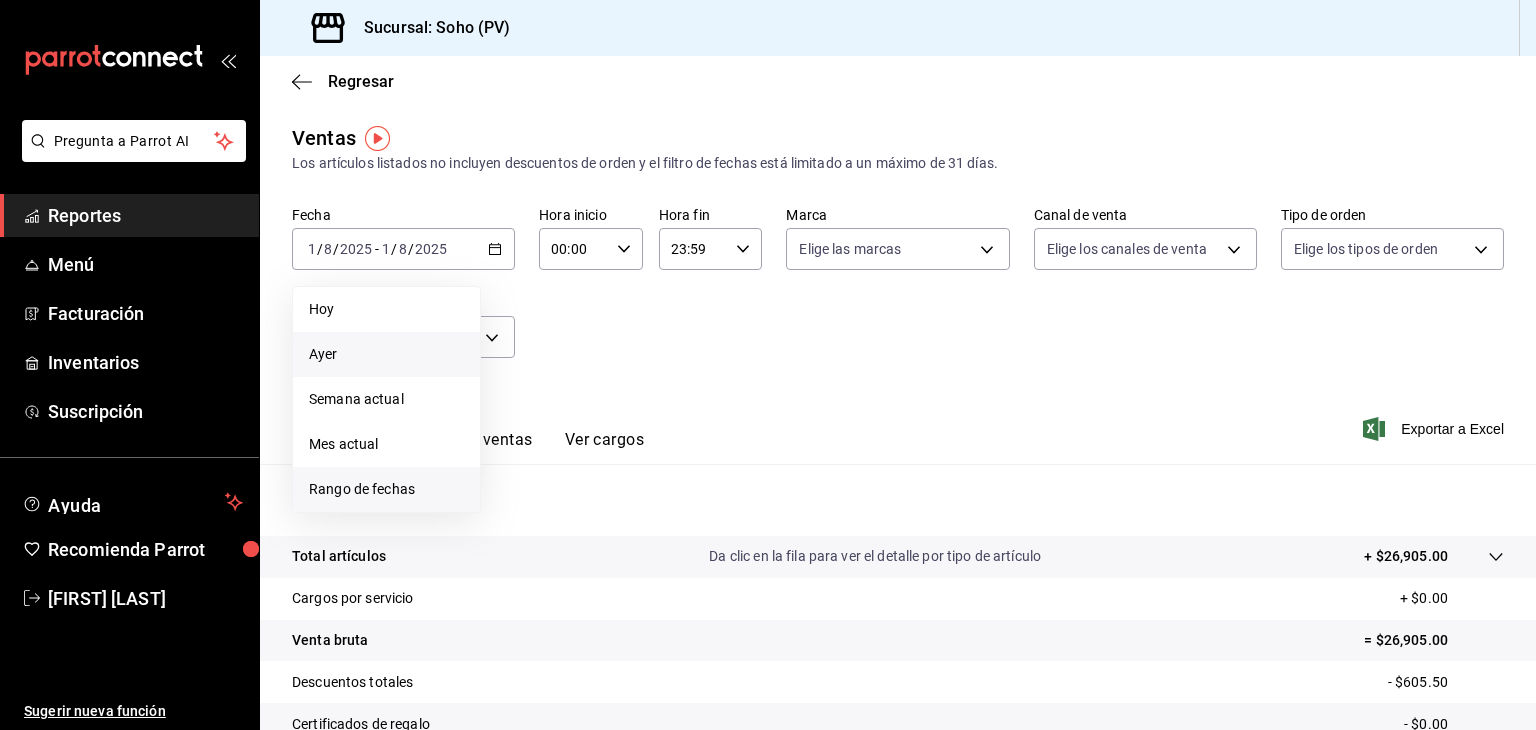click on "Rango de fechas" at bounding box center [386, 489] 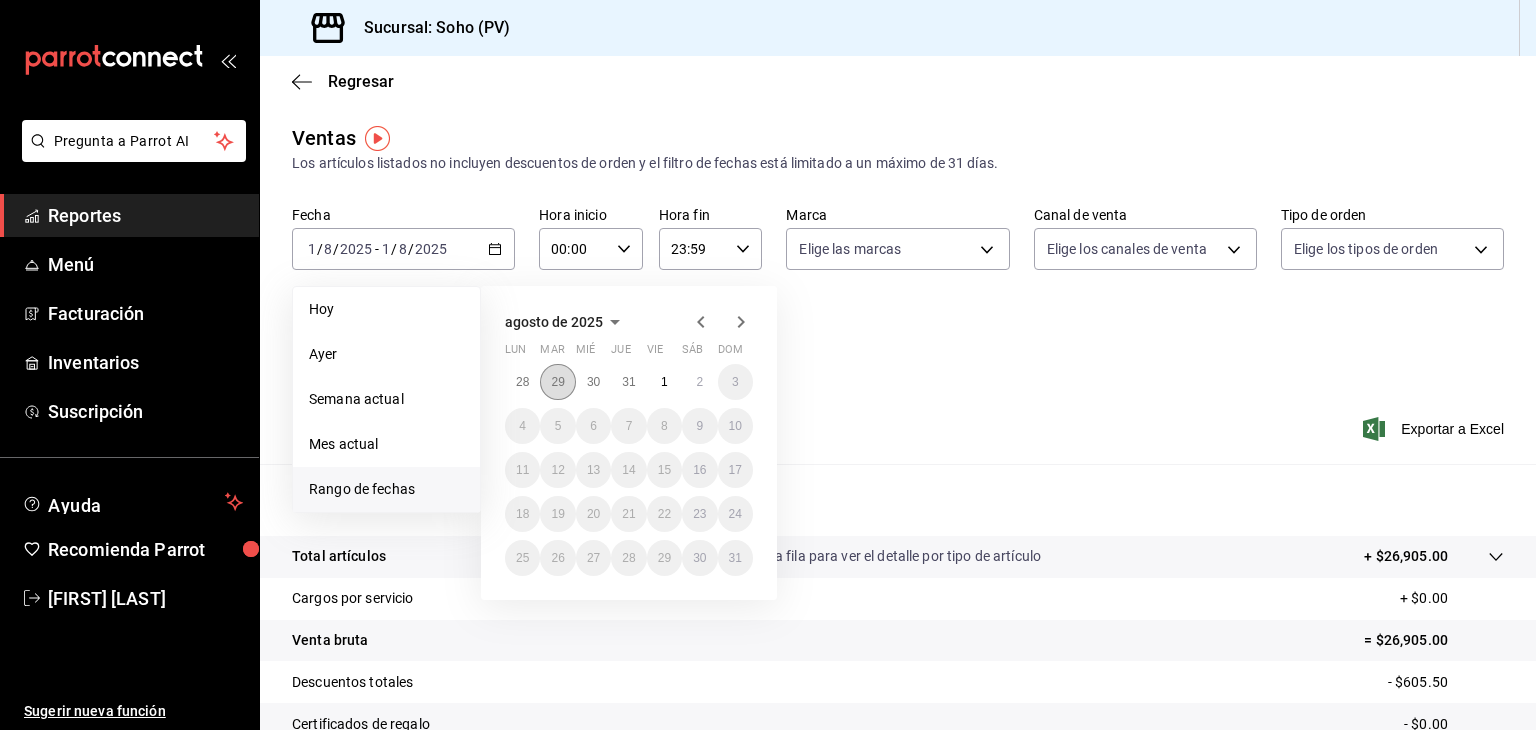 click on "29" at bounding box center (557, 382) 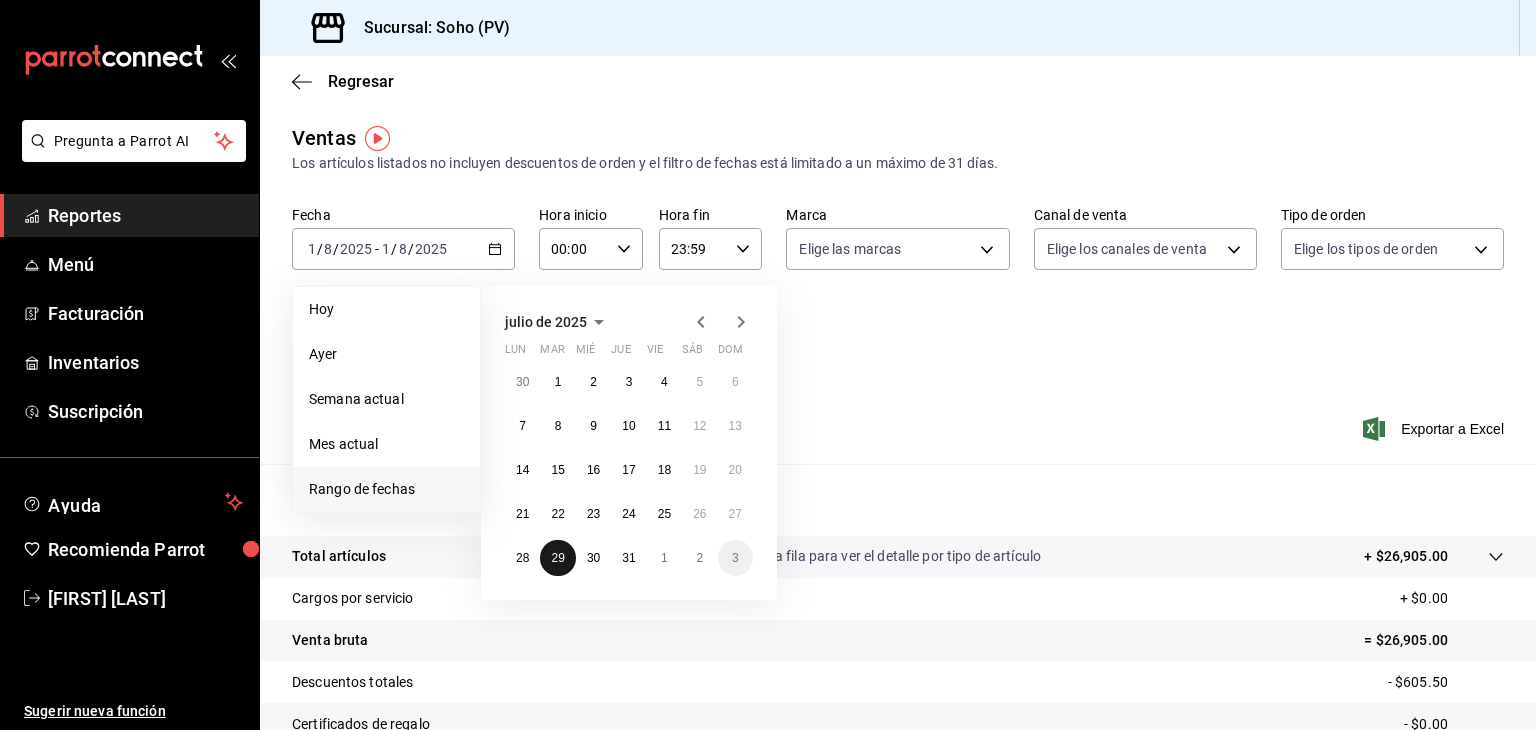 click on "29" at bounding box center (557, 558) 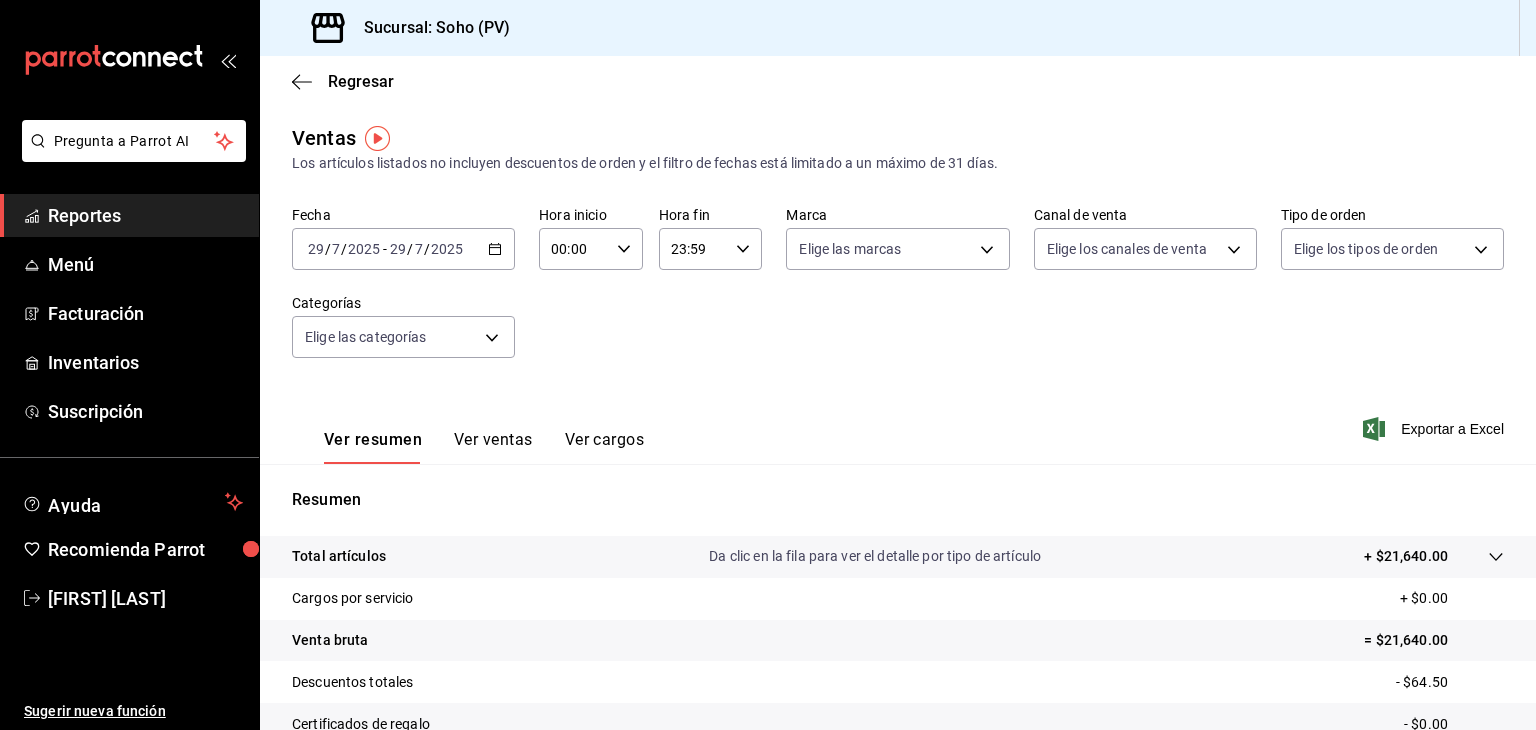 click 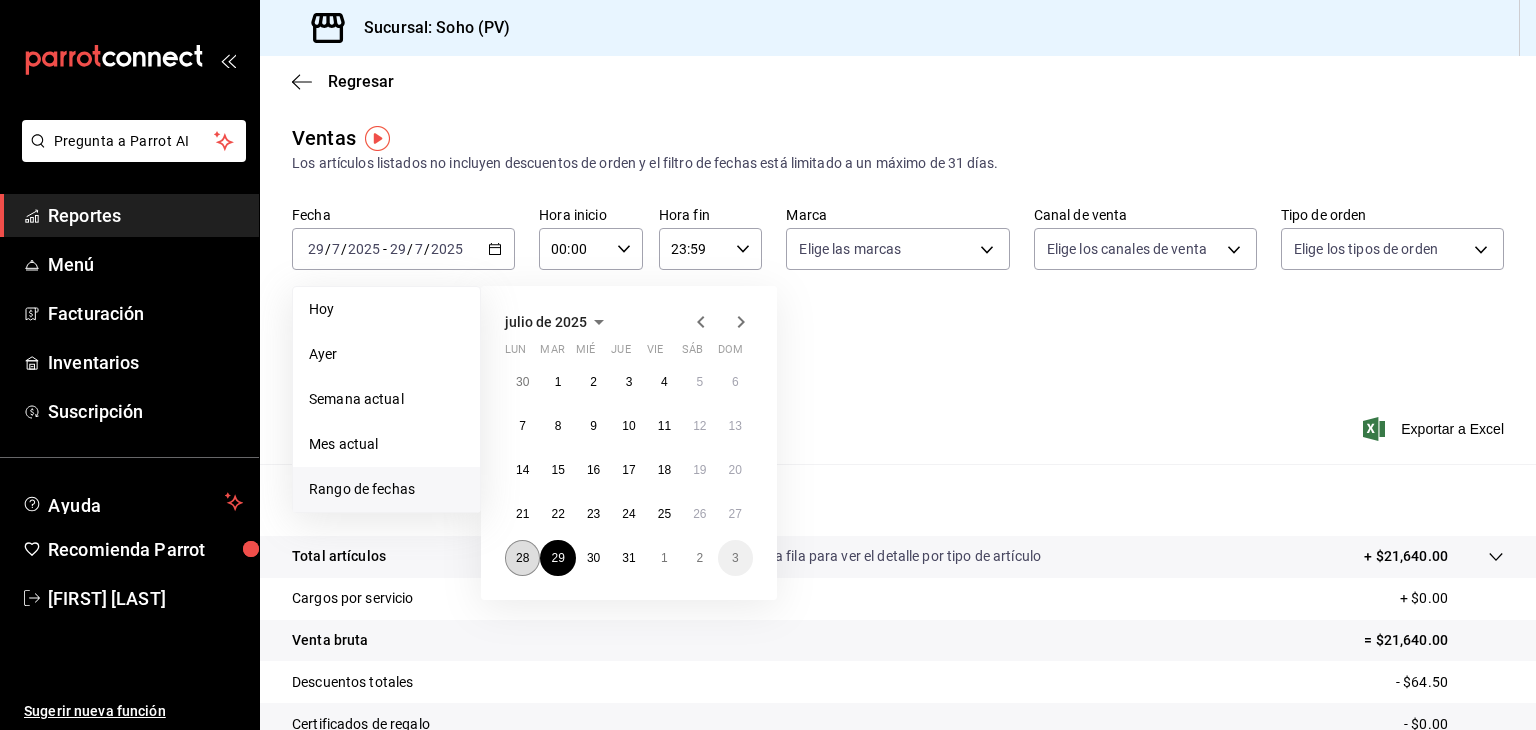 click on "28" at bounding box center (522, 558) 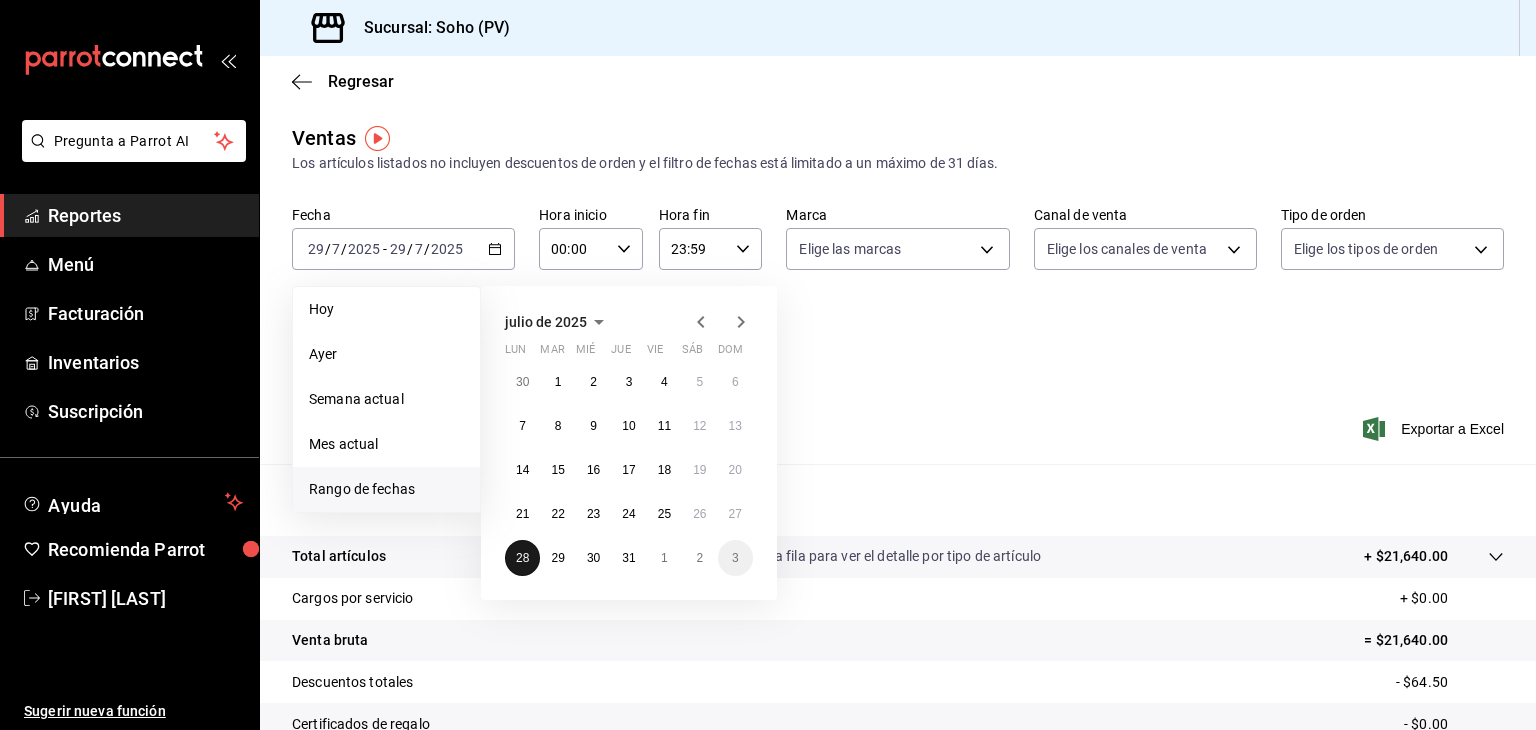 click on "28" at bounding box center [522, 558] 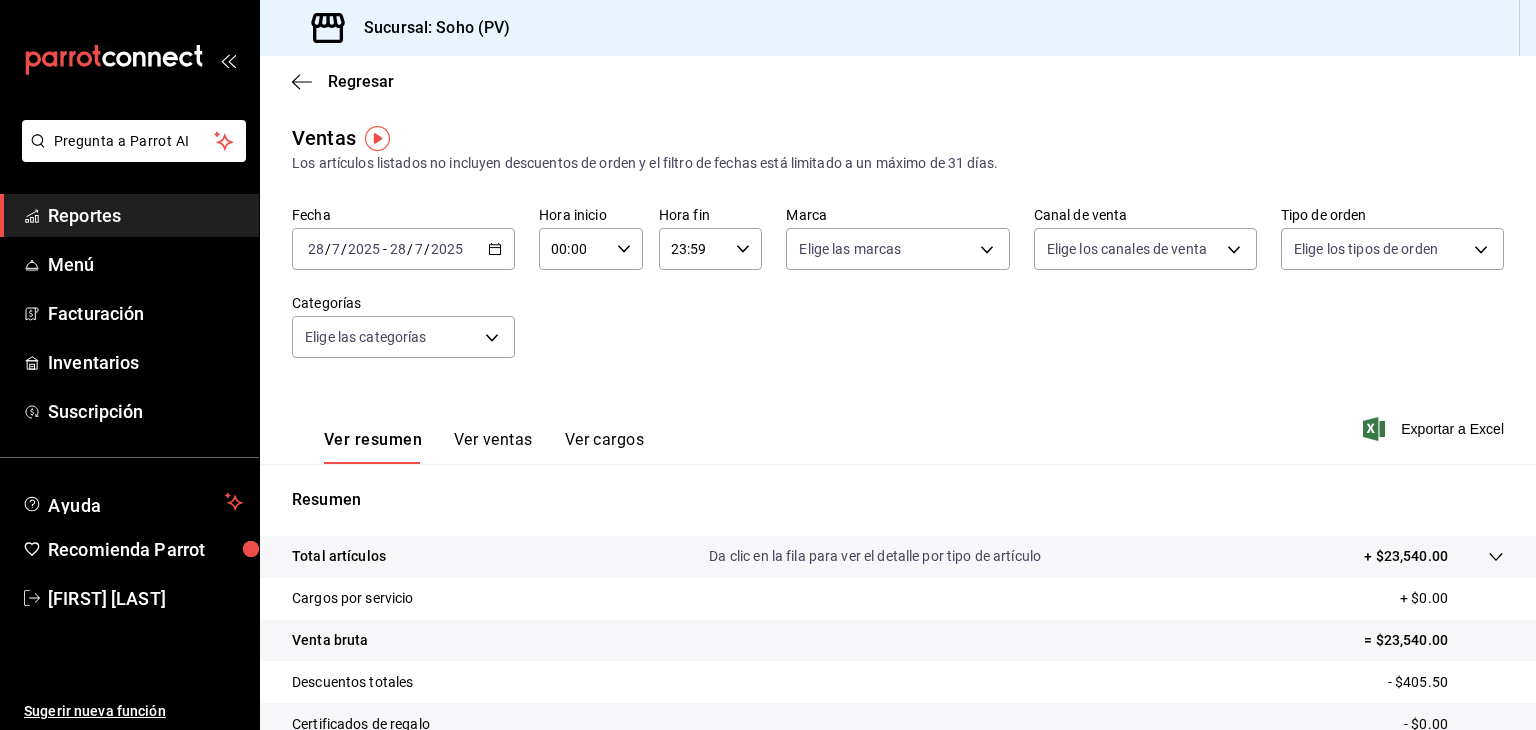 click 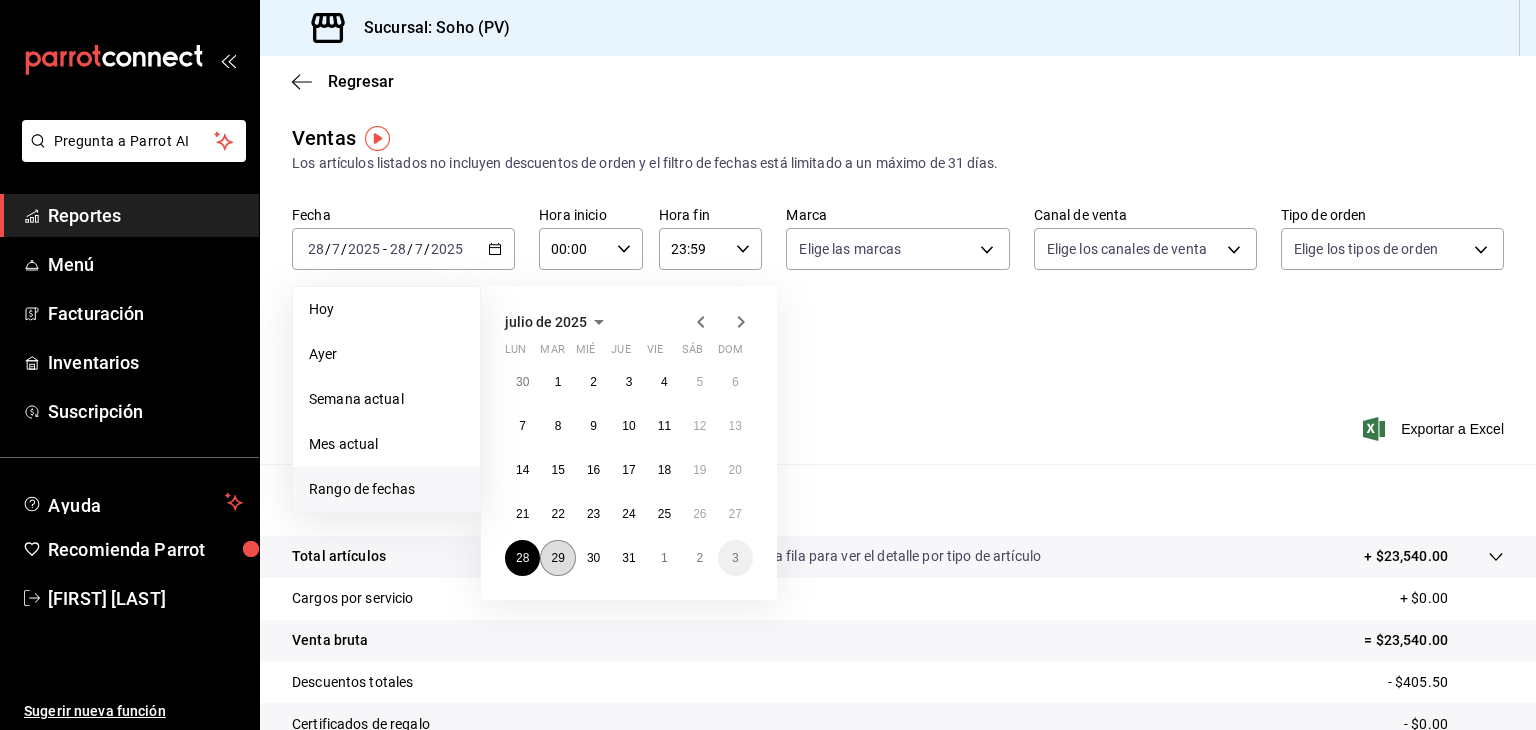 click on "29" at bounding box center [557, 558] 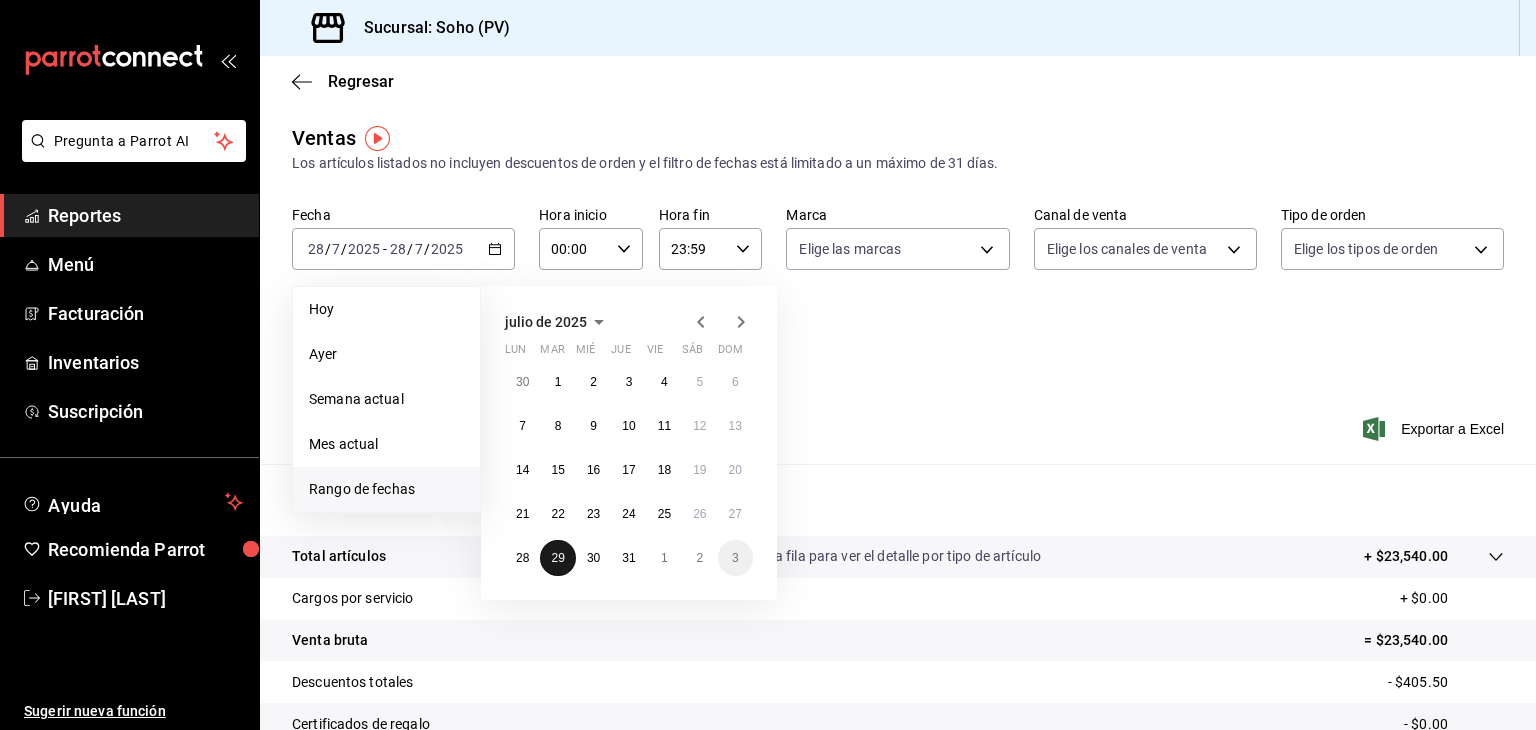 click on "29" at bounding box center [557, 558] 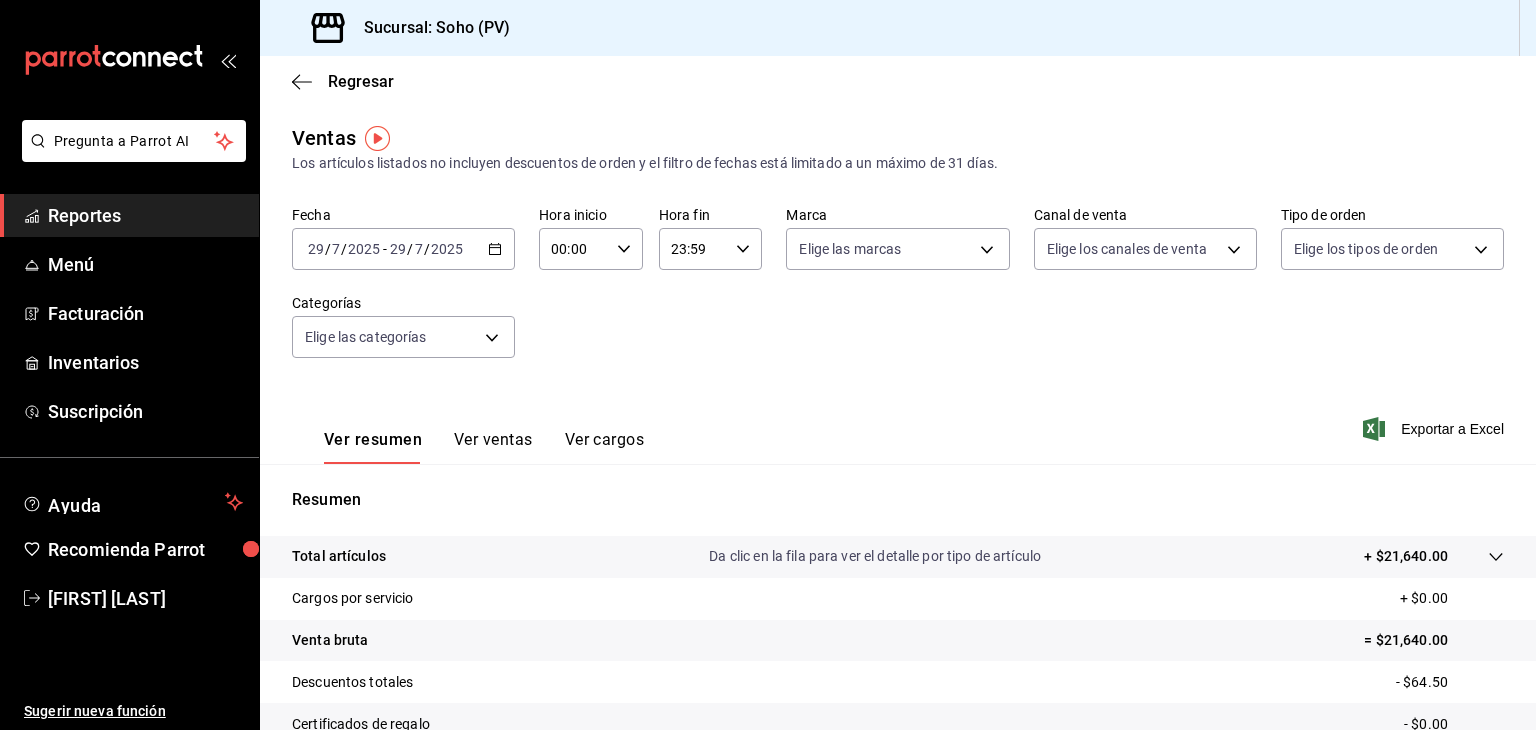 click 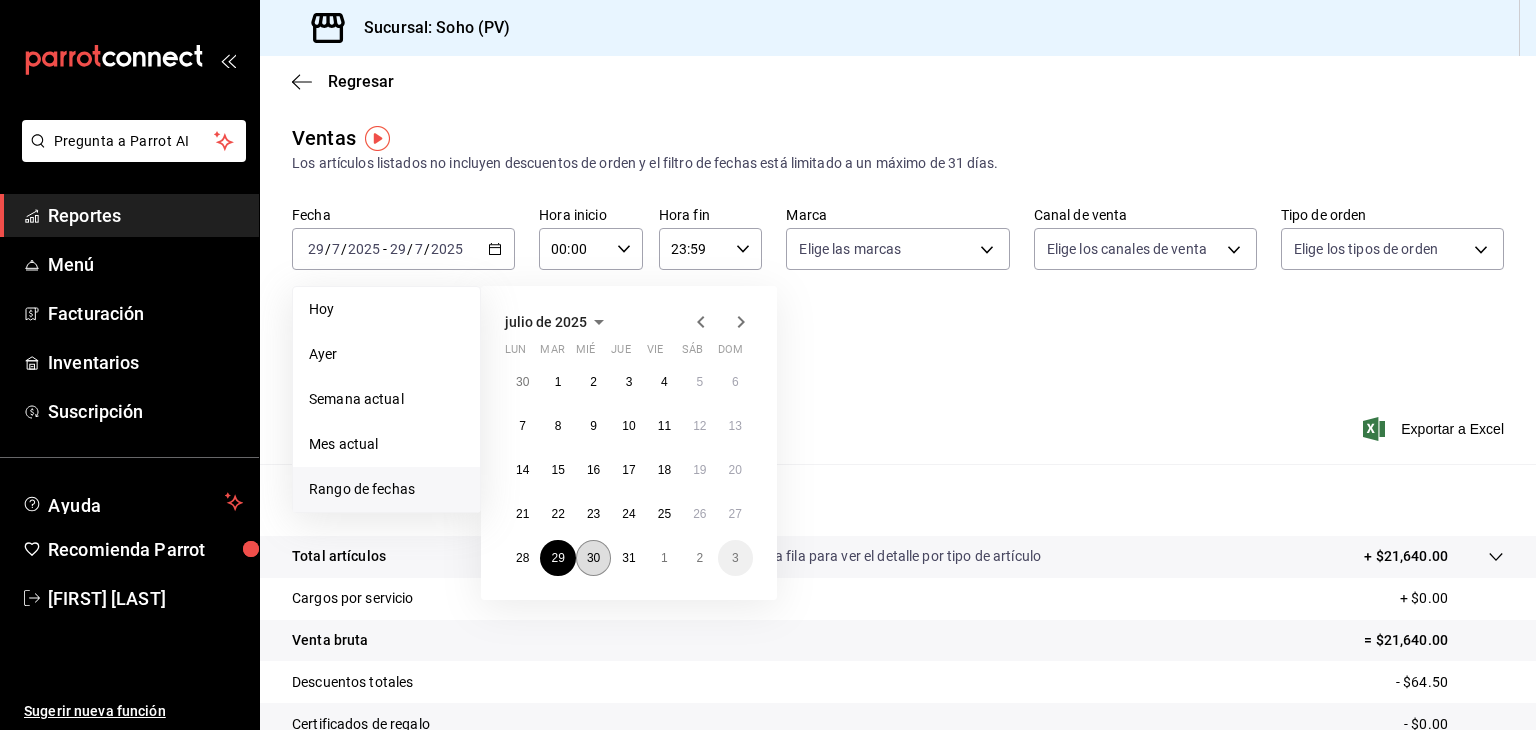 click on "30" at bounding box center [593, 558] 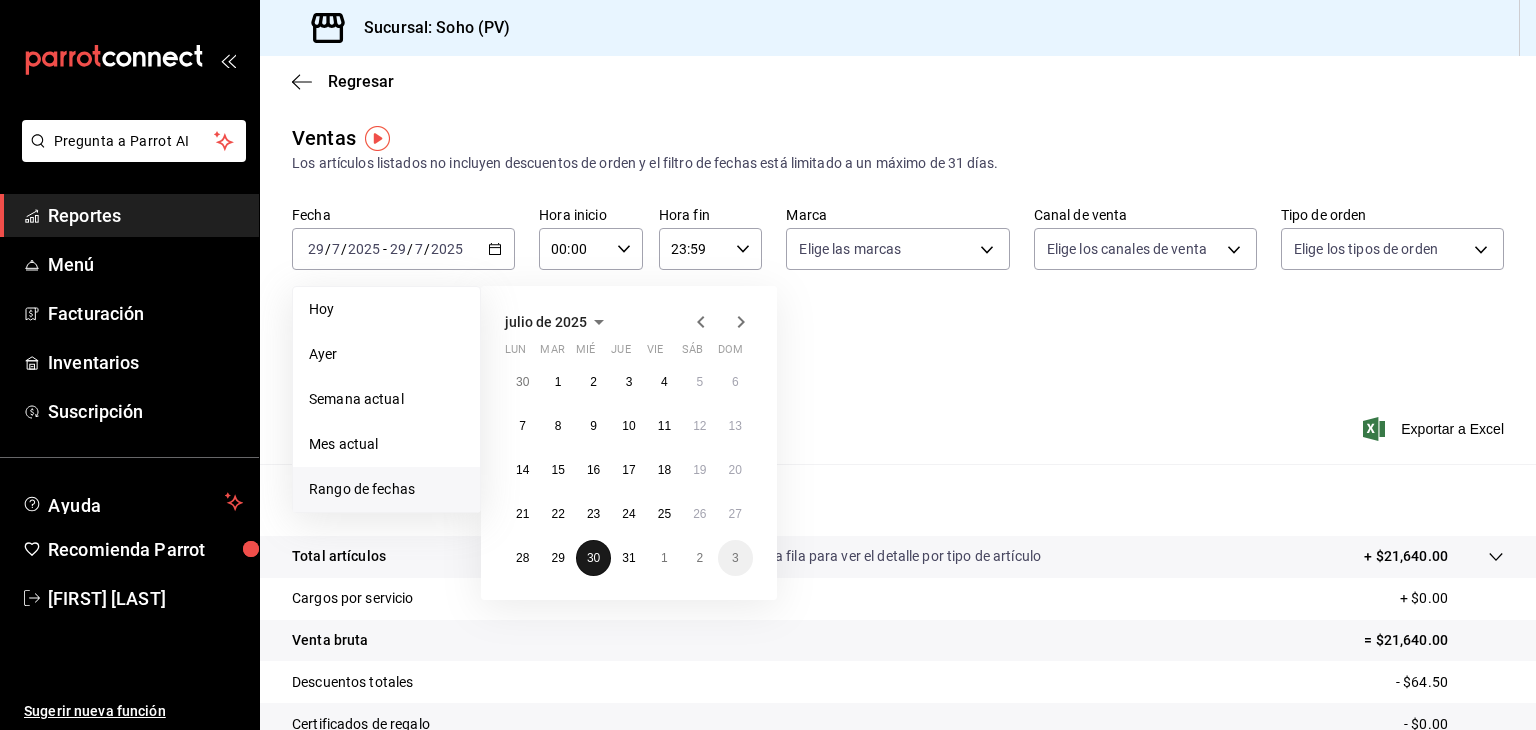 click on "30" at bounding box center (593, 558) 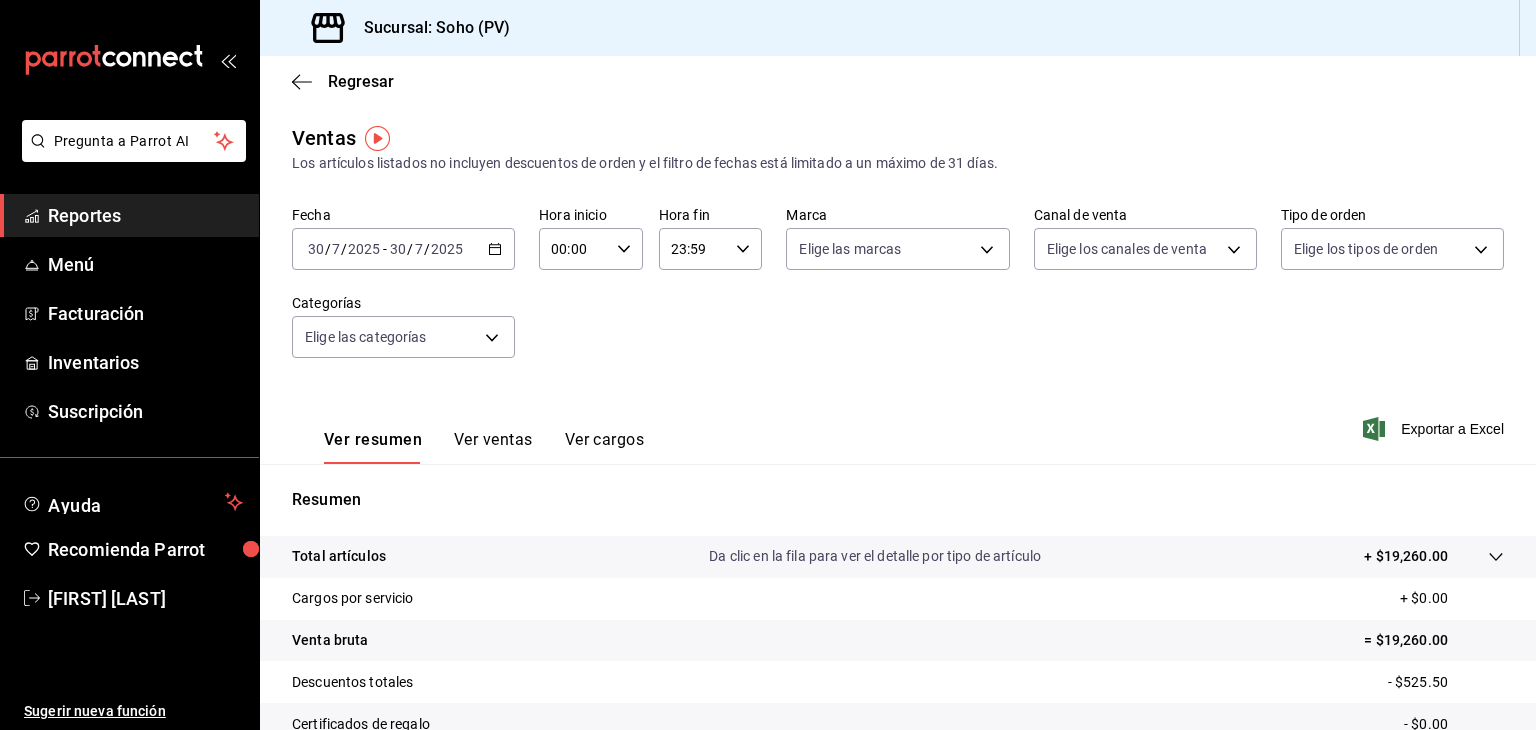 click on "Reportes" at bounding box center (145, 215) 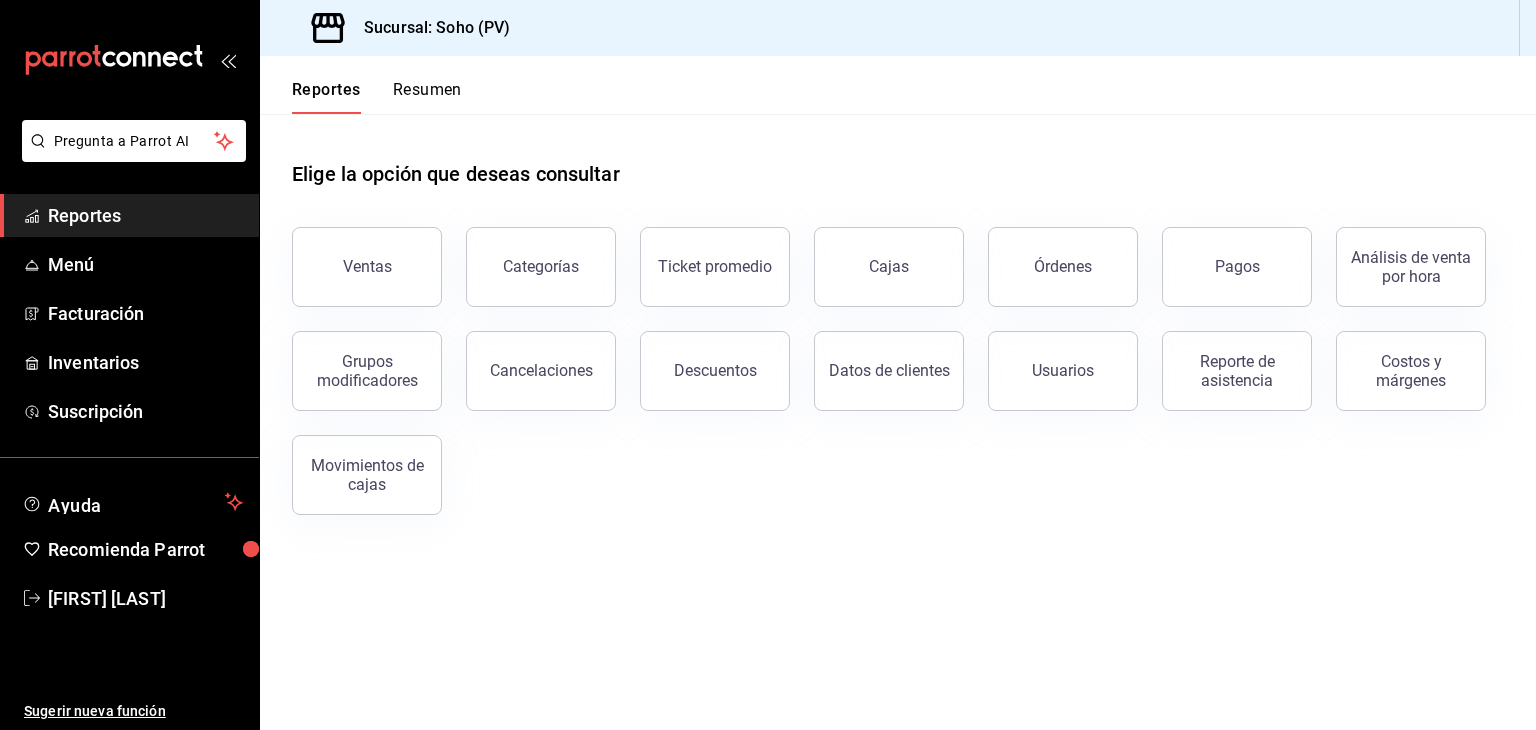 click on "Reportes" at bounding box center (145, 215) 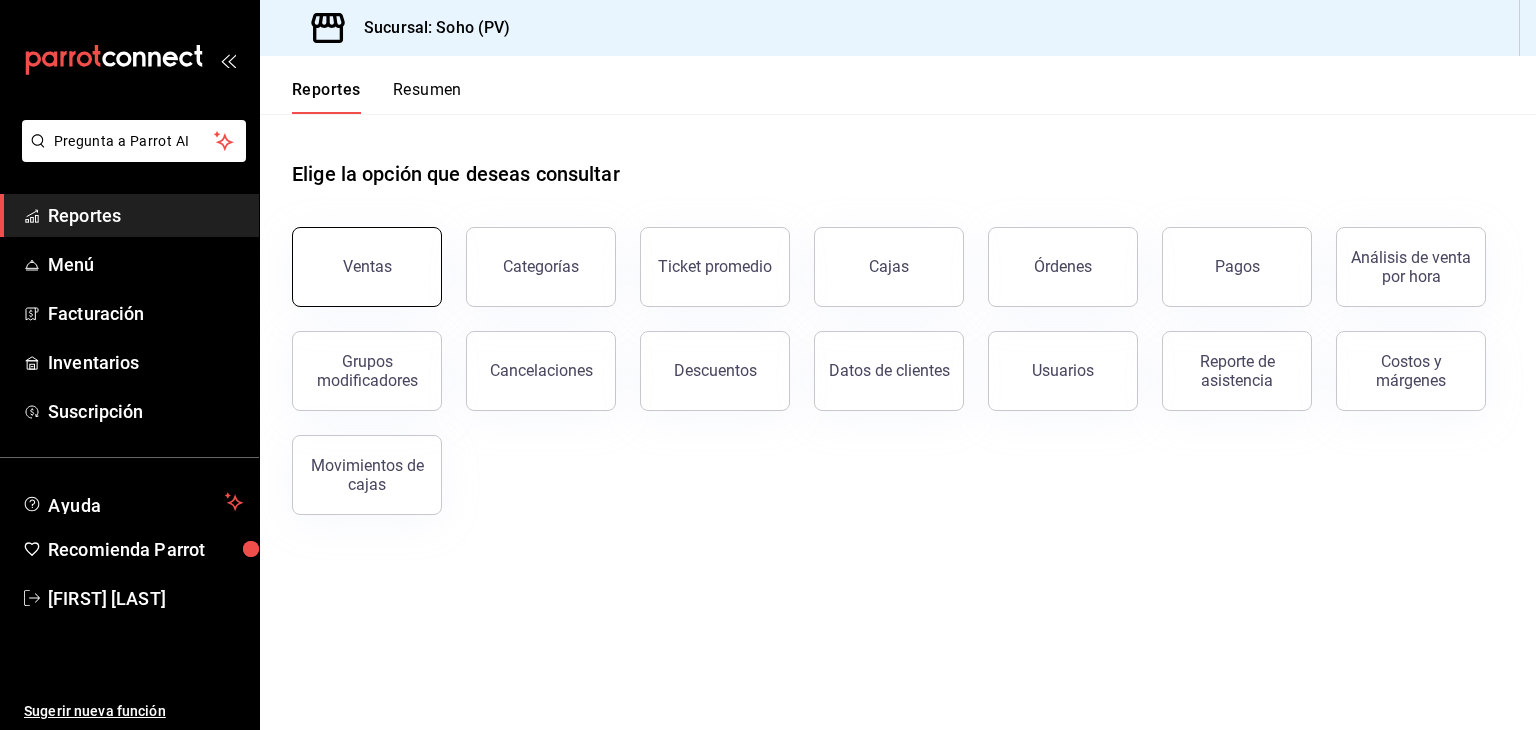 click on "Ventas" at bounding box center [367, 267] 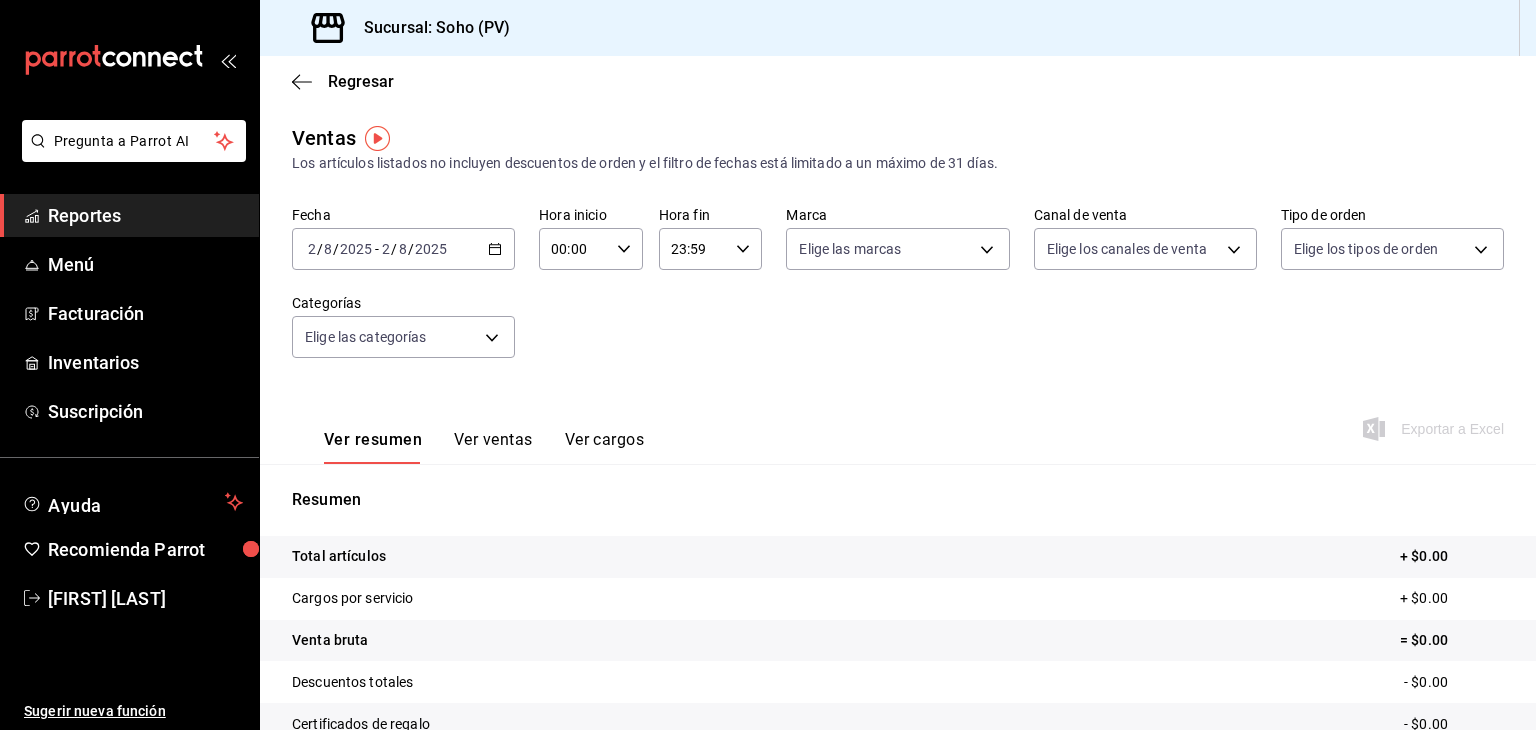 click on "Reportes" at bounding box center [145, 215] 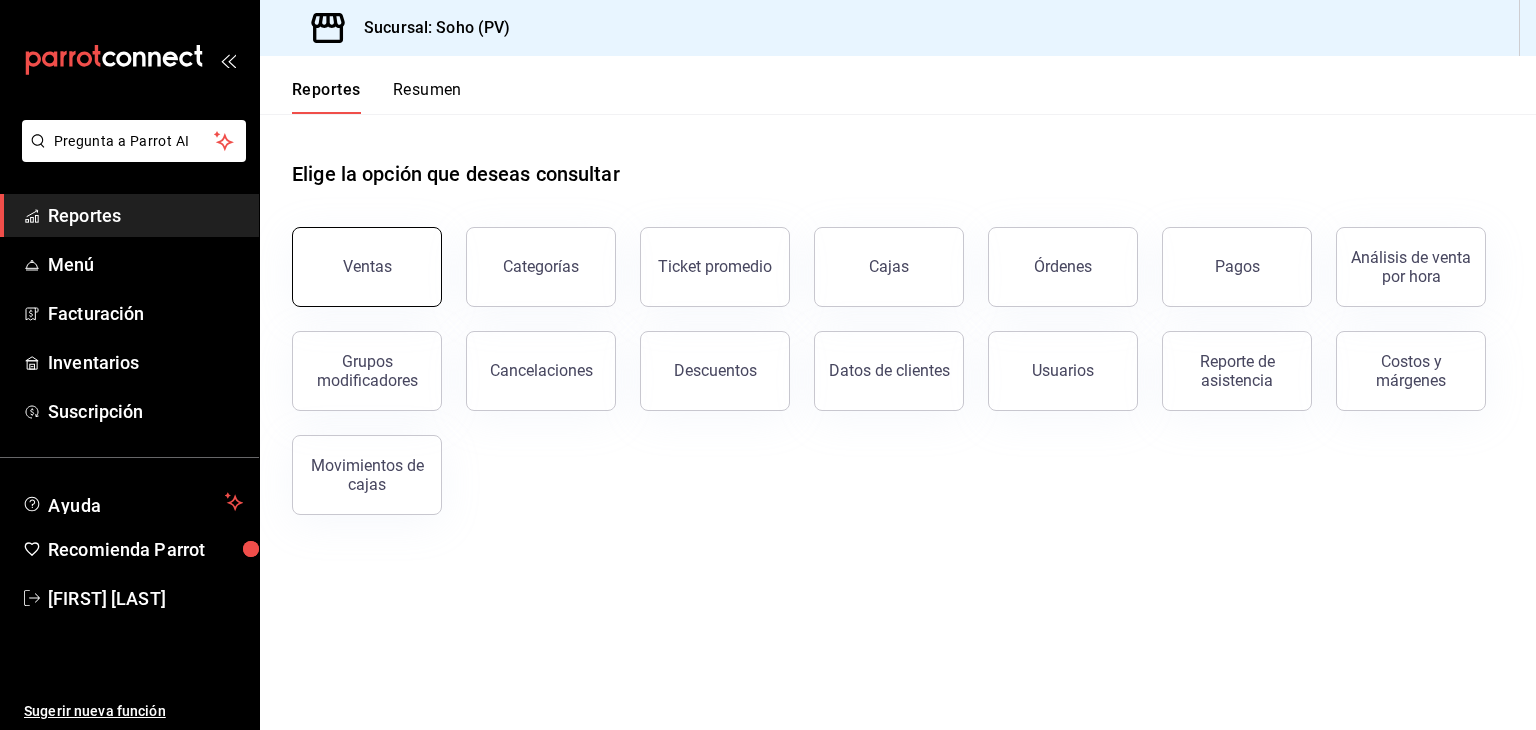 click on "Ventas" at bounding box center [367, 267] 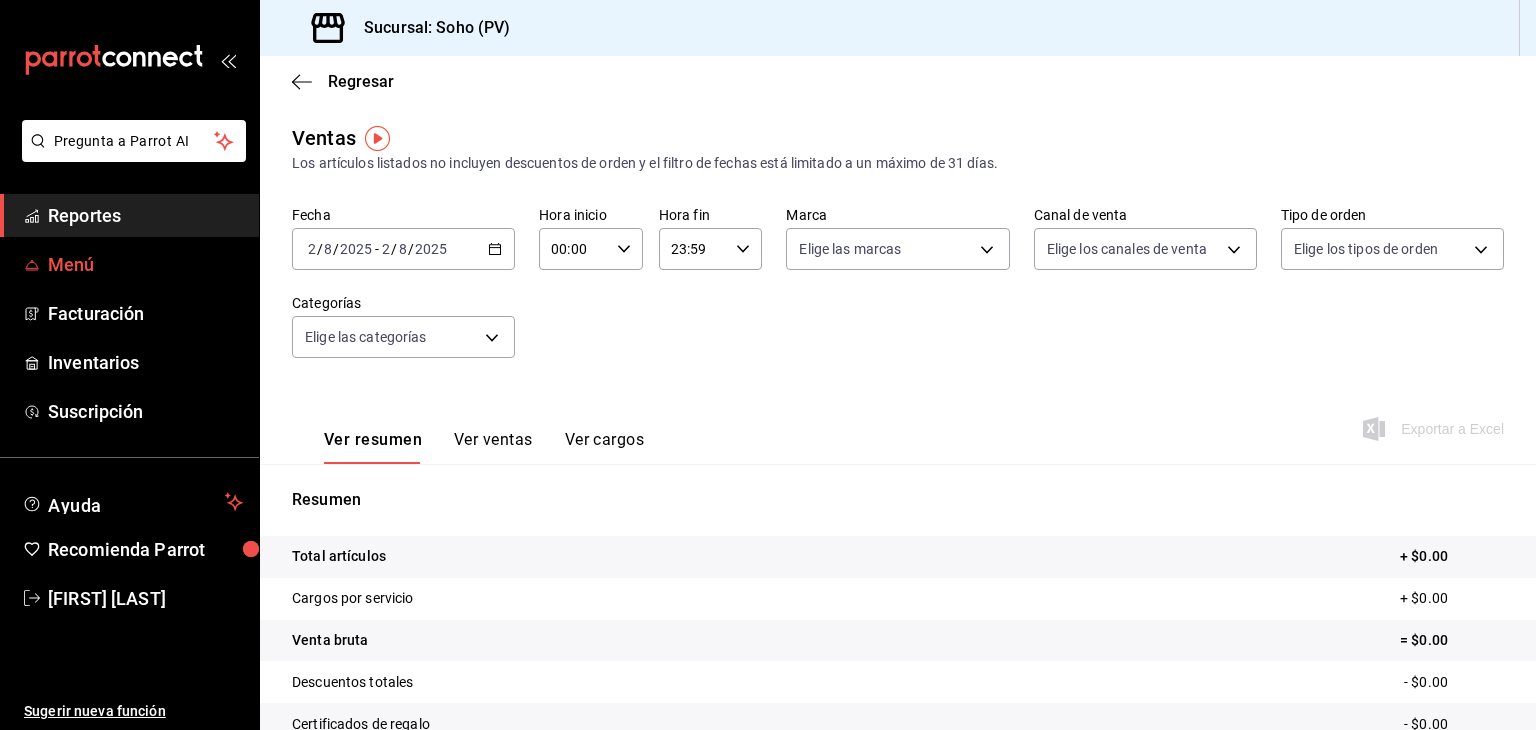 click on "Menú" at bounding box center [145, 264] 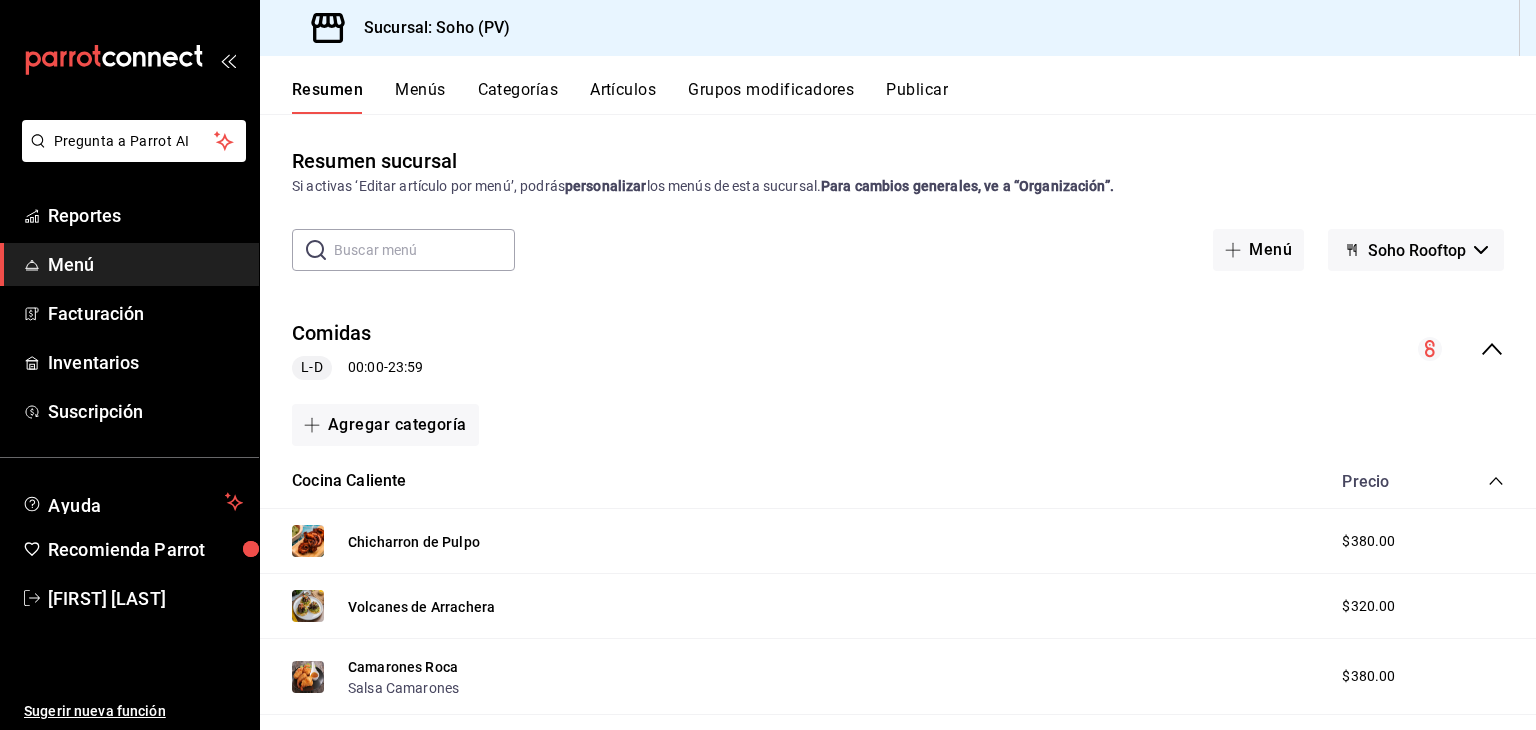 click on "Artículos" at bounding box center [623, 97] 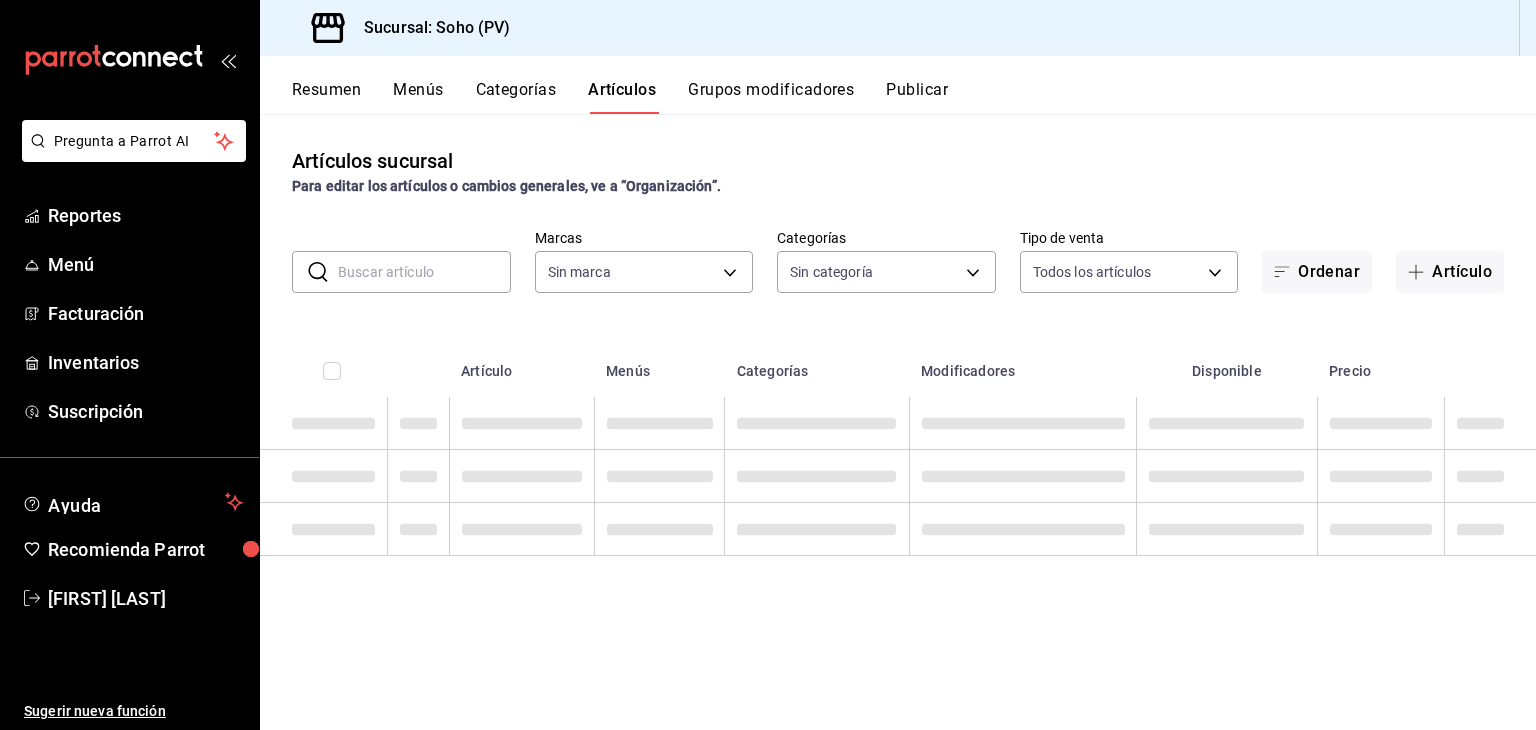 type on "60e6130b-27a3-4a0c-8c1b-8307769b85ff" 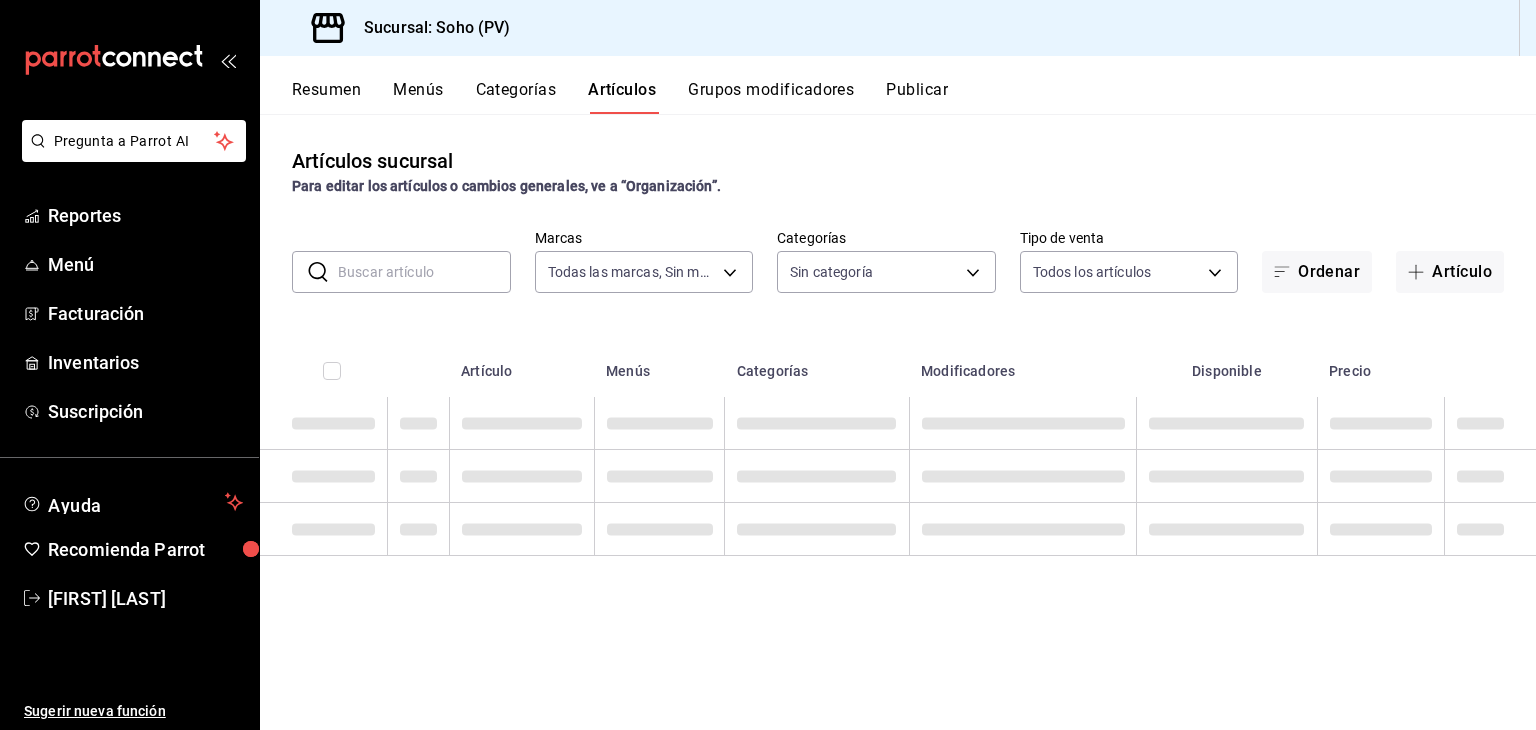 type on "[UUID]" 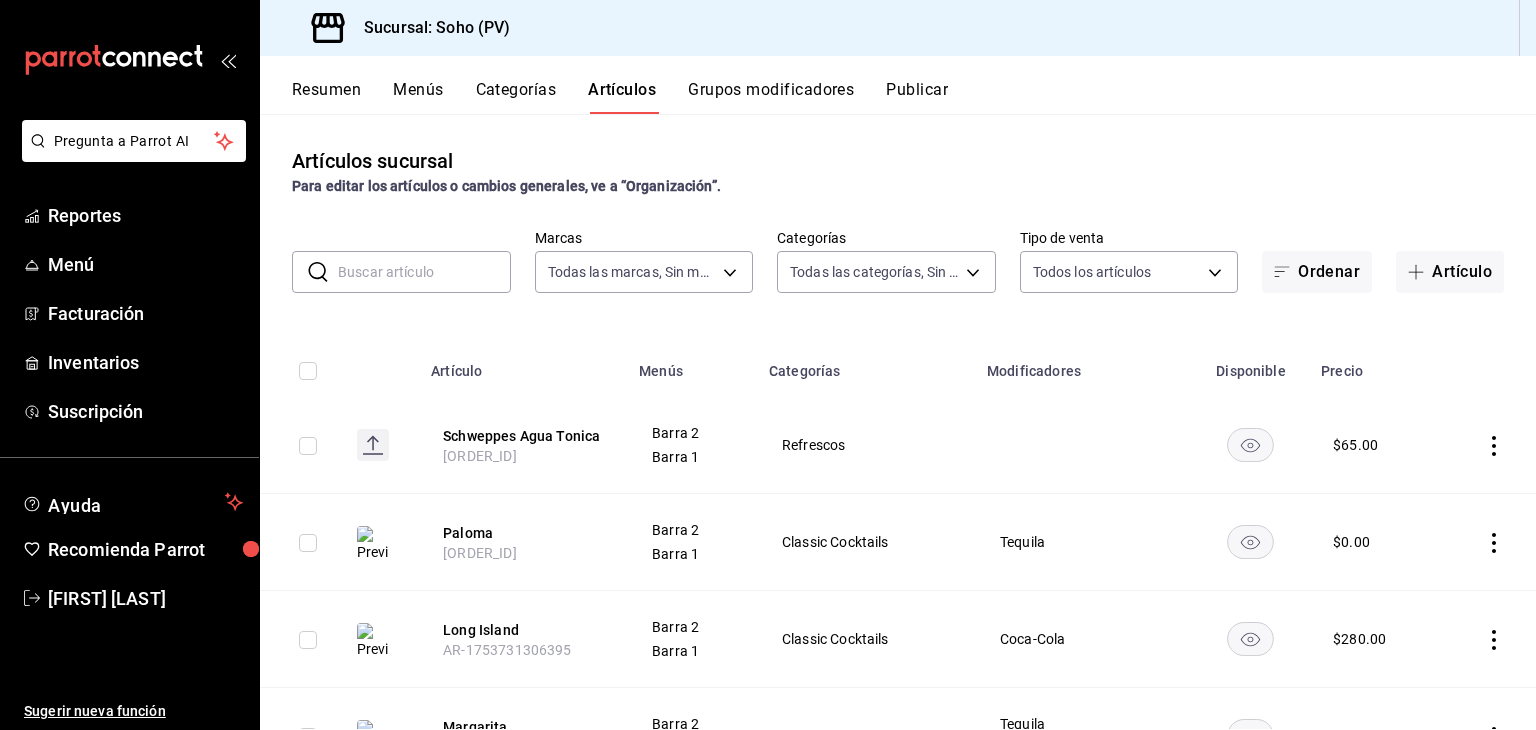 click at bounding box center [424, 272] 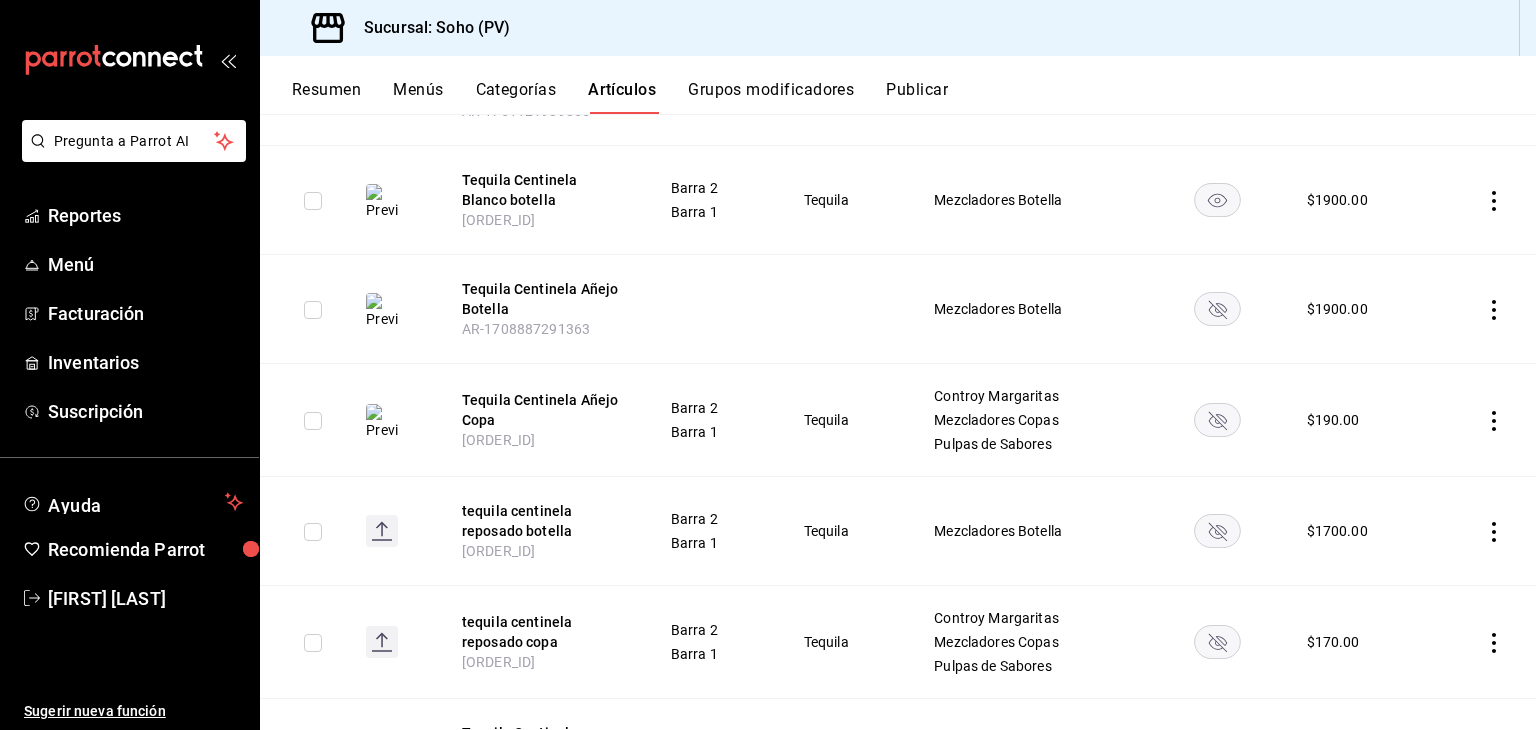 scroll, scrollTop: 484, scrollLeft: 0, axis: vertical 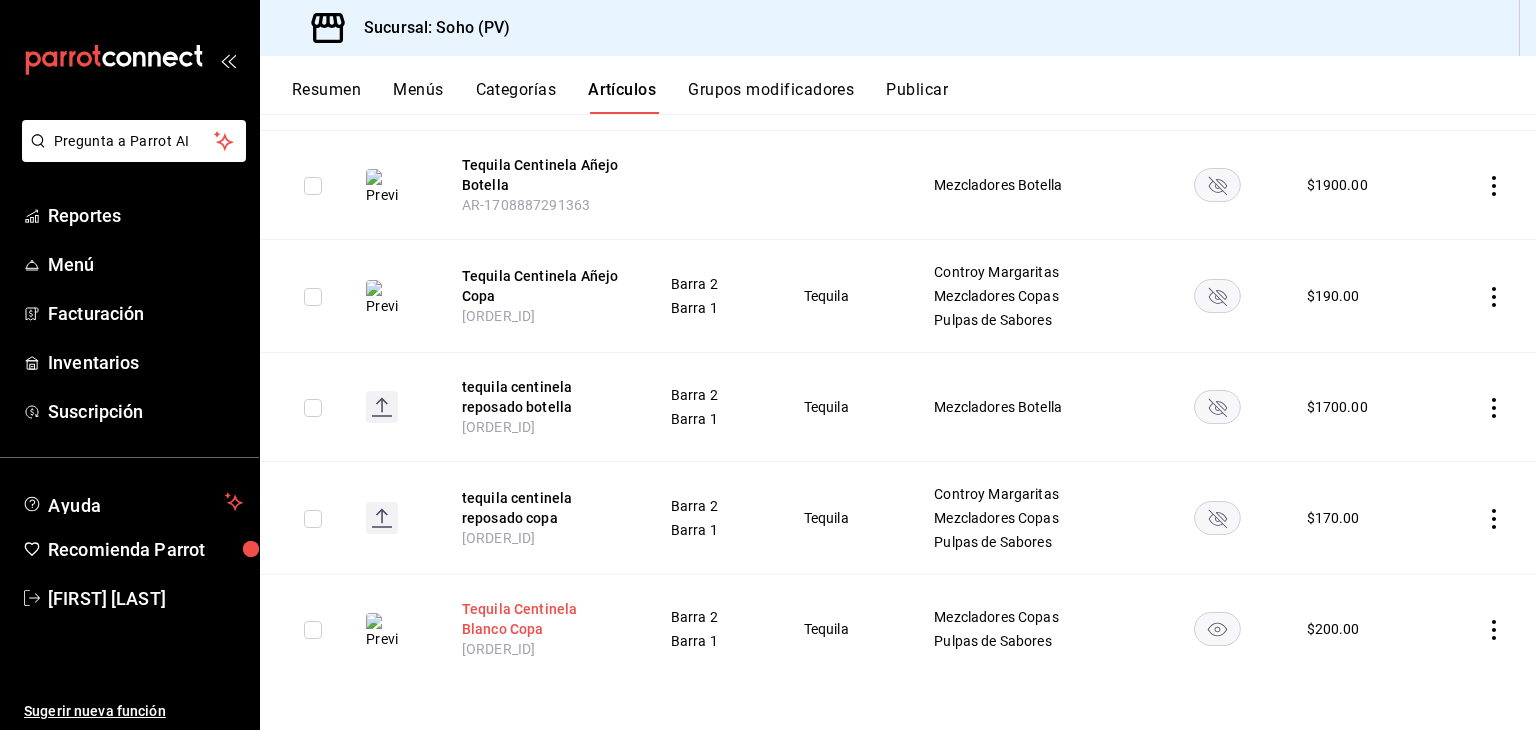 type on "centinel" 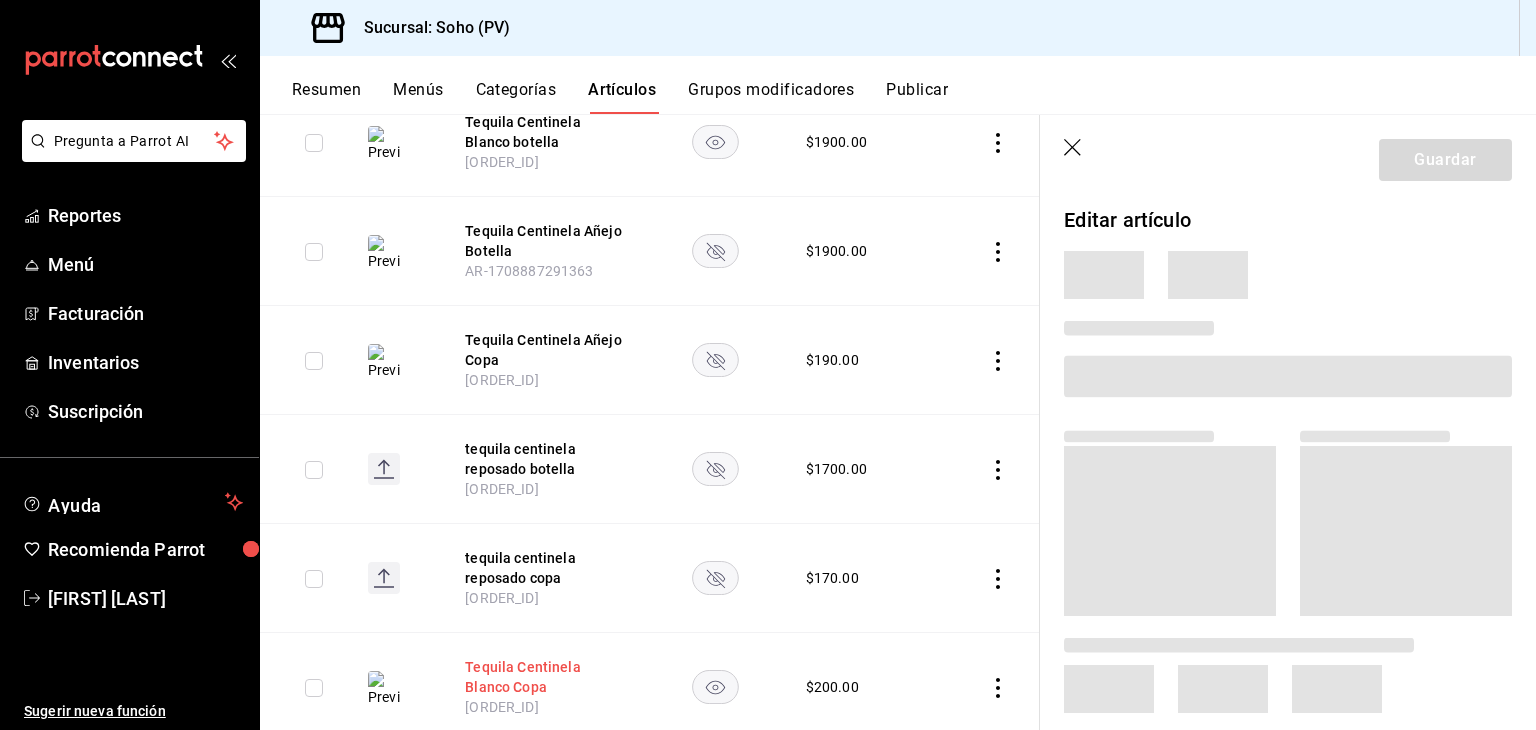 scroll, scrollTop: 477, scrollLeft: 0, axis: vertical 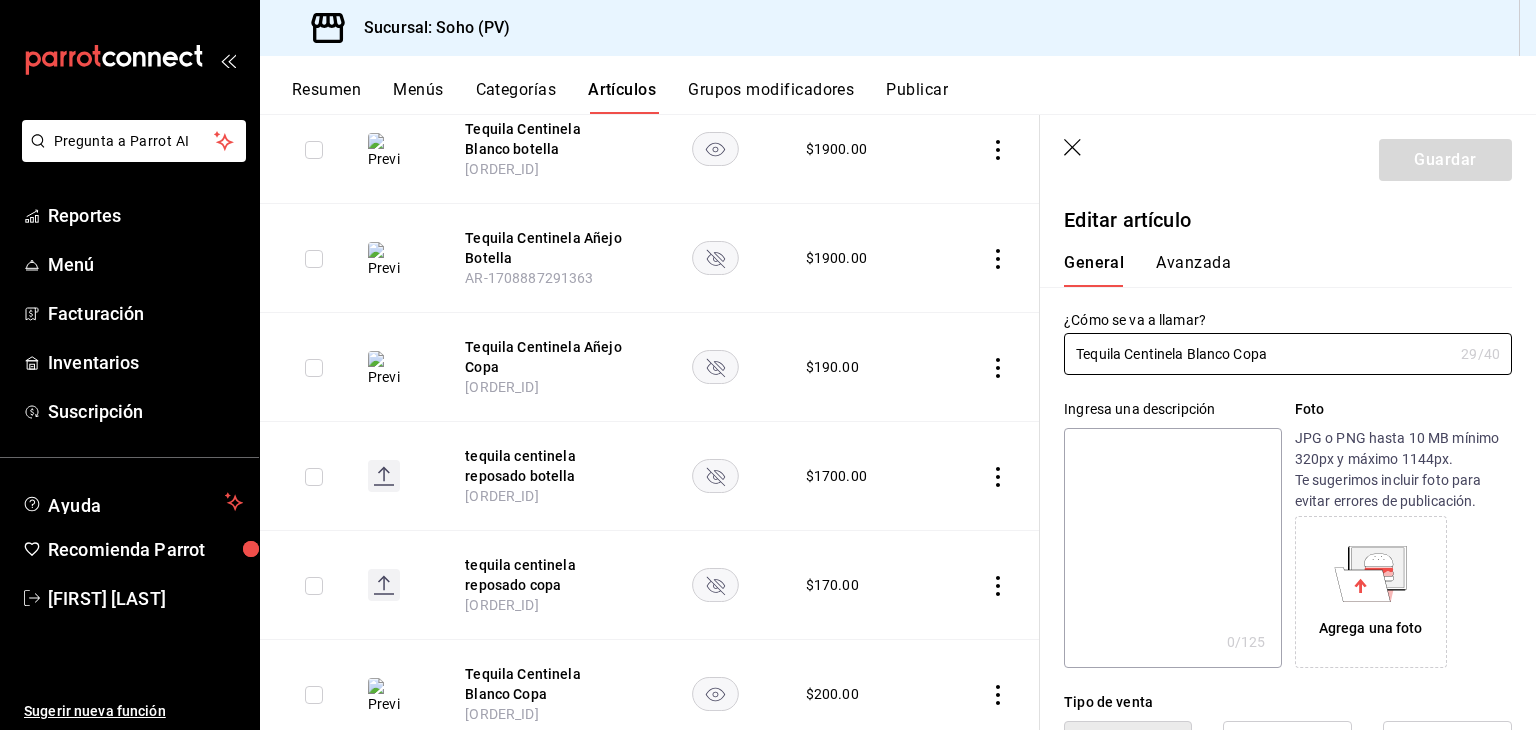 type on "$200.00" 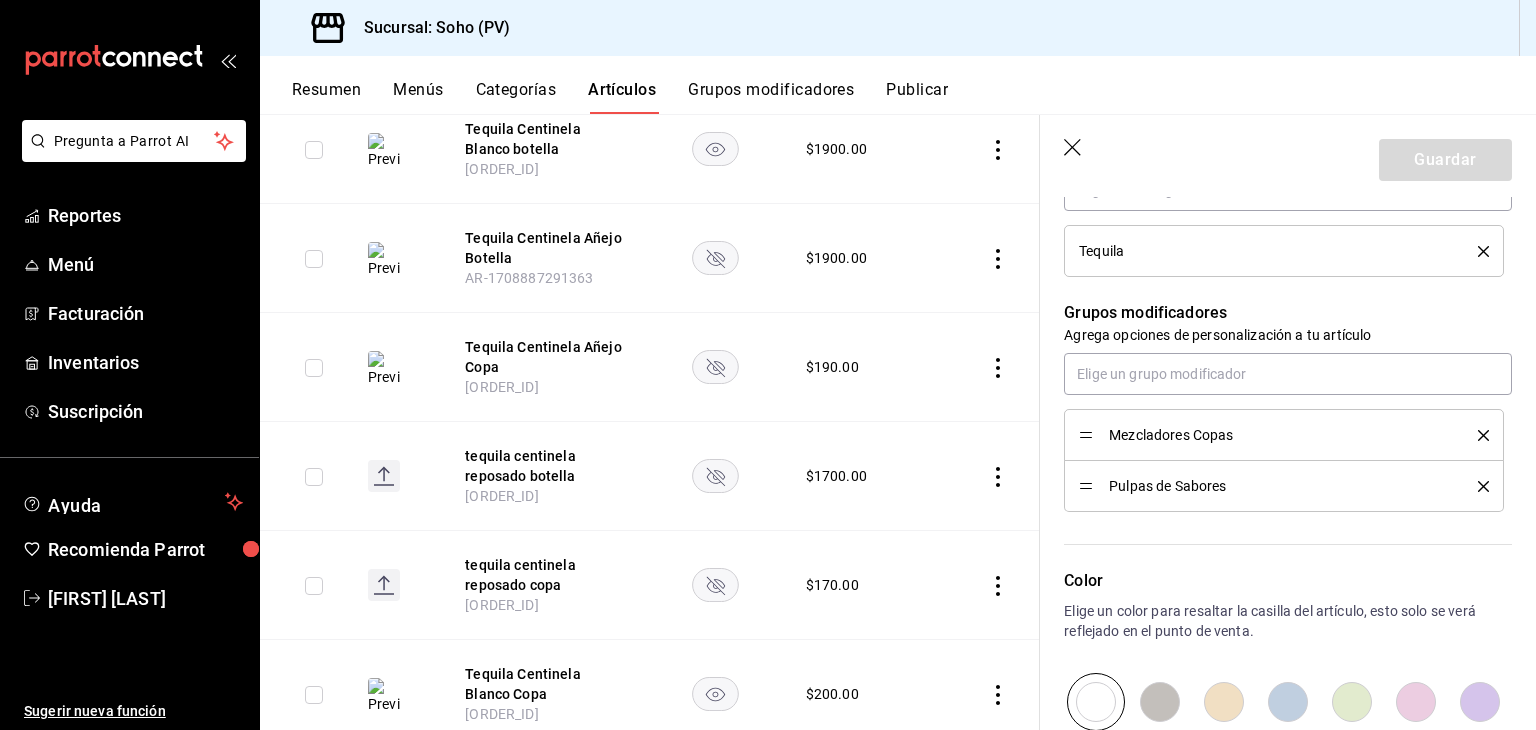 scroll, scrollTop: 811, scrollLeft: 0, axis: vertical 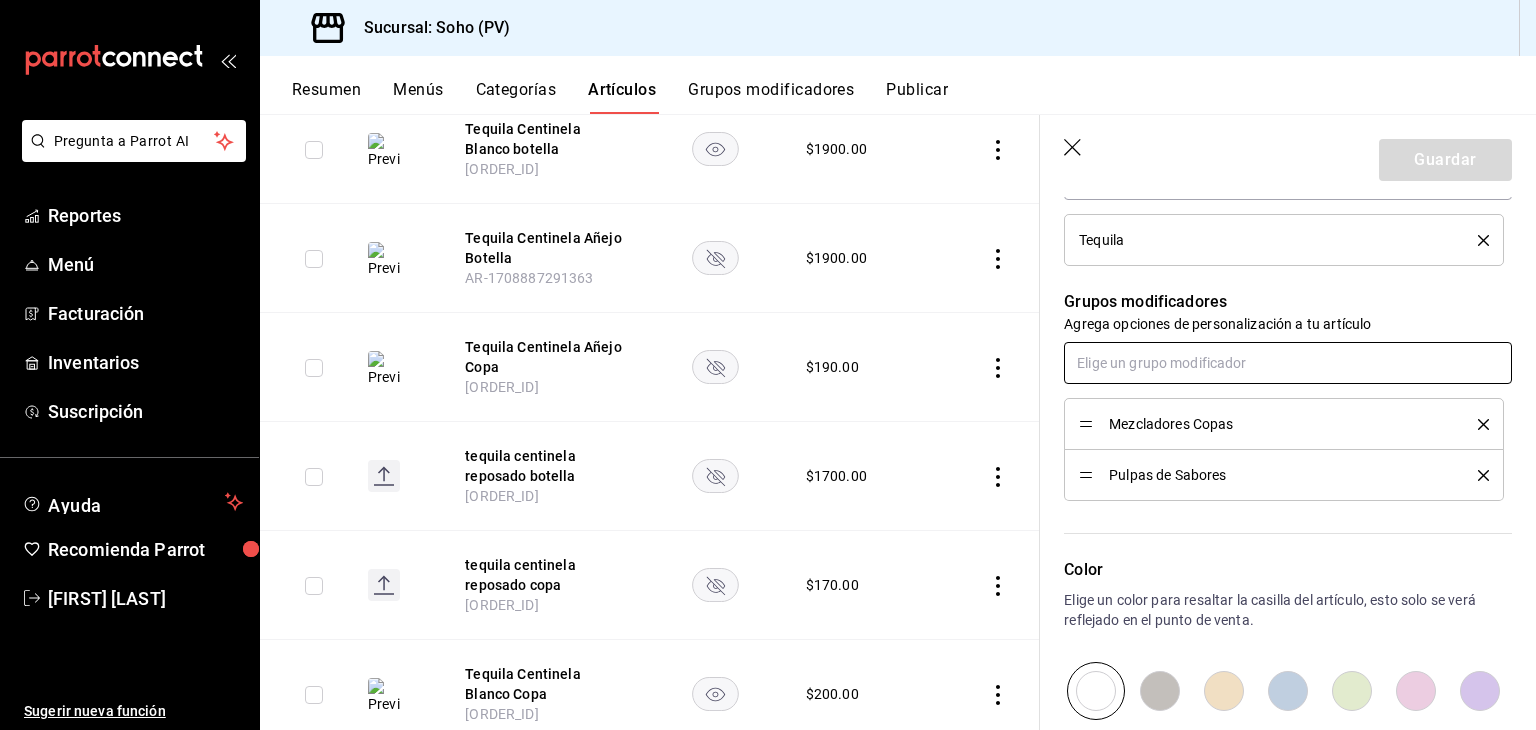 click at bounding box center [1288, 363] 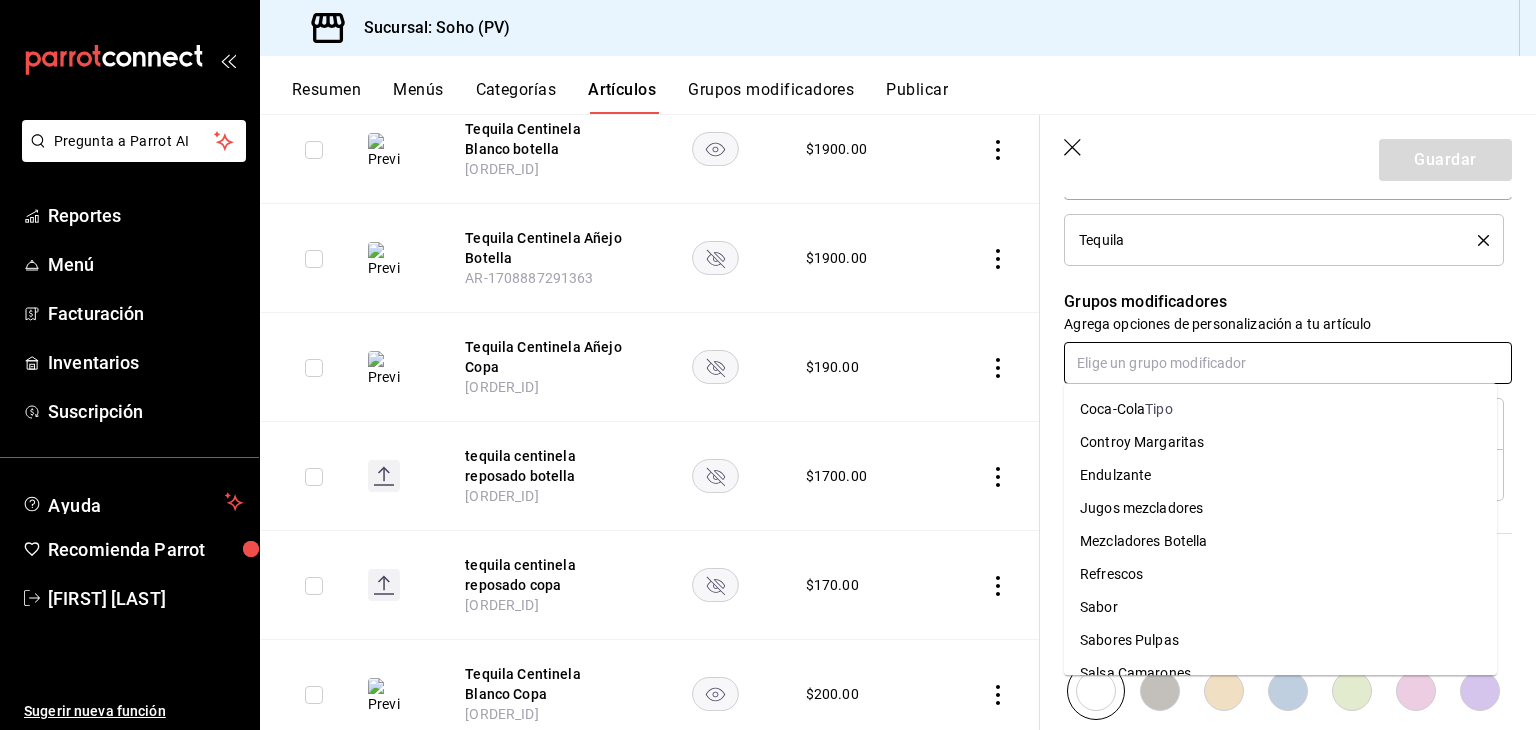 scroll, scrollTop: 30, scrollLeft: 0, axis: vertical 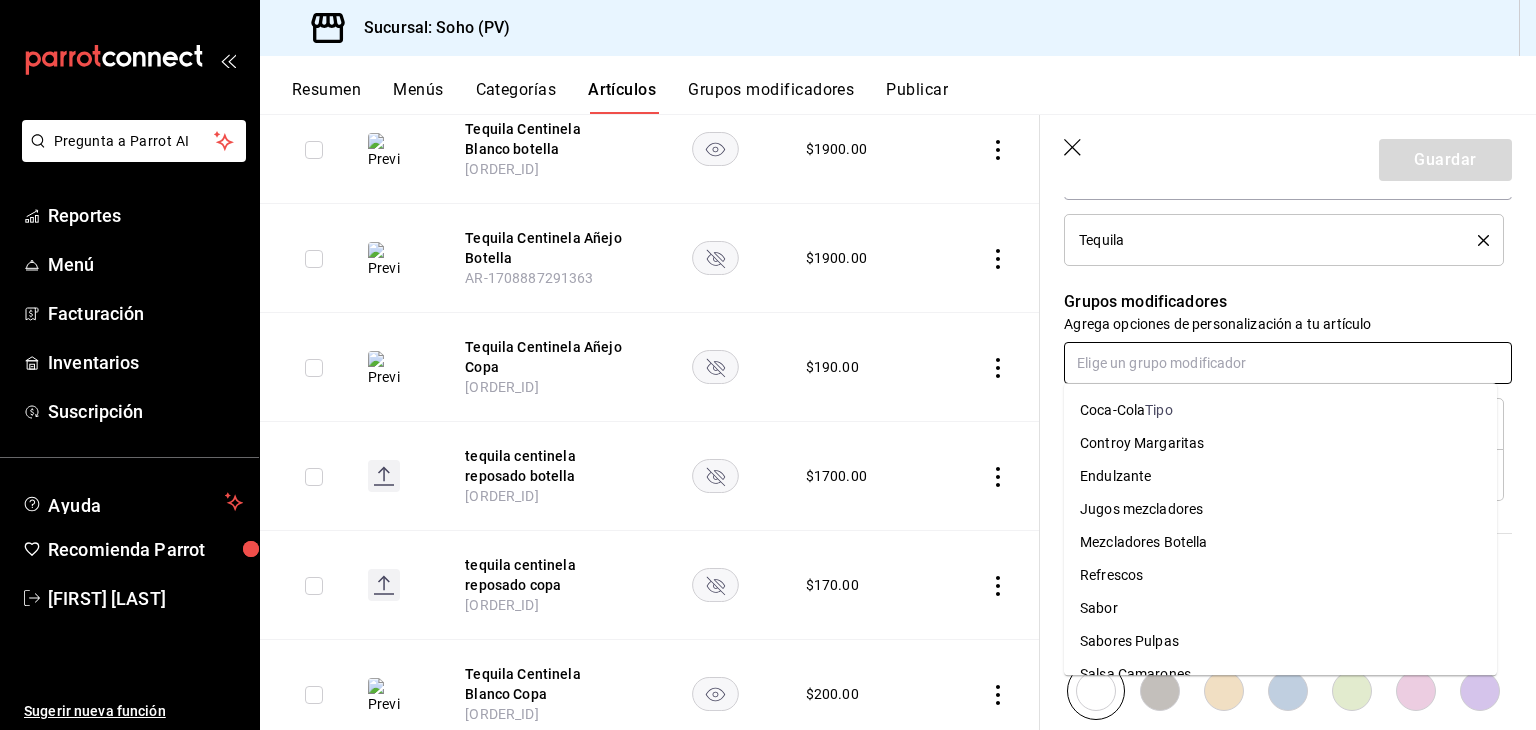 click on "Controy Margaritas" at bounding box center [1142, 443] 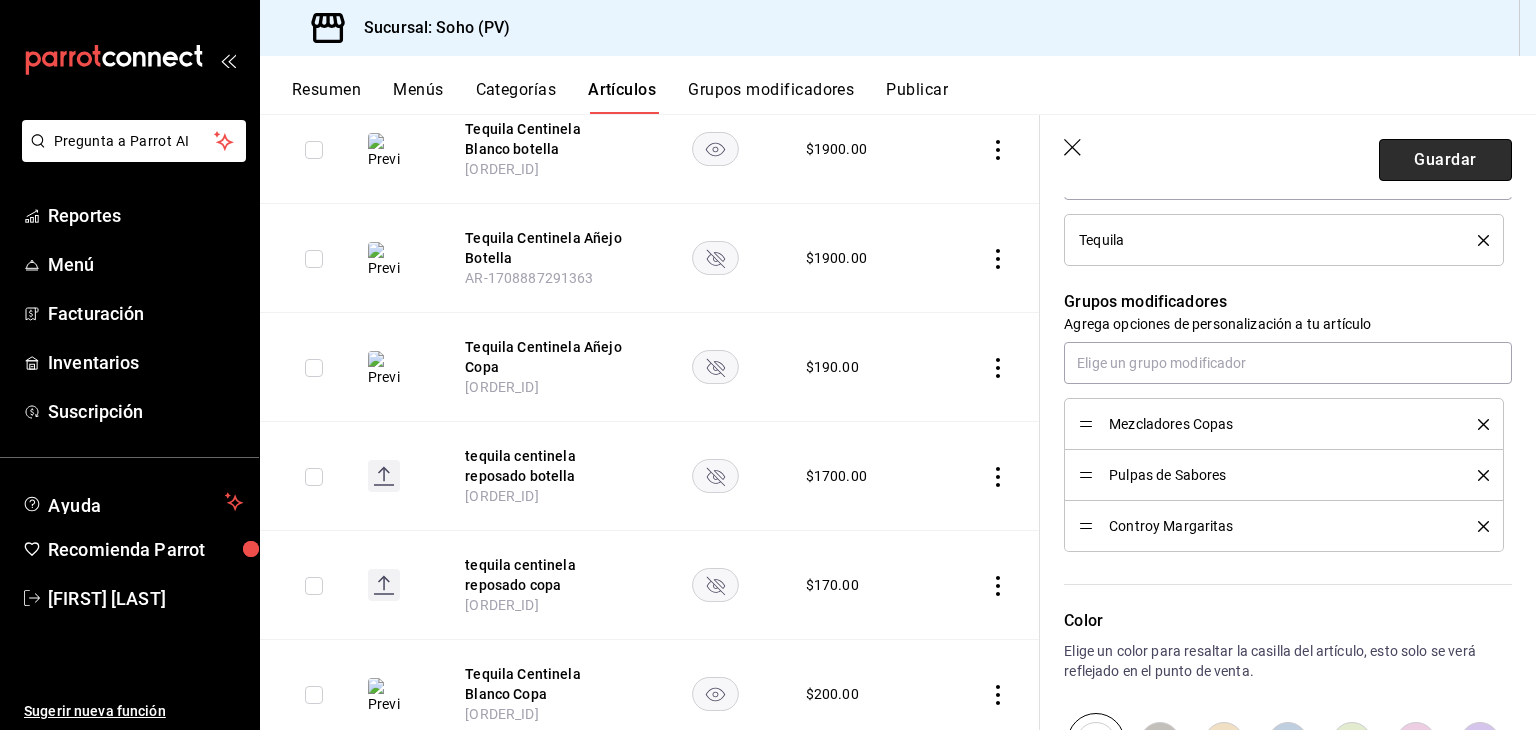 click on "Guardar" at bounding box center (1445, 160) 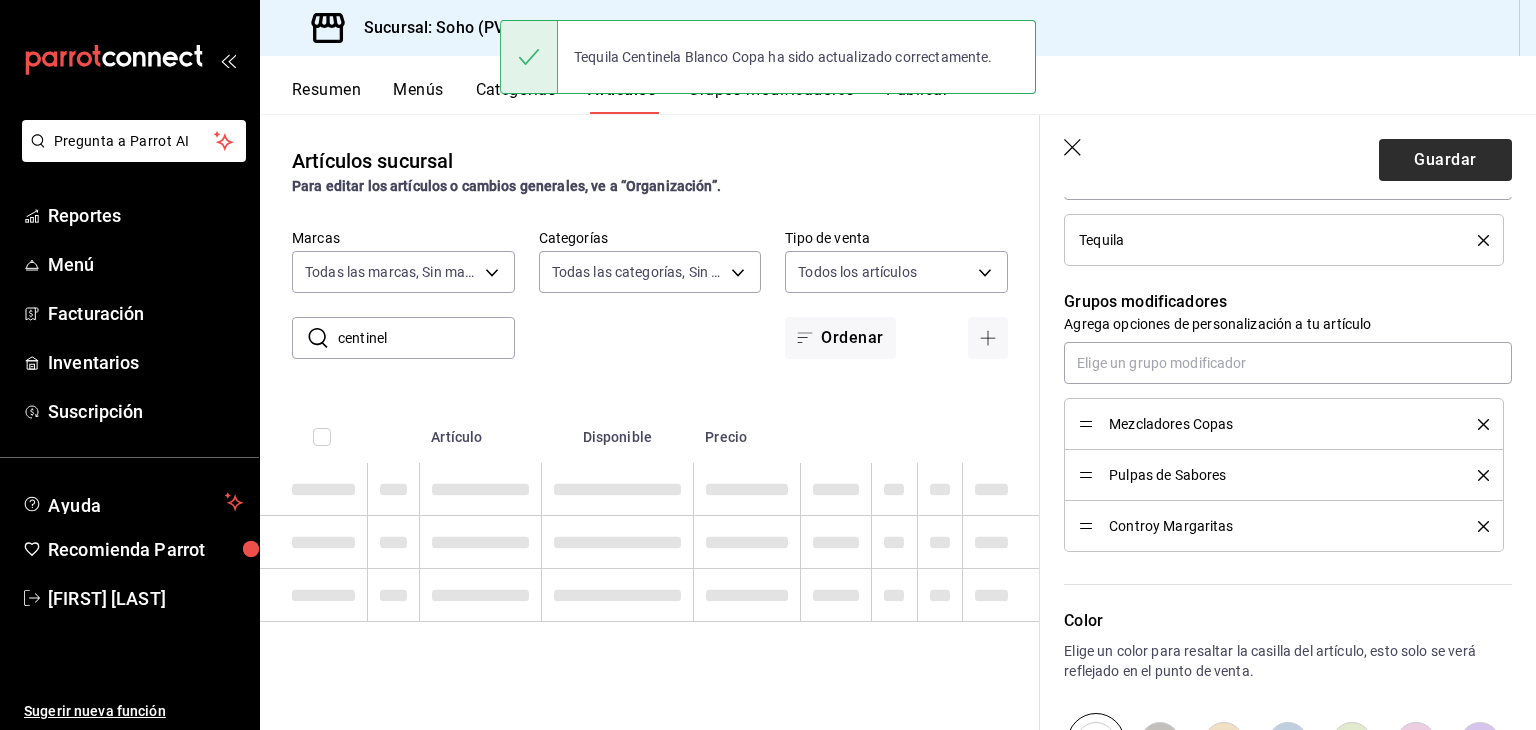 scroll, scrollTop: 0, scrollLeft: 0, axis: both 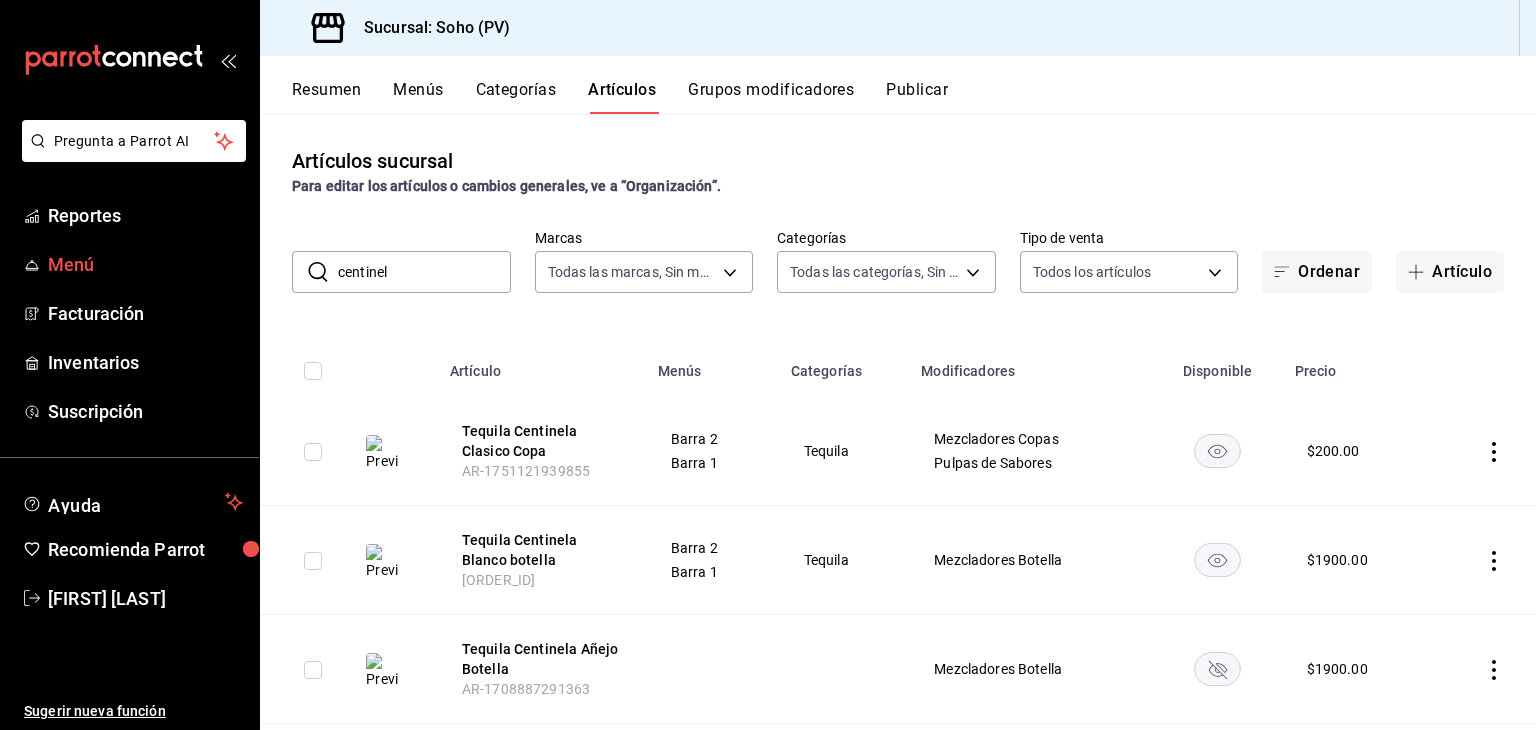 click on "Menú" at bounding box center (145, 264) 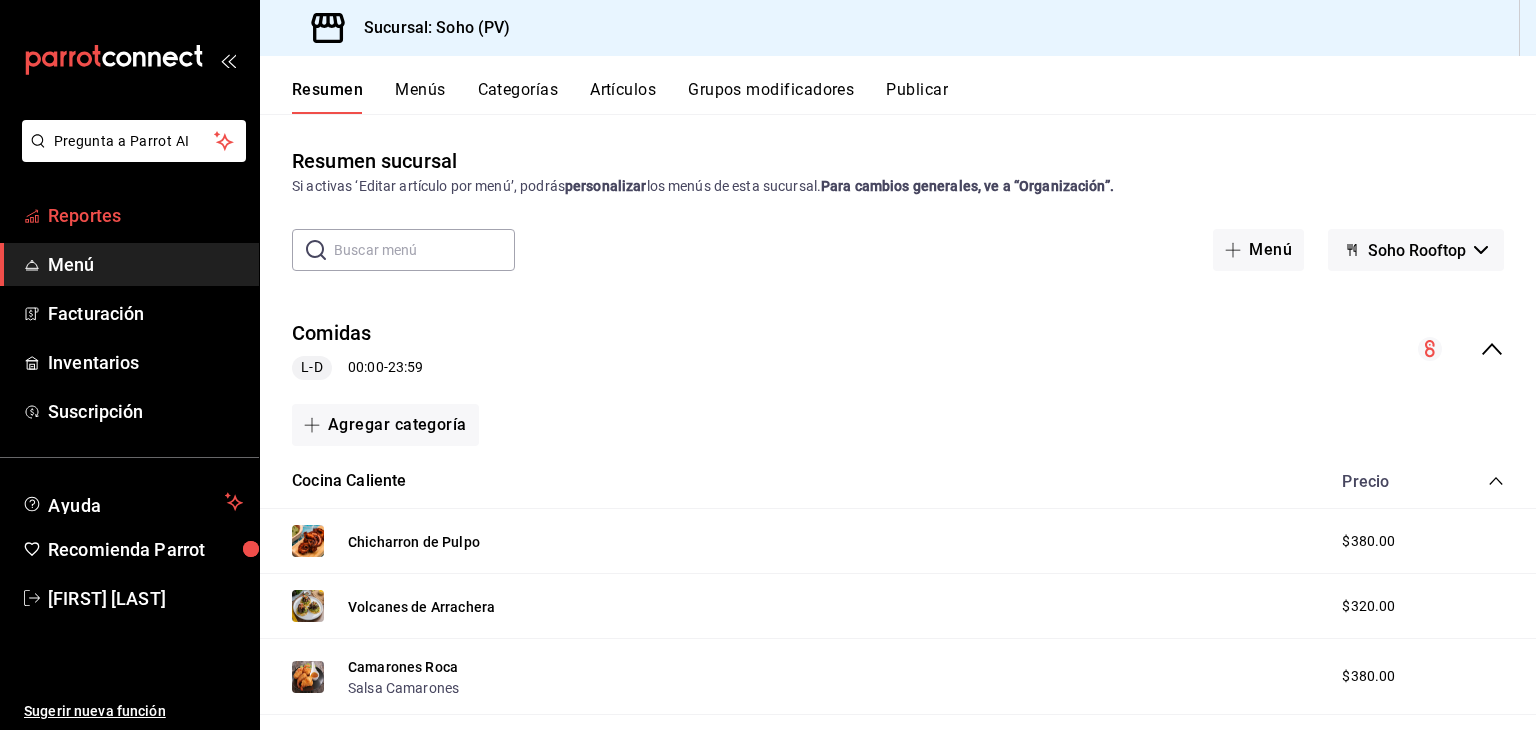 click on "Reportes" at bounding box center [145, 215] 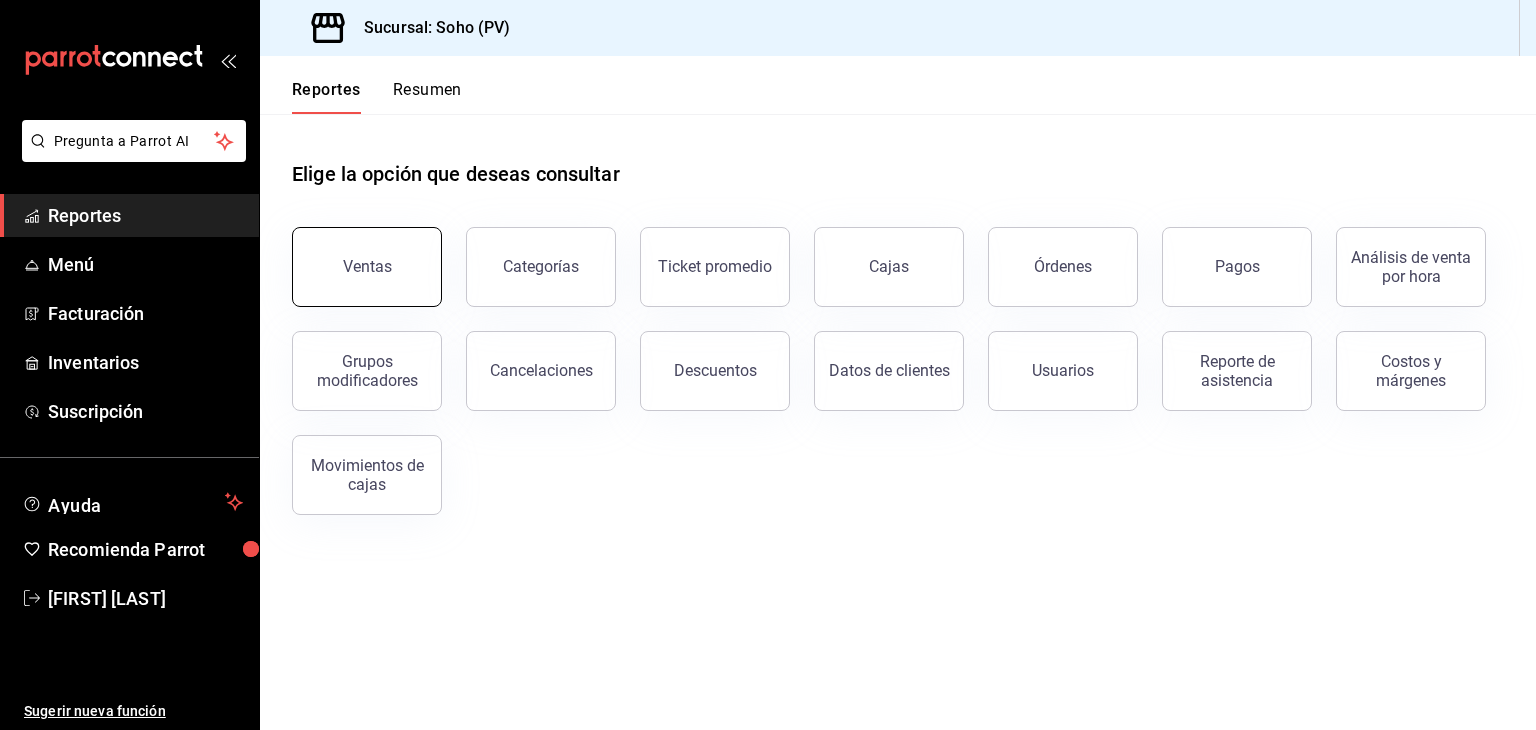 click on "Ventas" at bounding box center (367, 266) 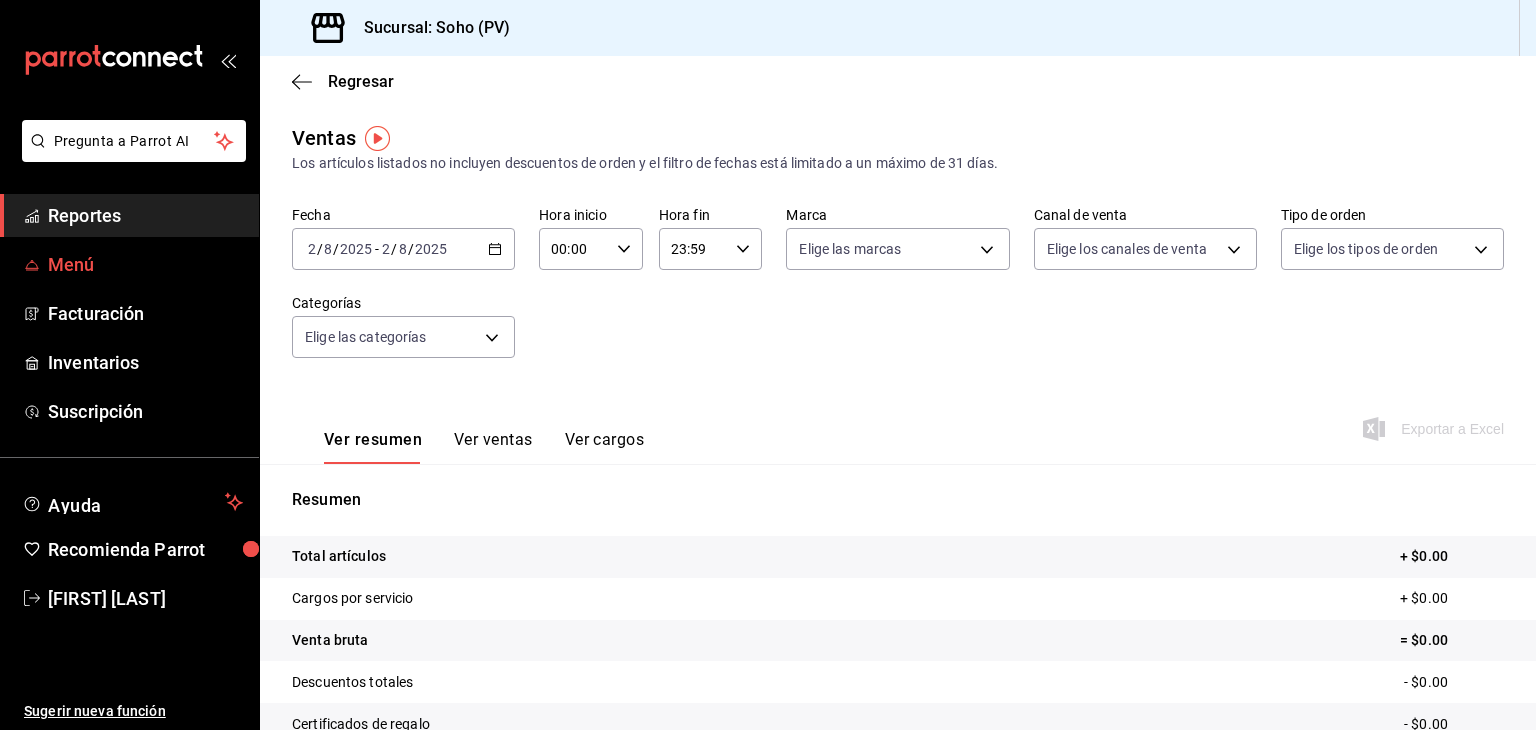 click on "Menú" at bounding box center [145, 264] 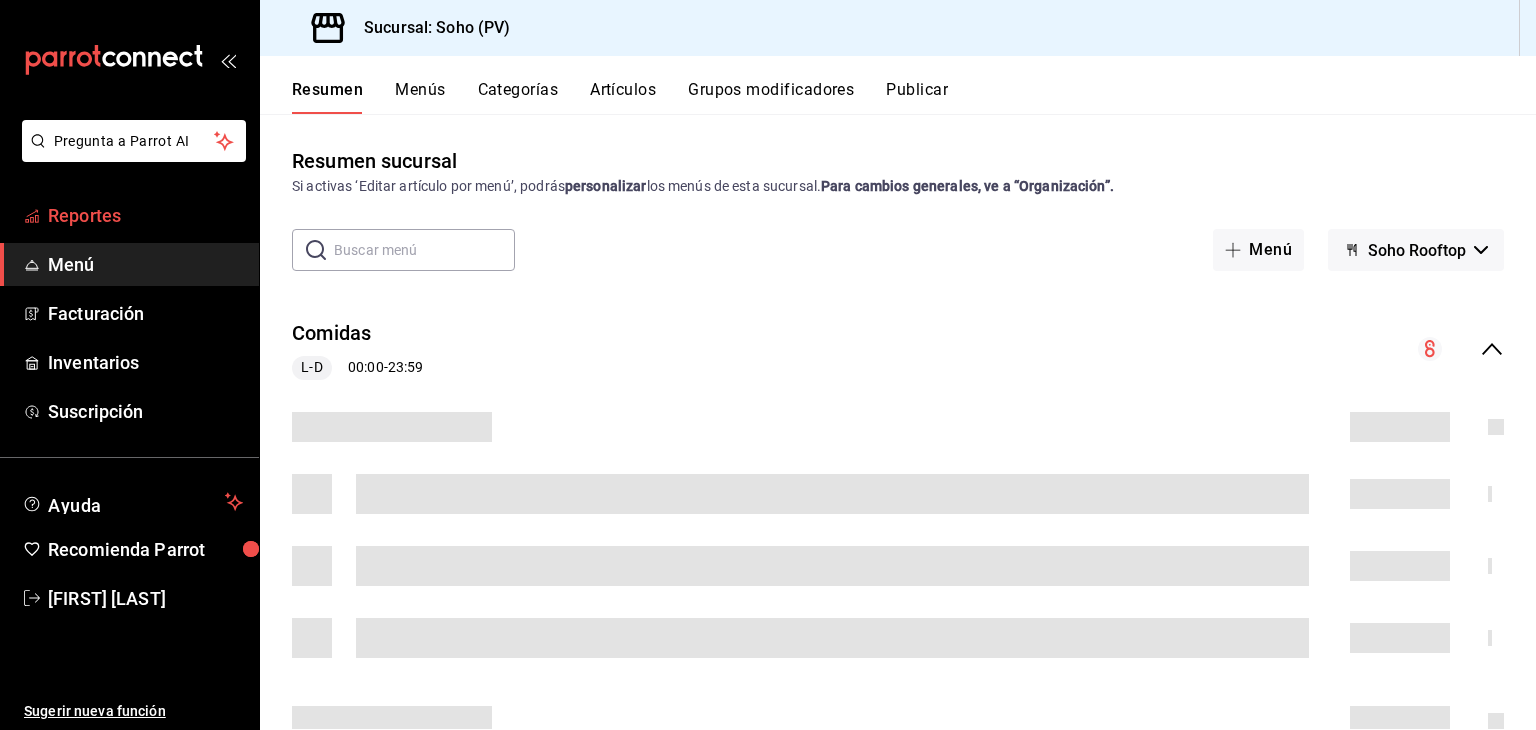 click on "Reportes" at bounding box center [145, 215] 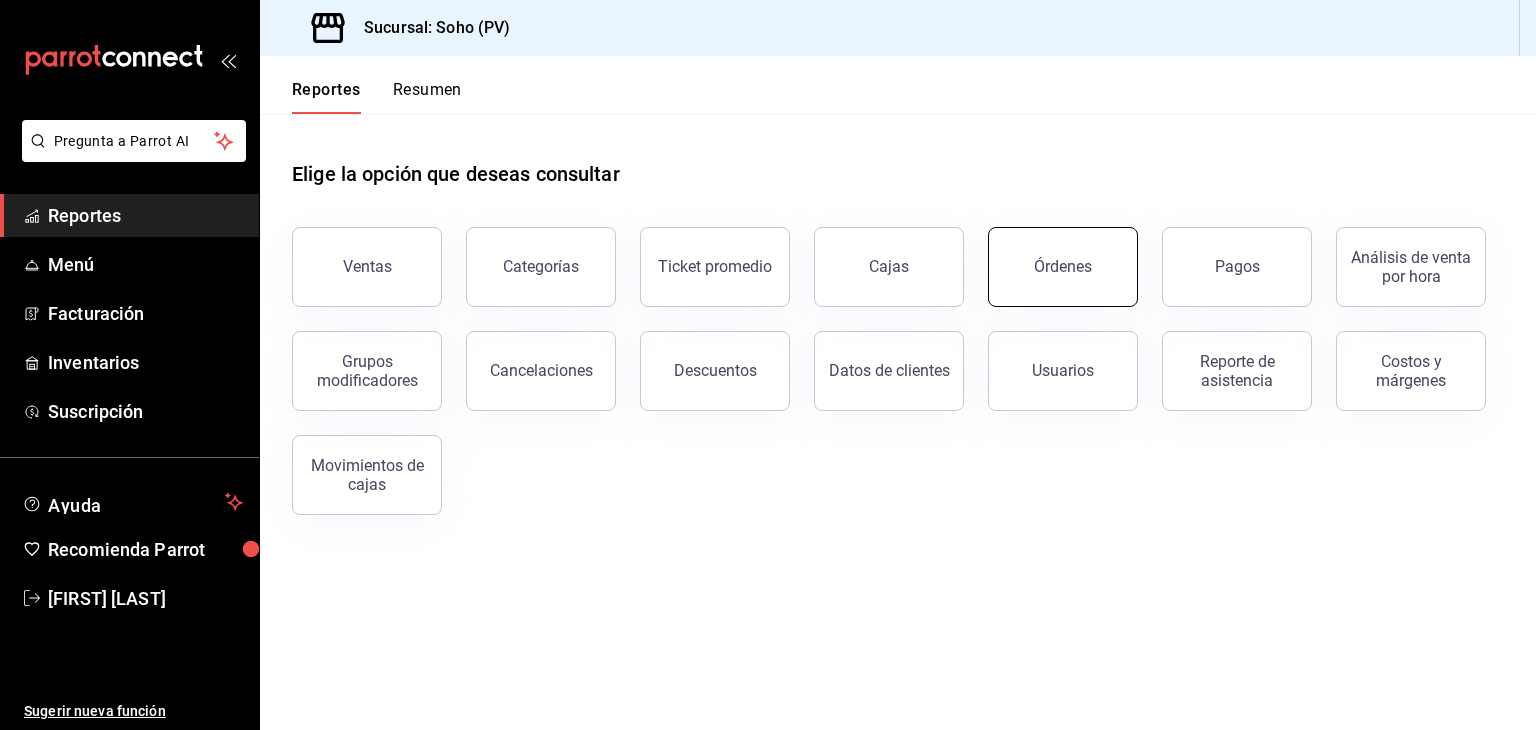 click on "Órdenes" at bounding box center [1063, 267] 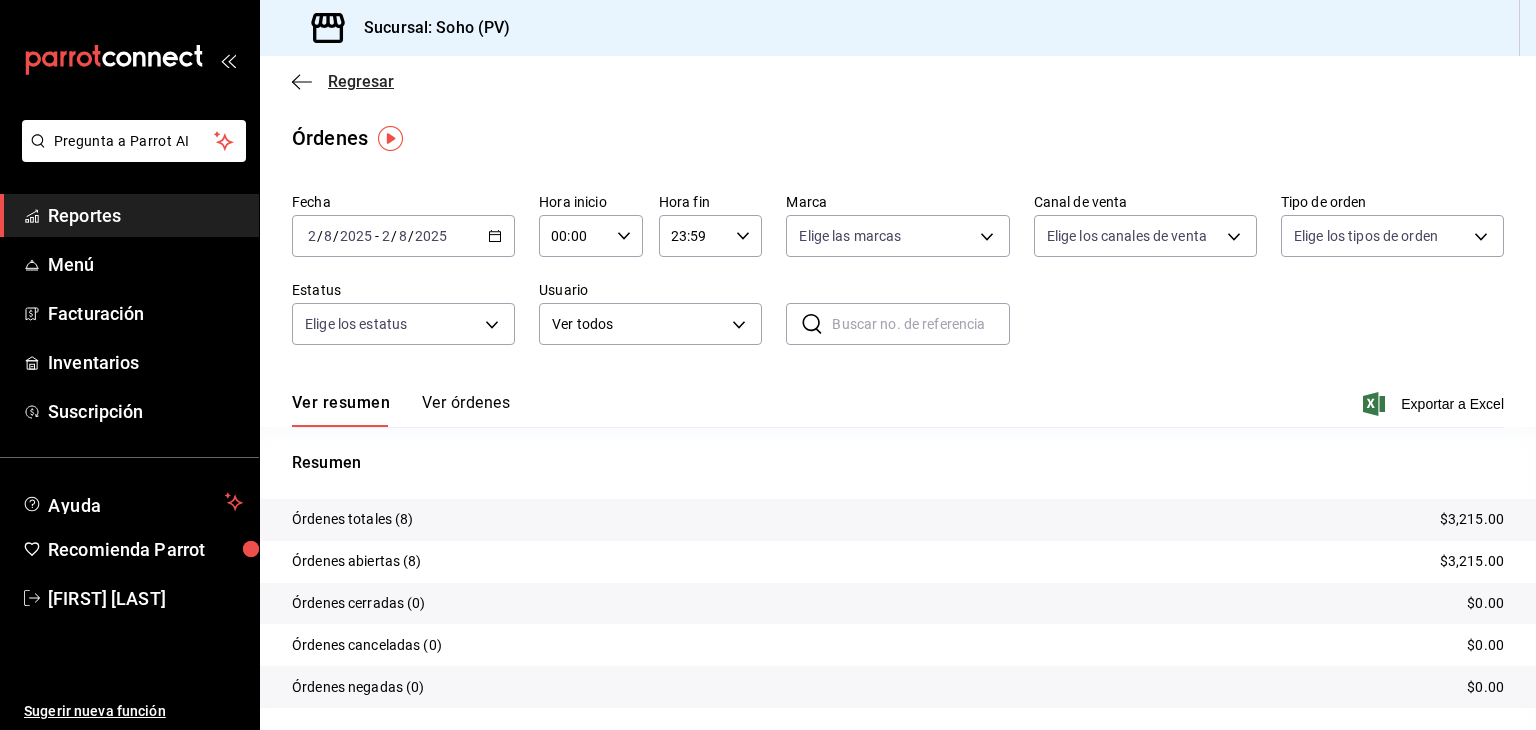 click 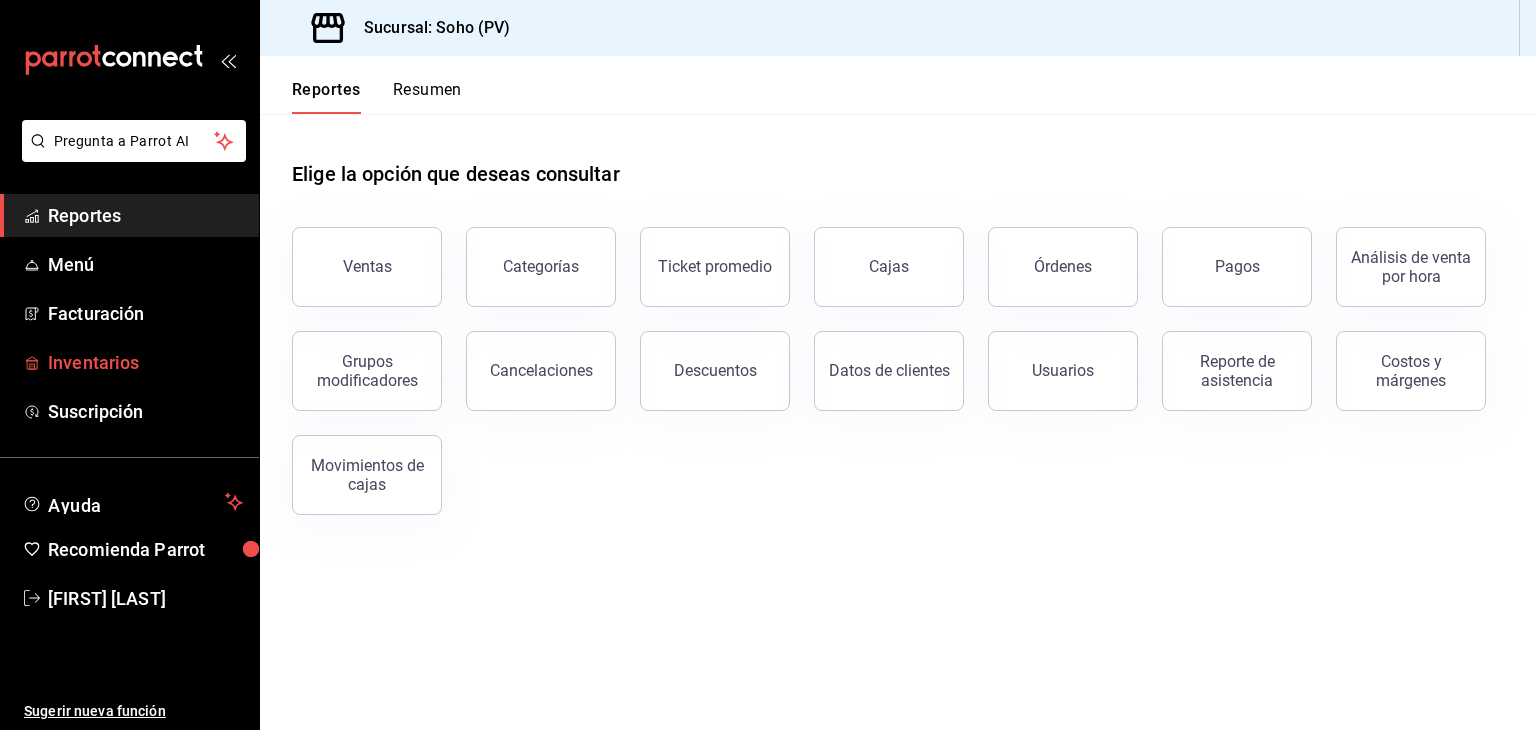 click on "Inventarios" at bounding box center (145, 362) 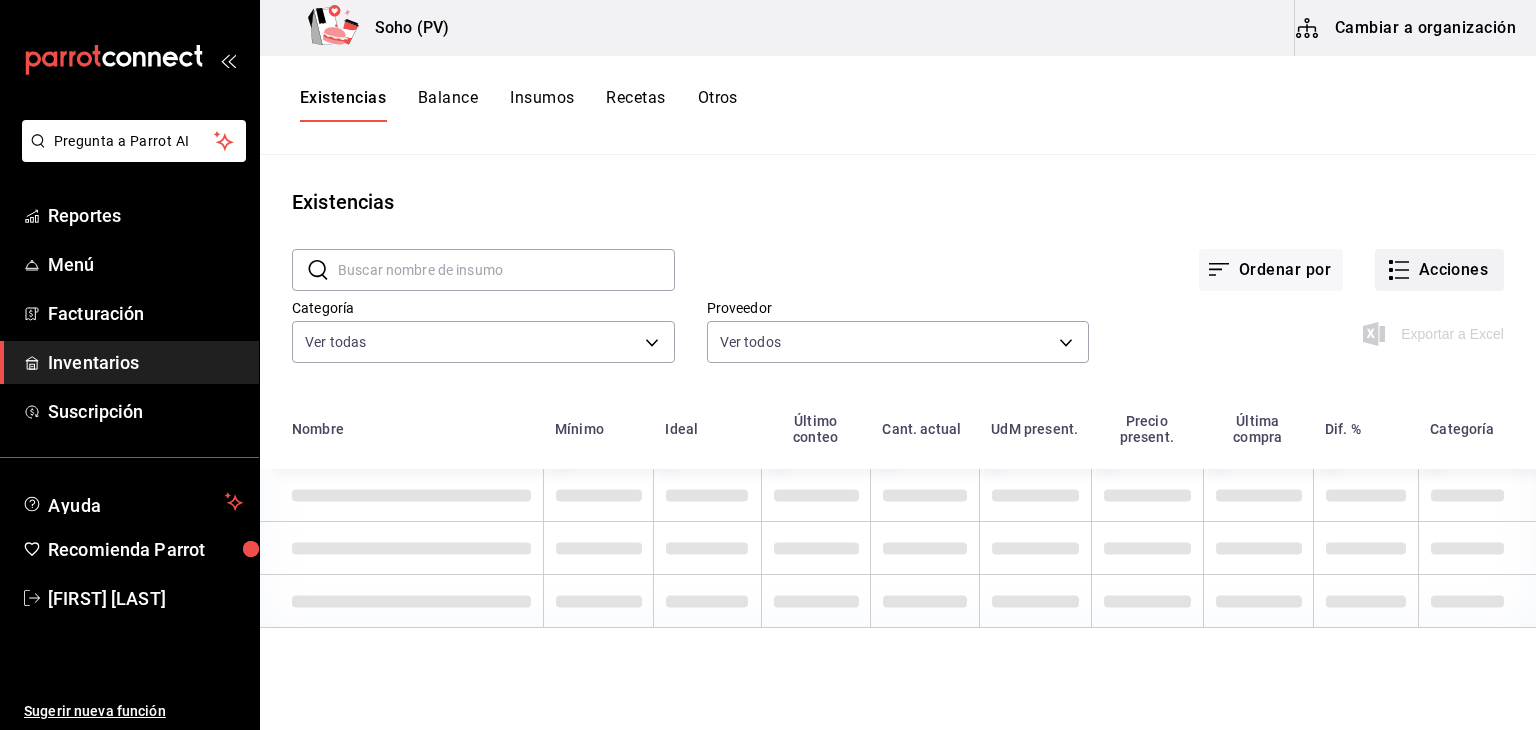 click on "Acciones" at bounding box center [1439, 270] 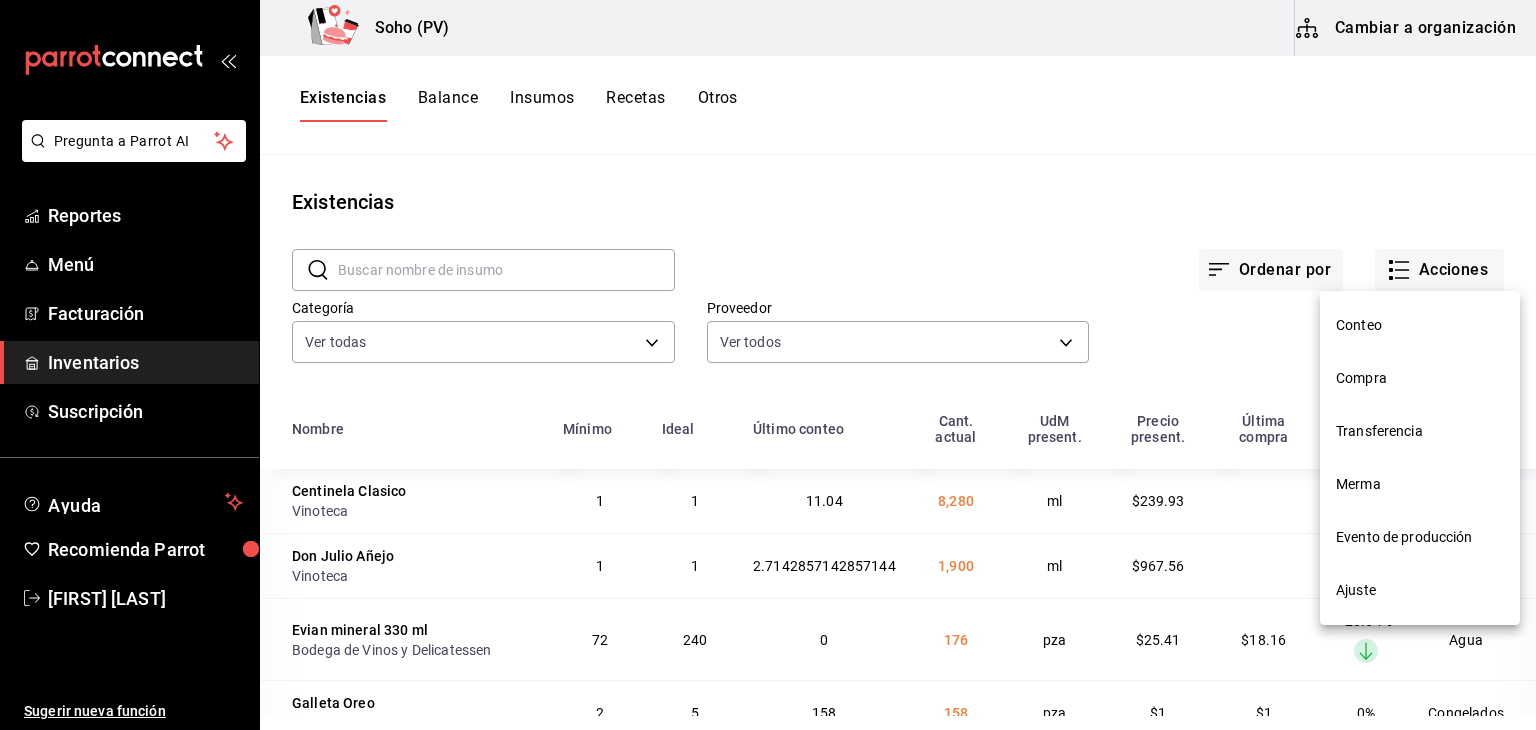 click on "Compra" at bounding box center [1420, 378] 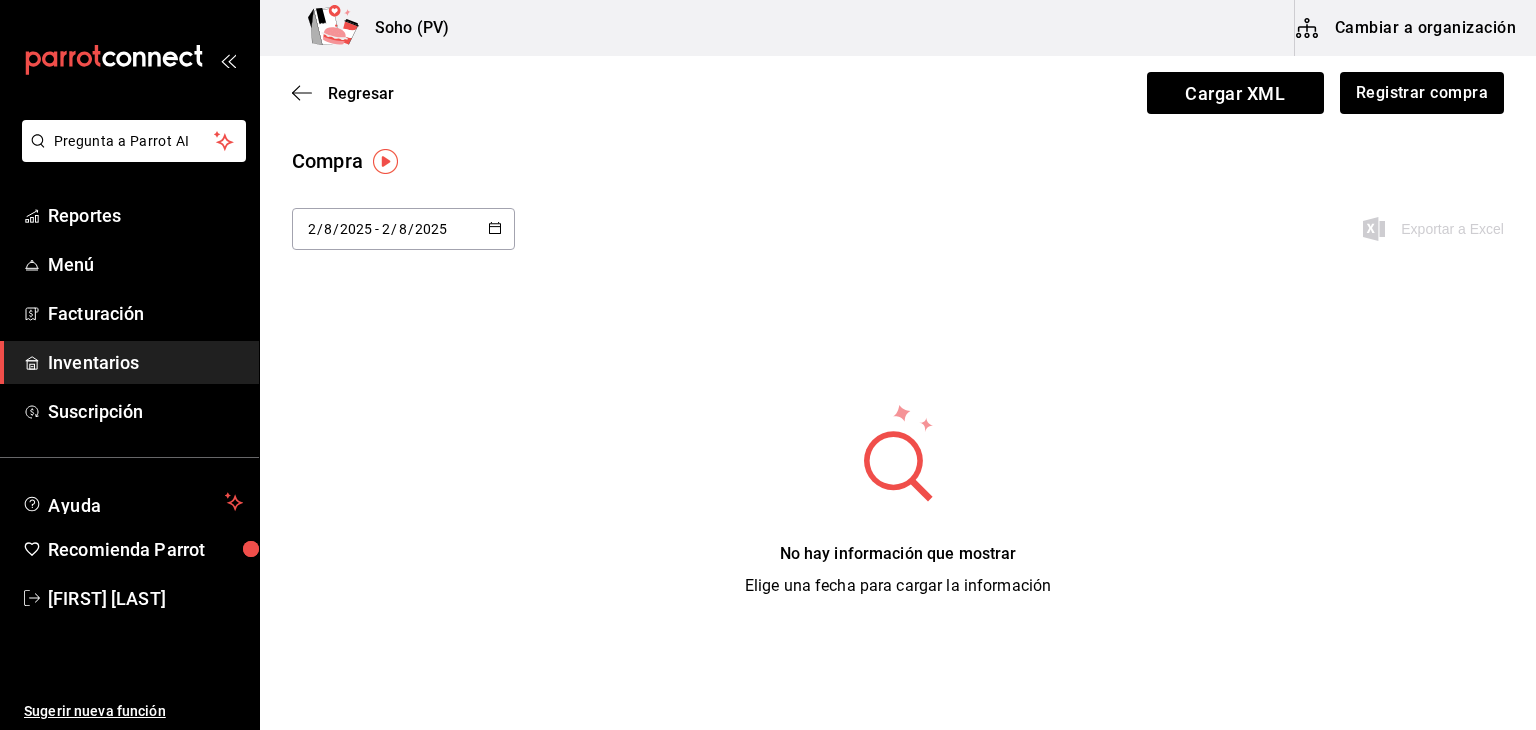 click on "2025-08-02 2 / 8 / 2025 - 2025-08-02 2 / 8 / 2025" at bounding box center (403, 229) 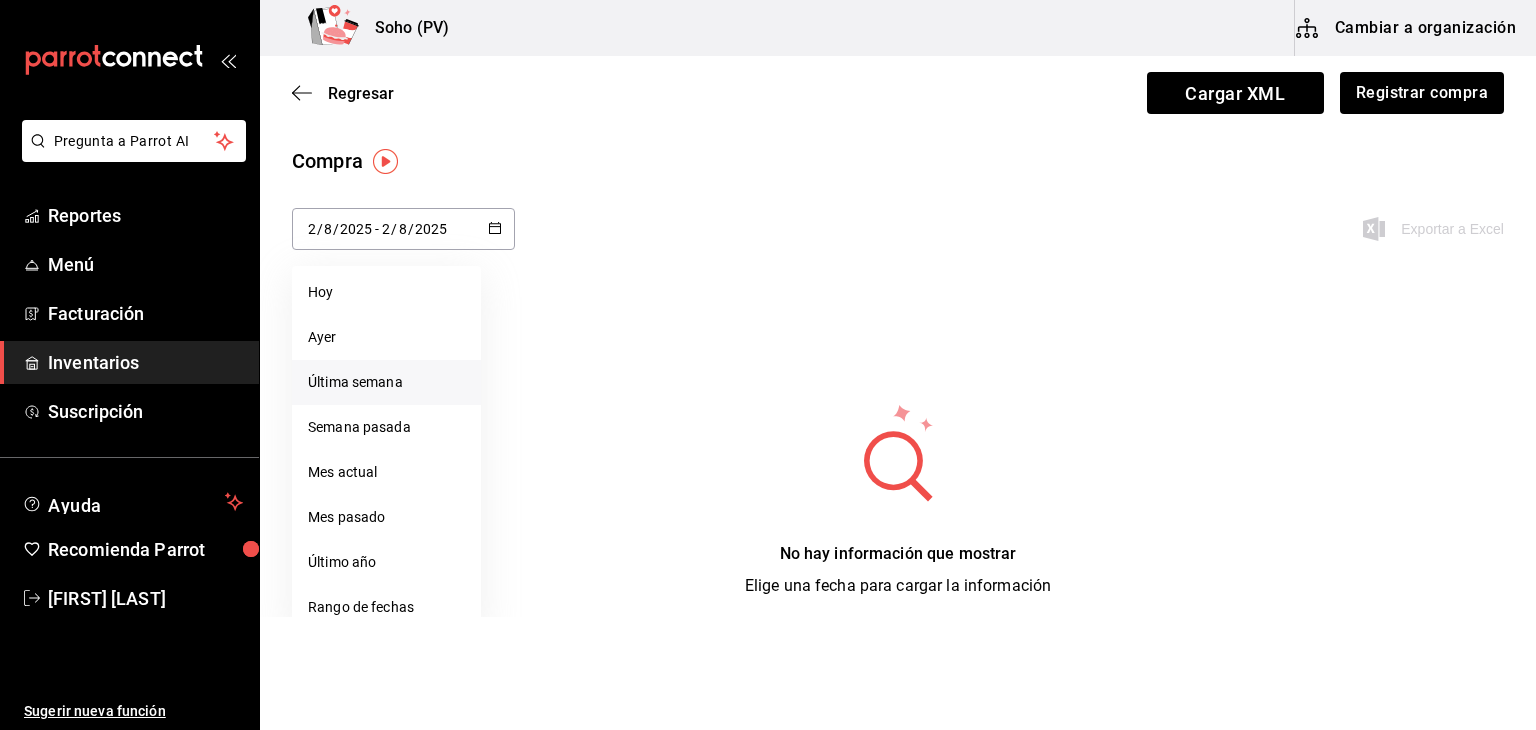 click on "Última semana" at bounding box center (386, 382) 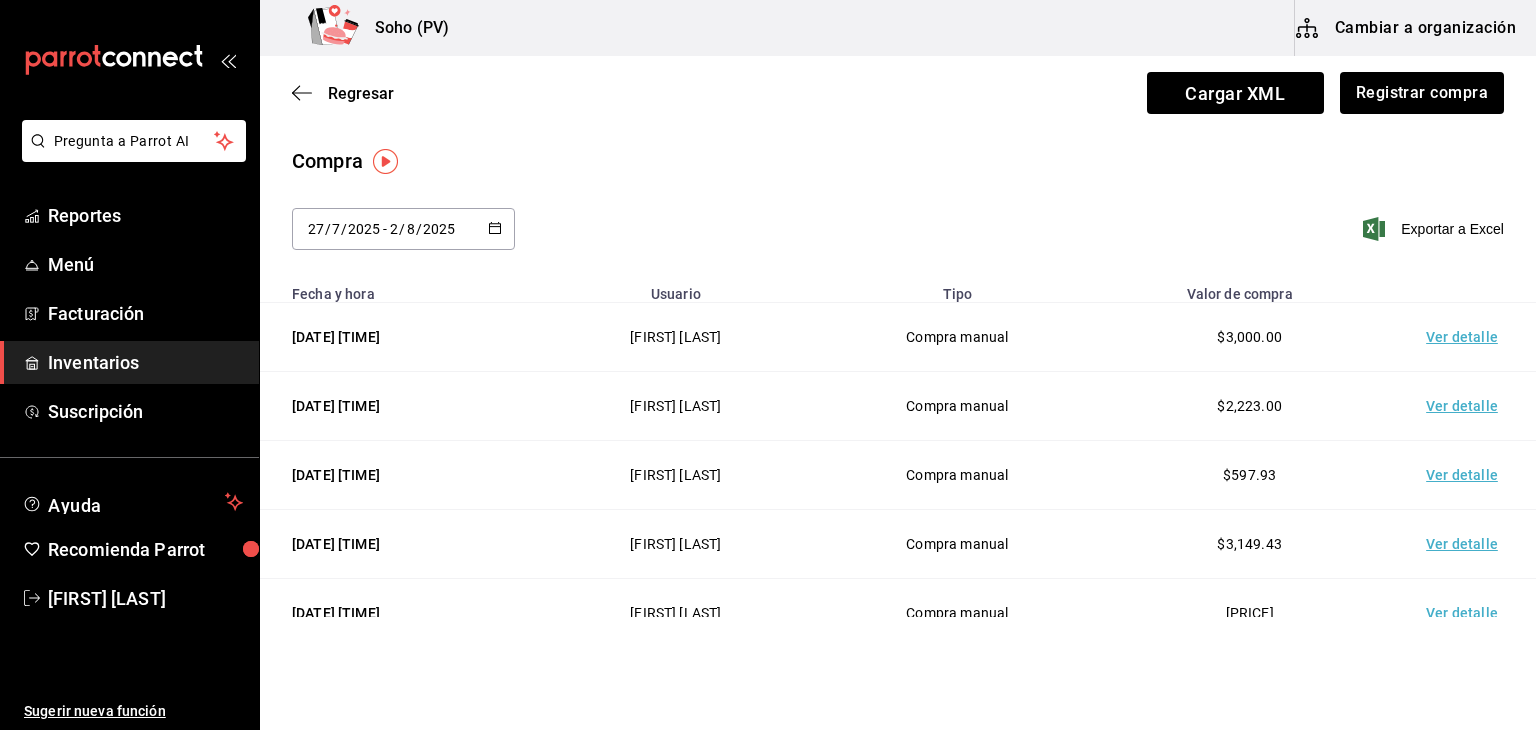 click on "Ver detalle" at bounding box center [1466, 337] 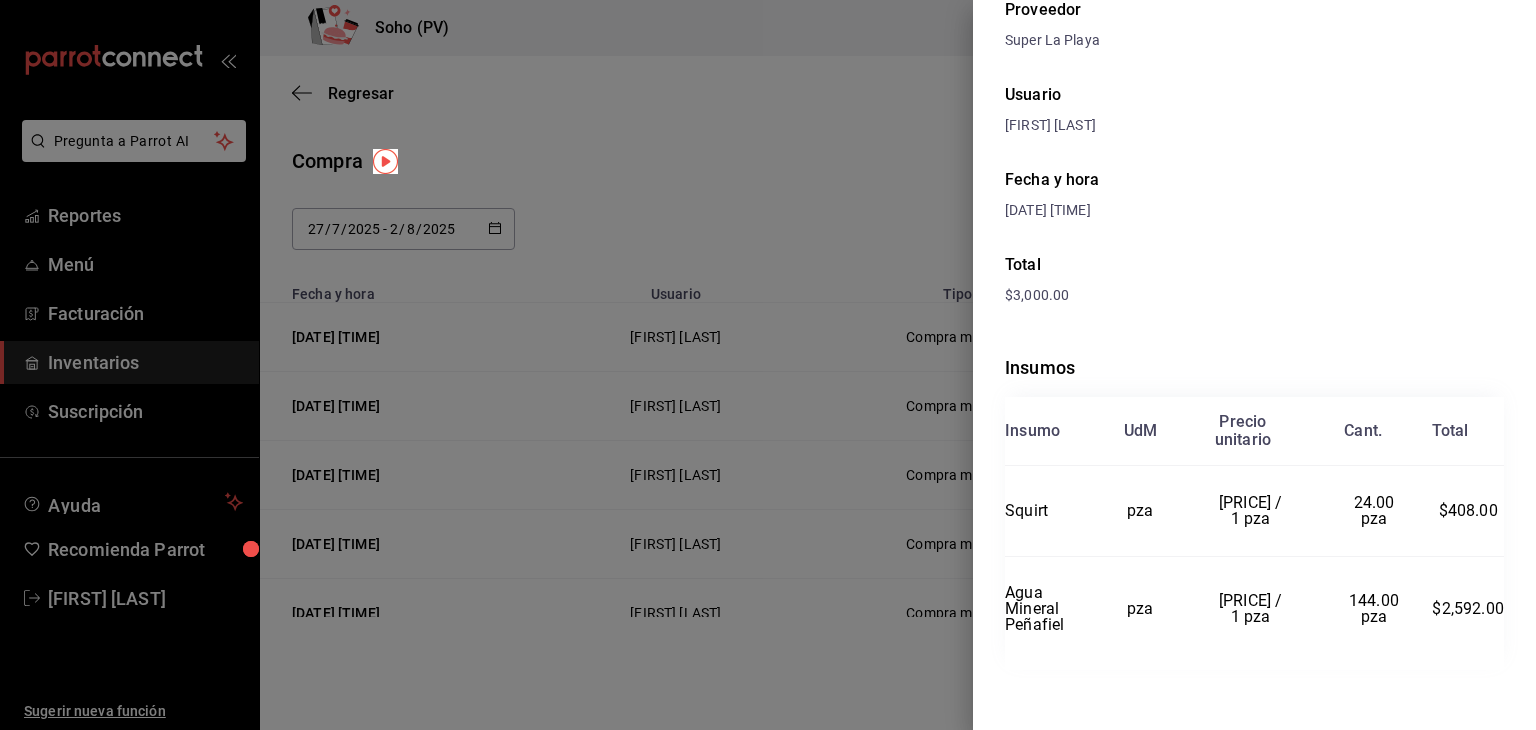 scroll, scrollTop: 122, scrollLeft: 0, axis: vertical 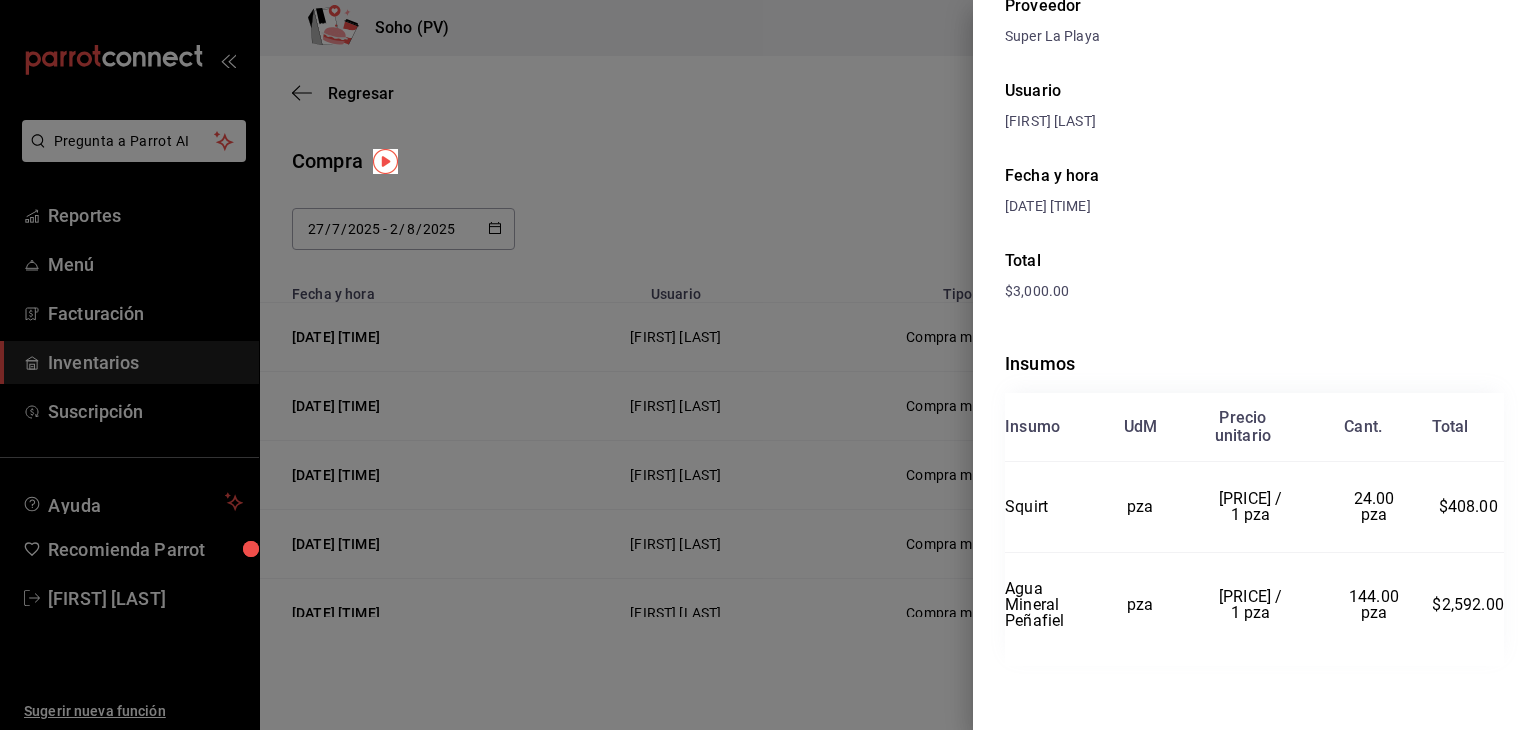 click at bounding box center (768, 365) 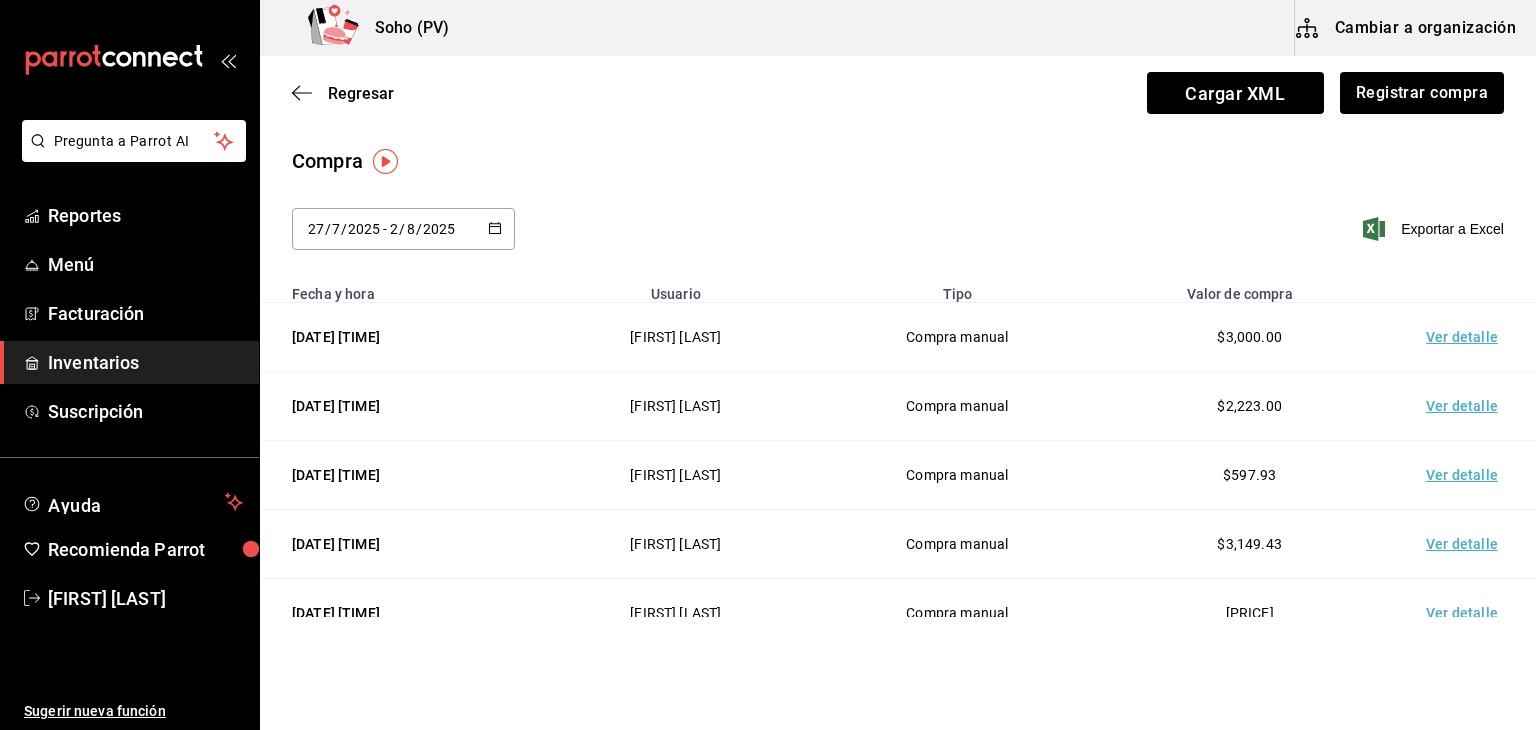 click on "Ver detalle" at bounding box center [1466, 406] 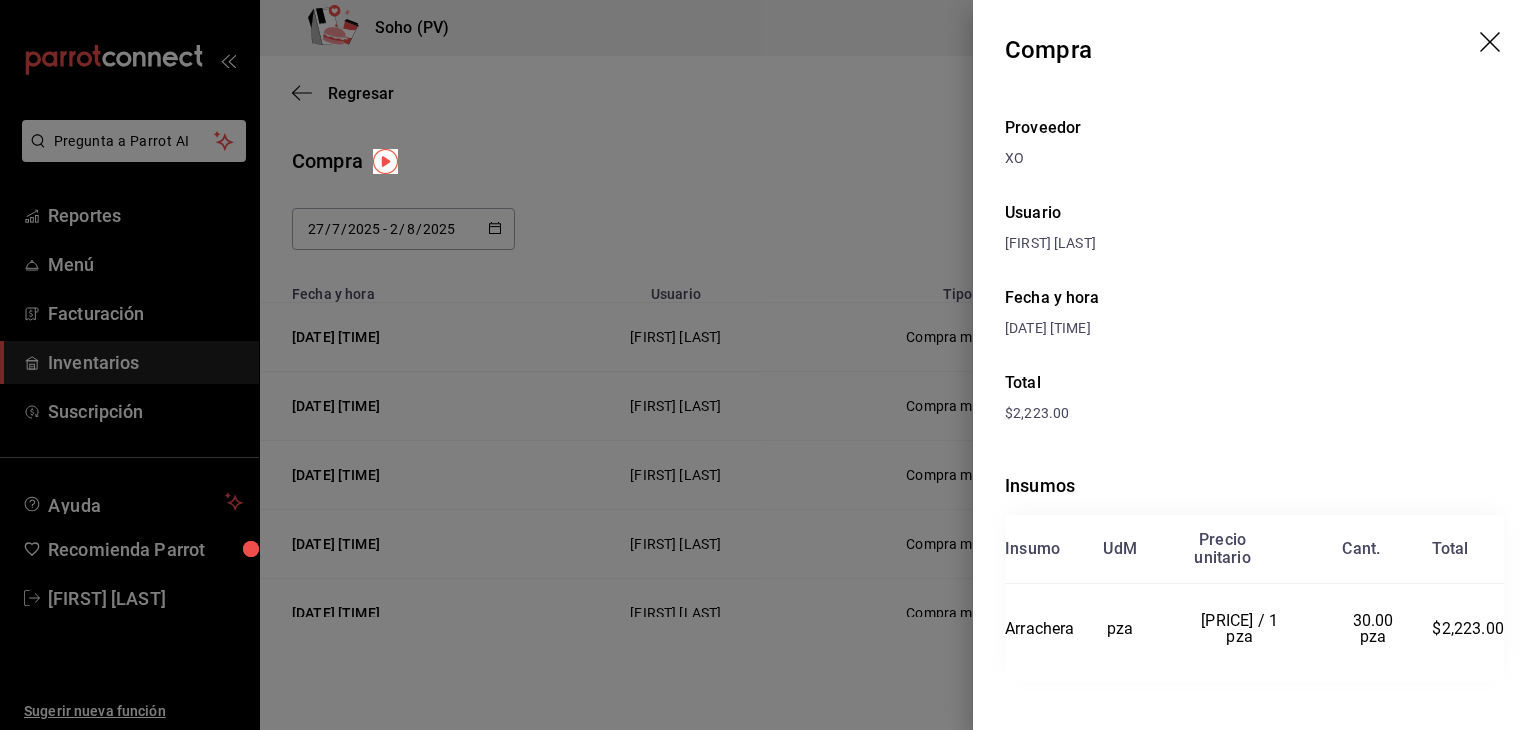 scroll, scrollTop: 16, scrollLeft: 0, axis: vertical 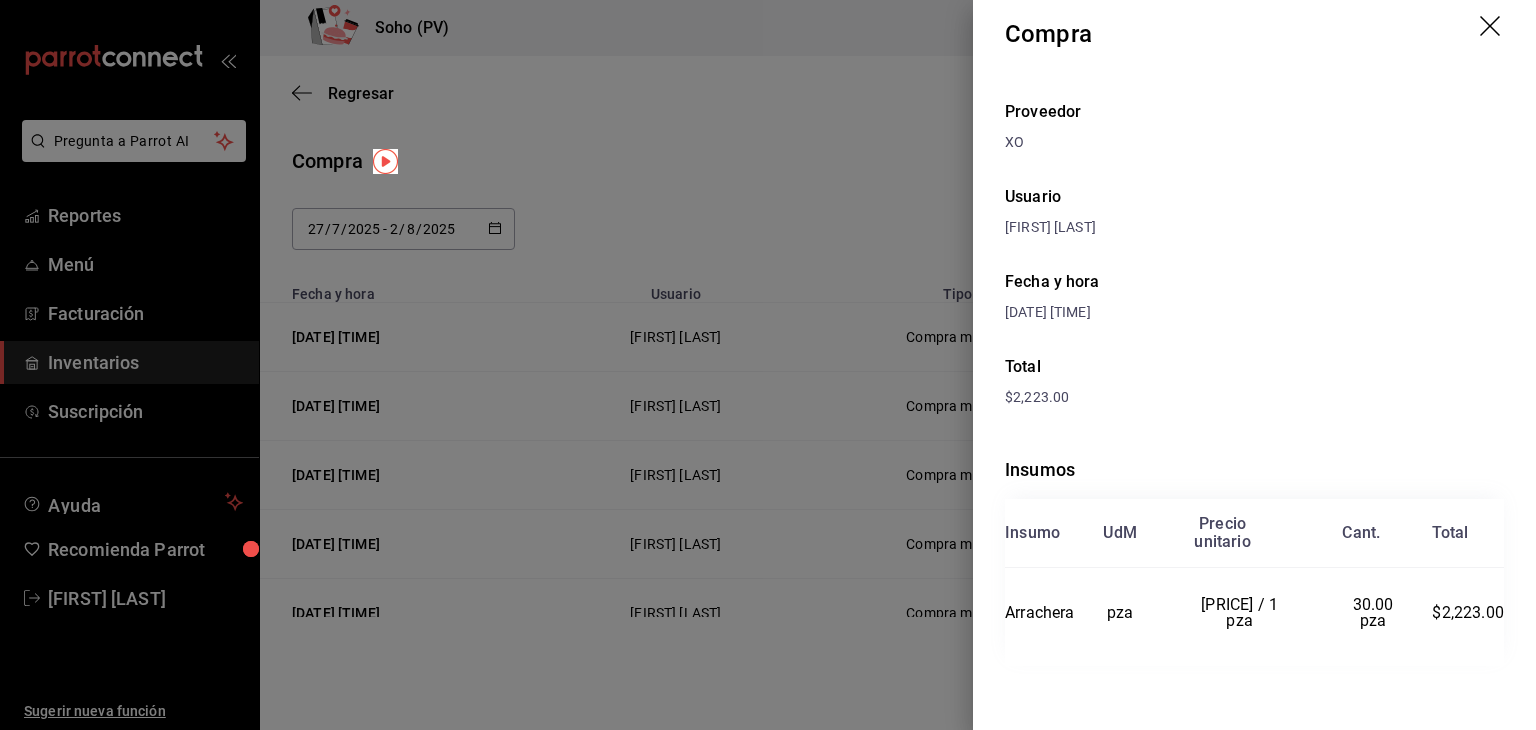 click at bounding box center [768, 365] 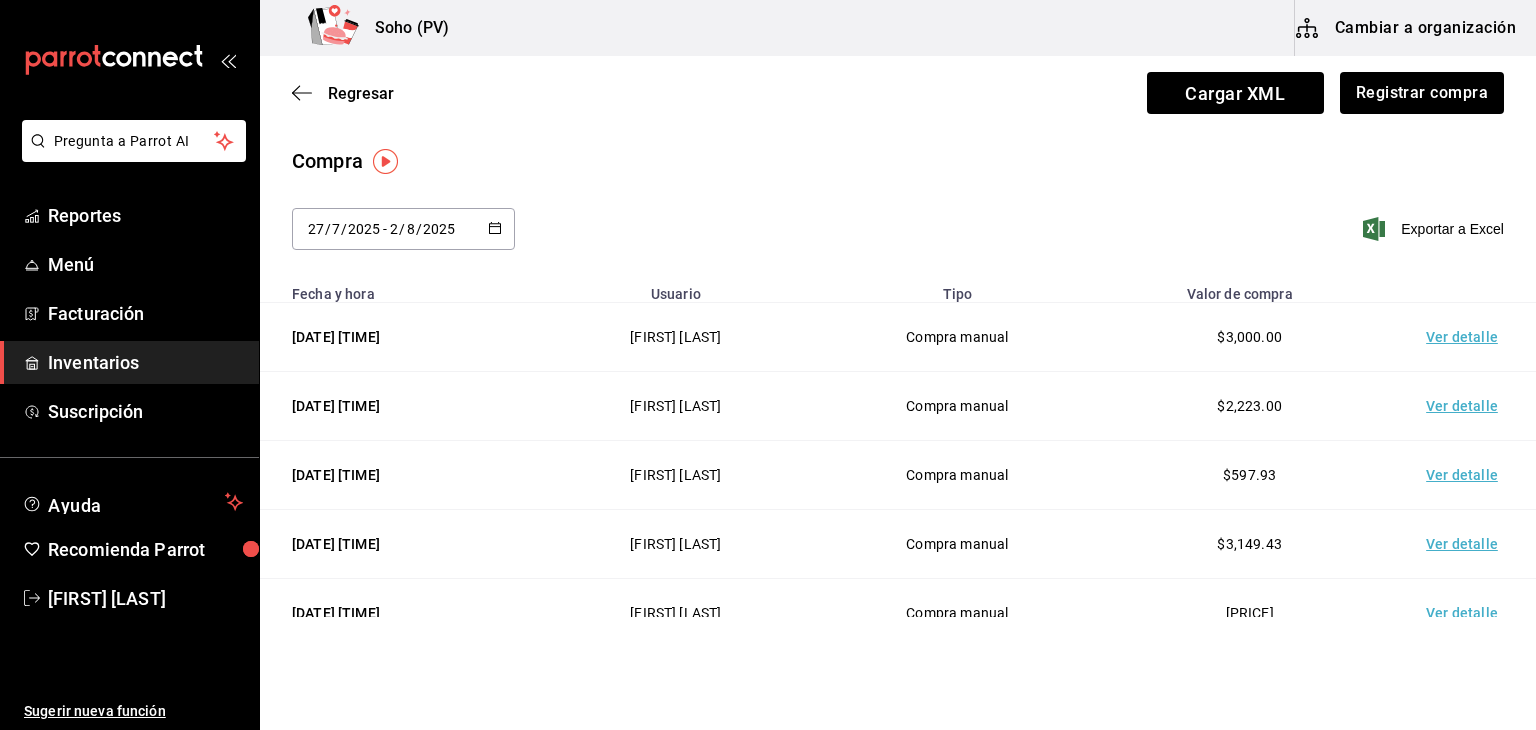 click on "Ver detalle" at bounding box center (1466, 475) 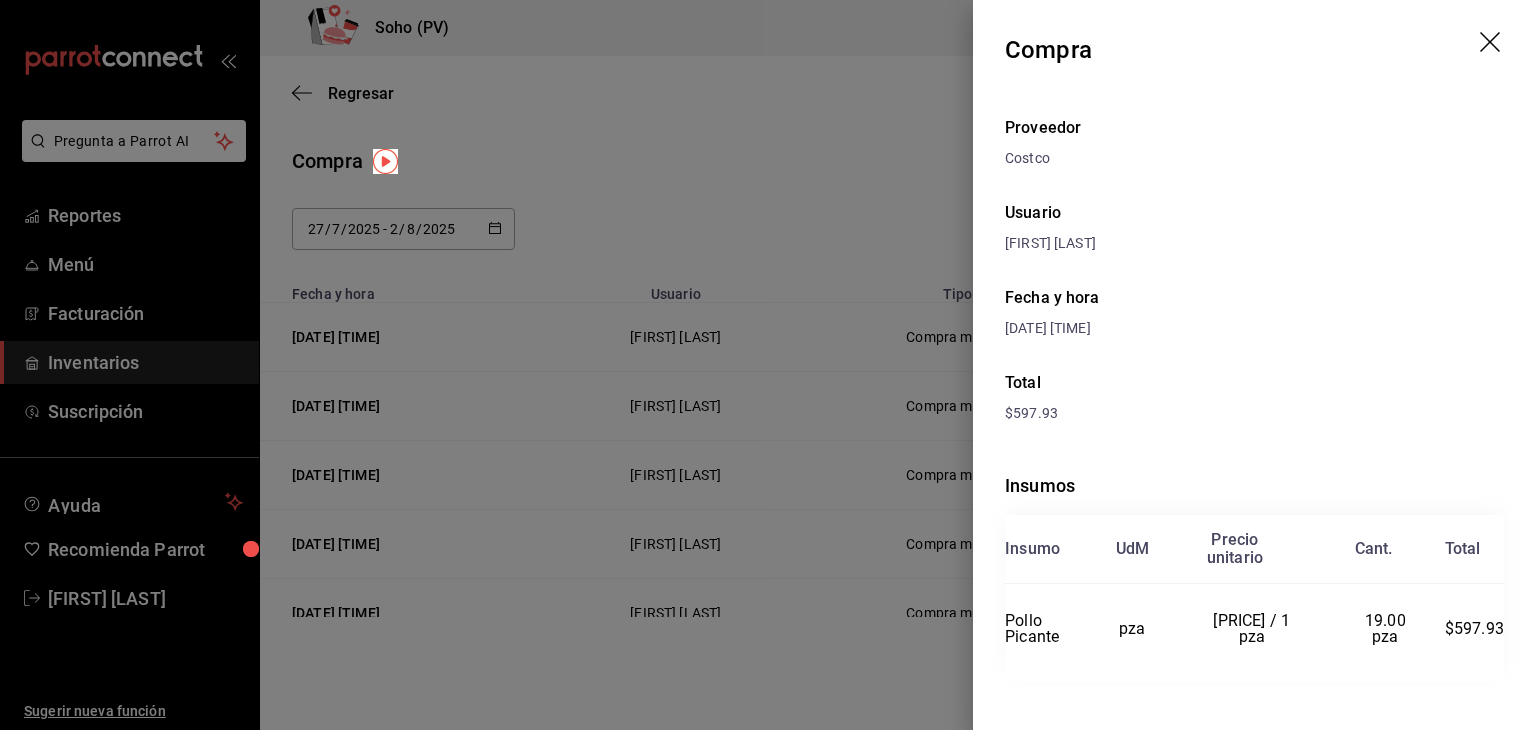 click at bounding box center [768, 365] 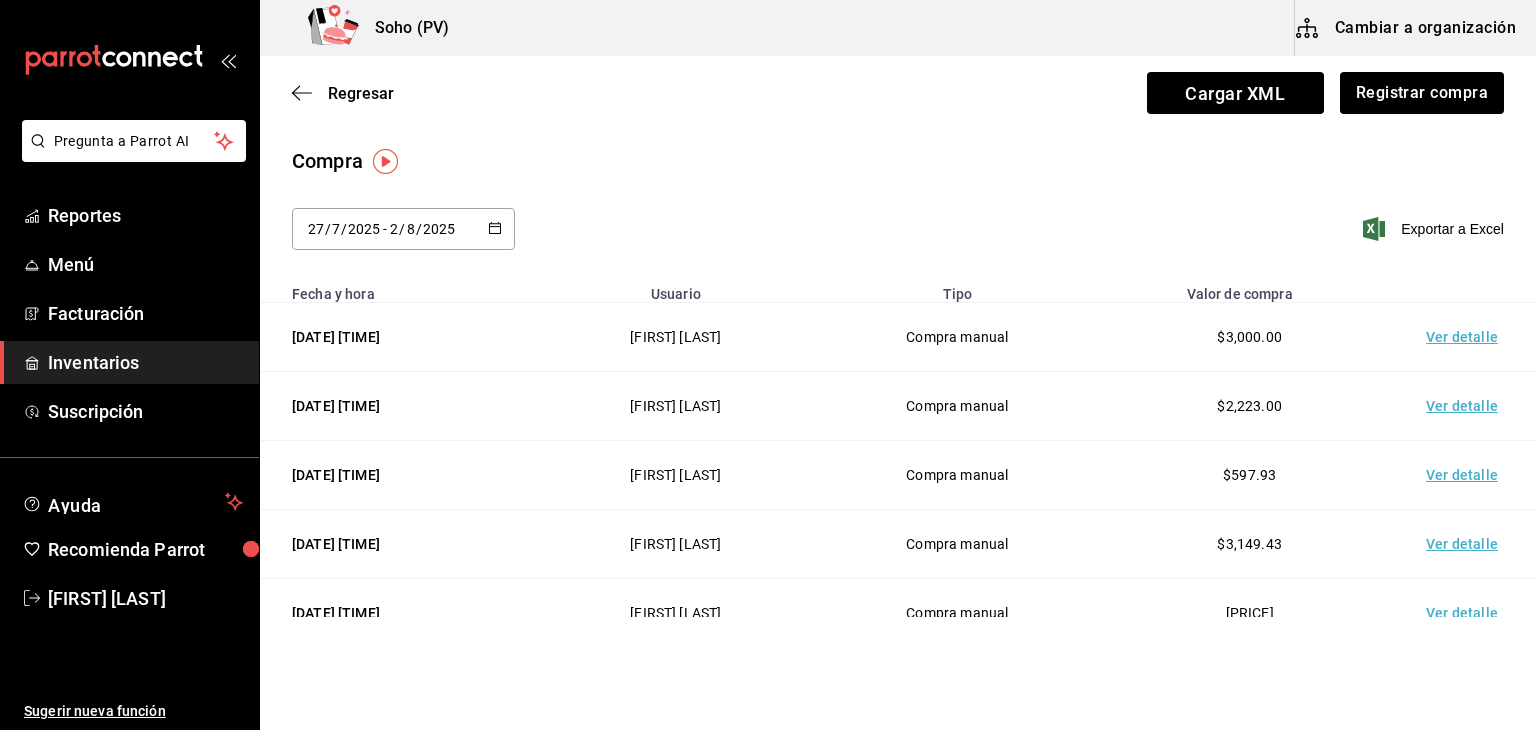 click on "Ver detalle" at bounding box center (1466, 544) 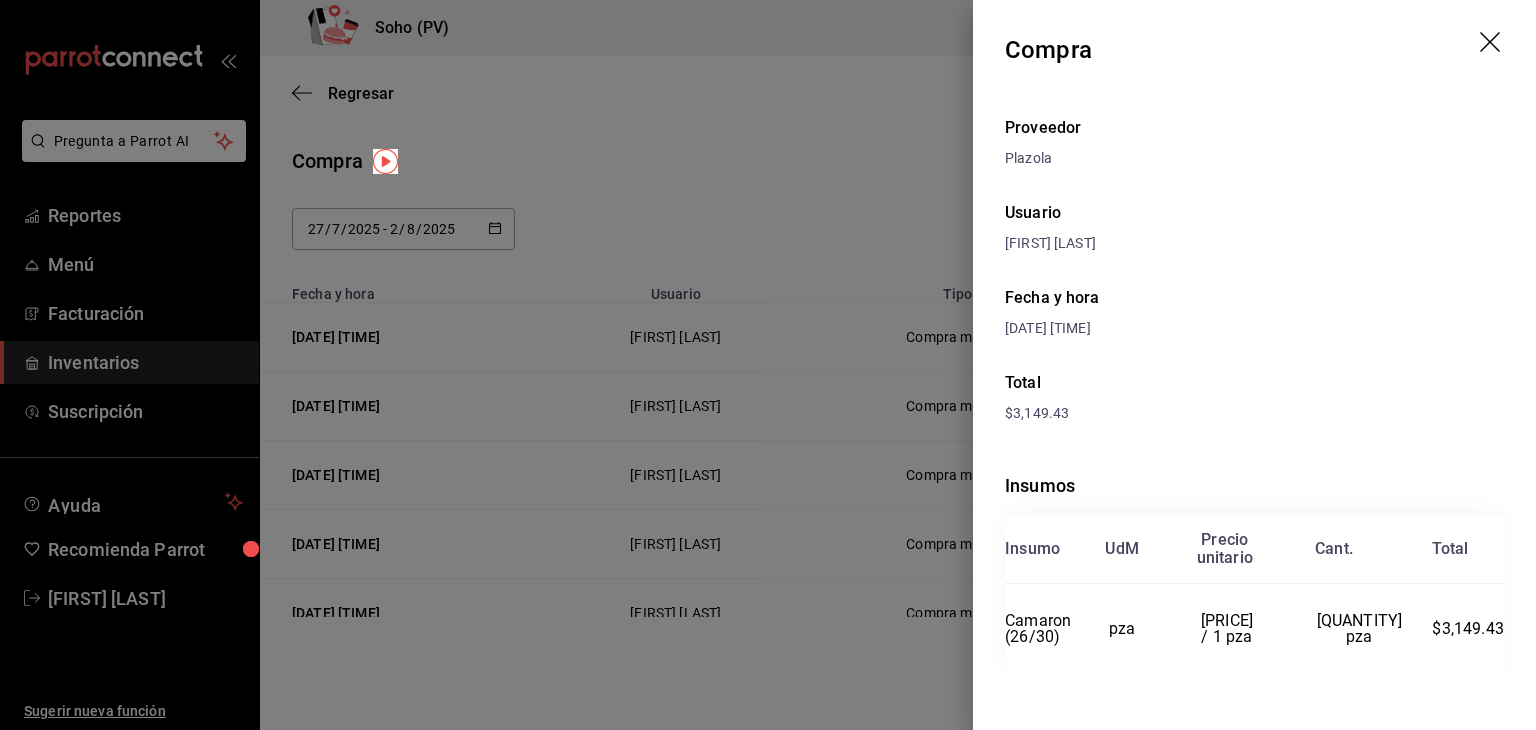 scroll, scrollTop: 16, scrollLeft: 0, axis: vertical 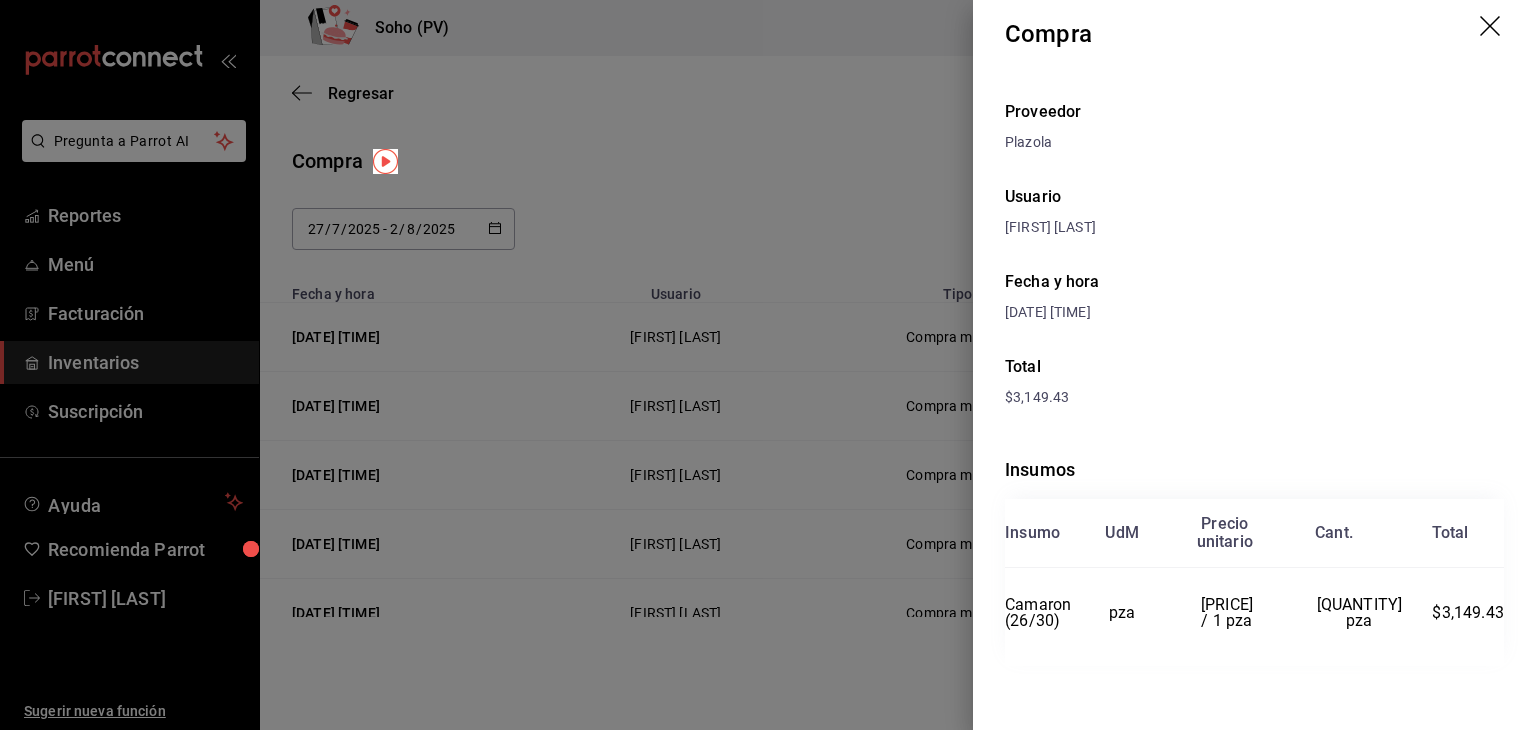 click at bounding box center (768, 365) 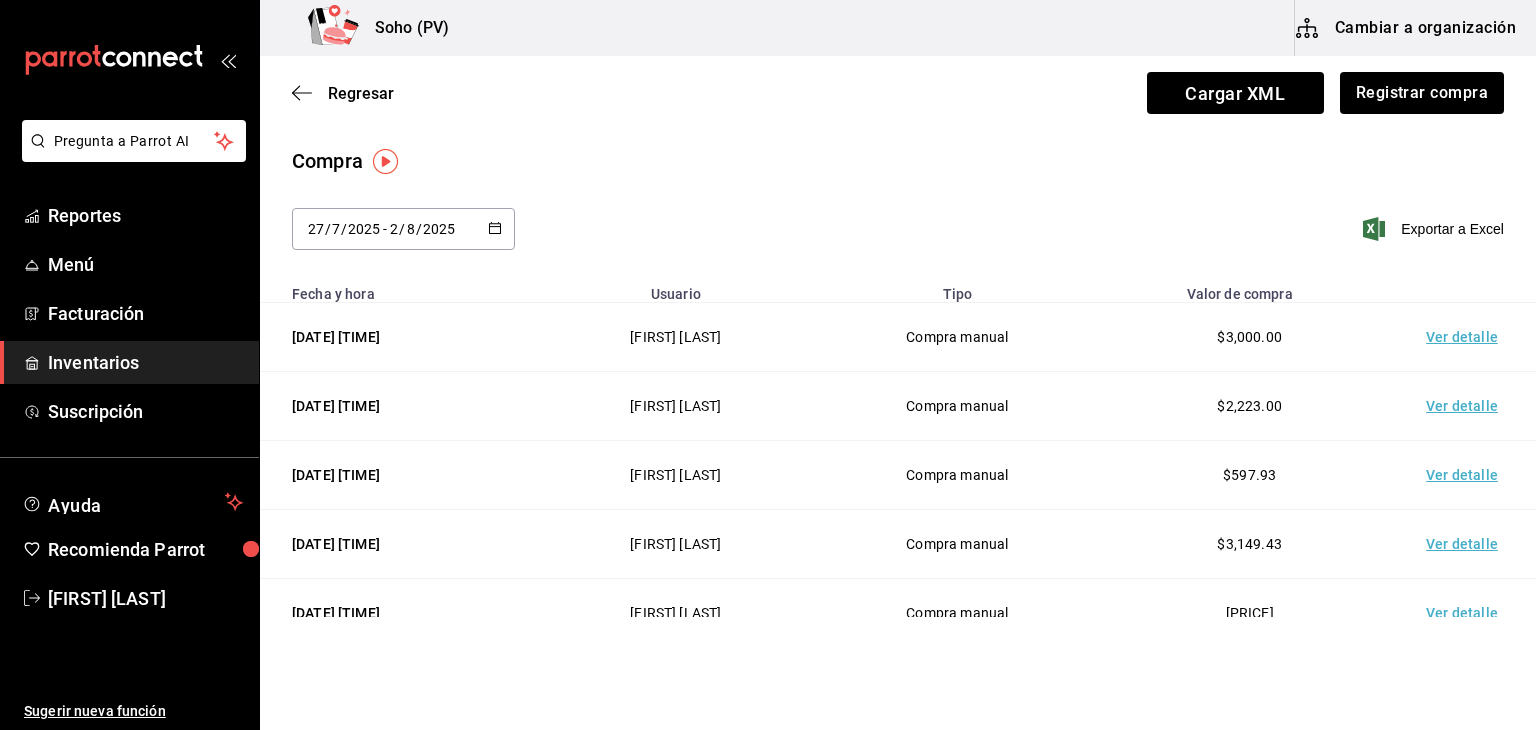 click on "Ver detalle" at bounding box center (1466, 613) 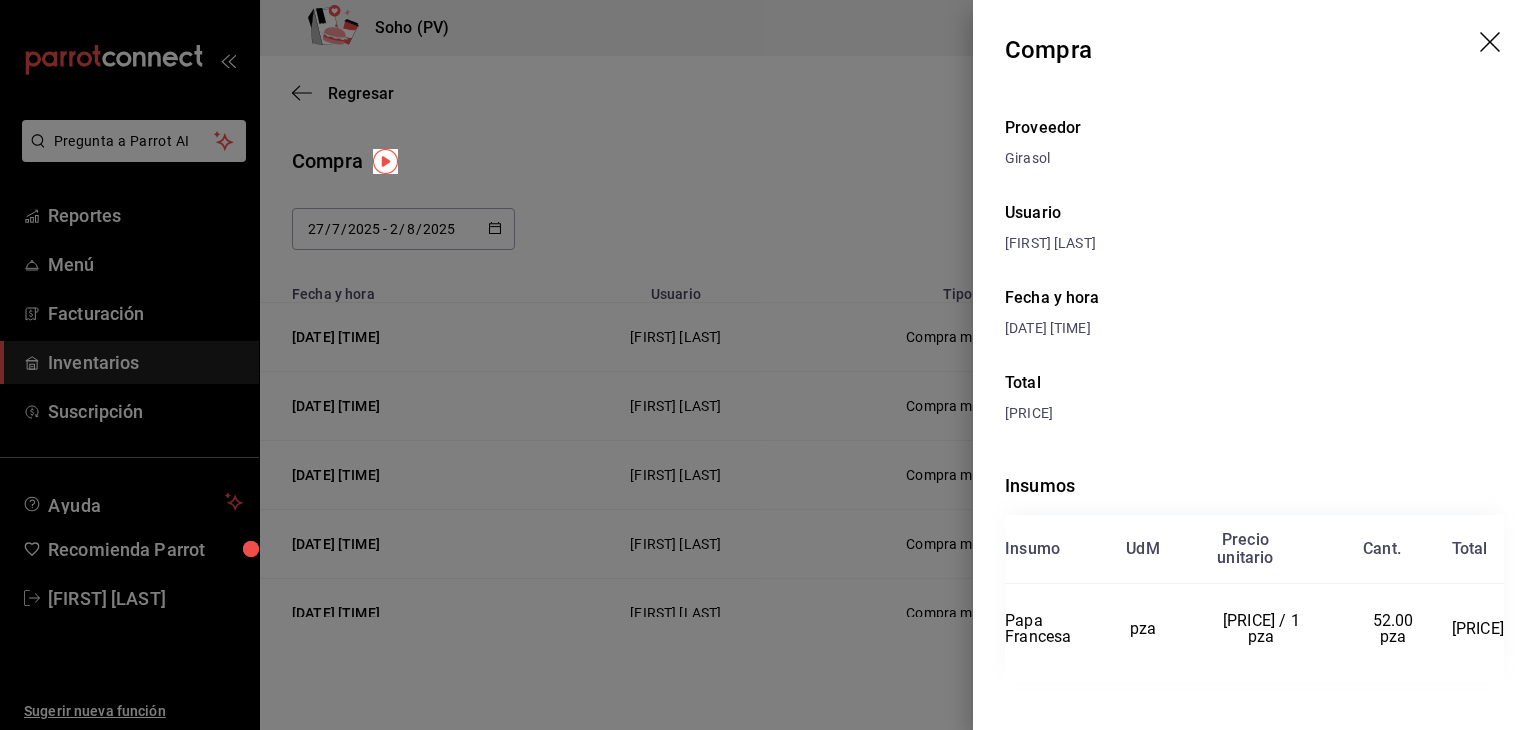click at bounding box center (768, 365) 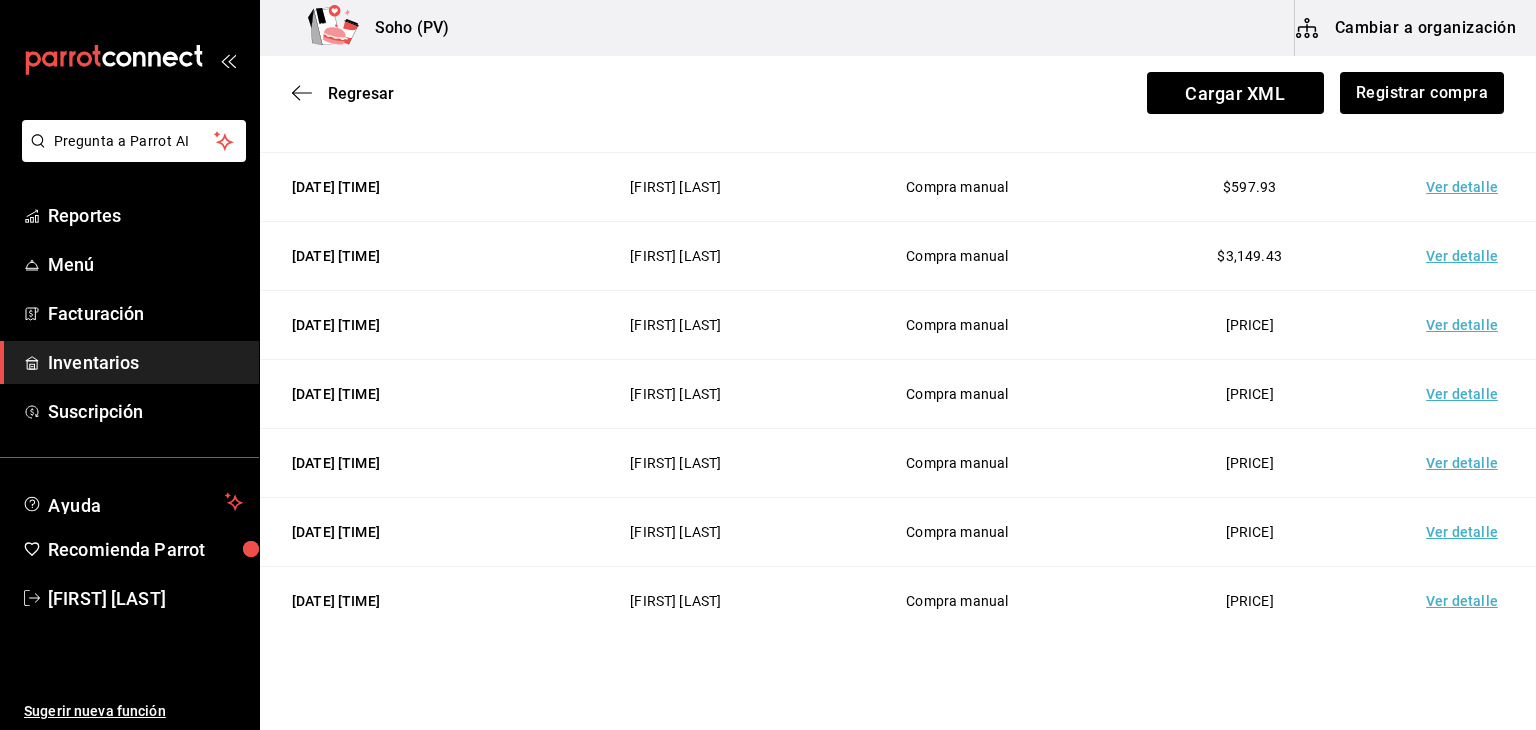 scroll, scrollTop: 295, scrollLeft: 0, axis: vertical 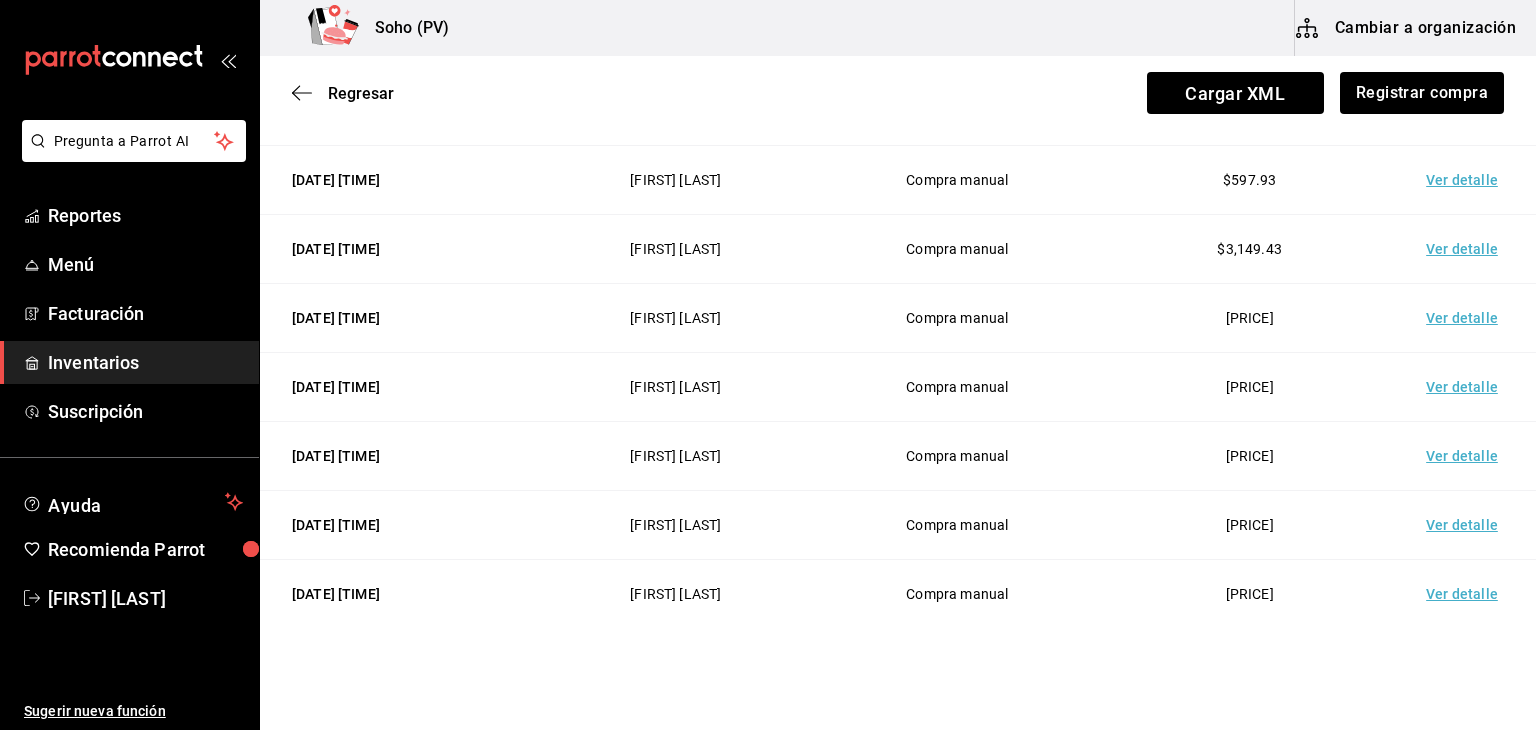 click on "Ver detalle" at bounding box center [1466, 387] 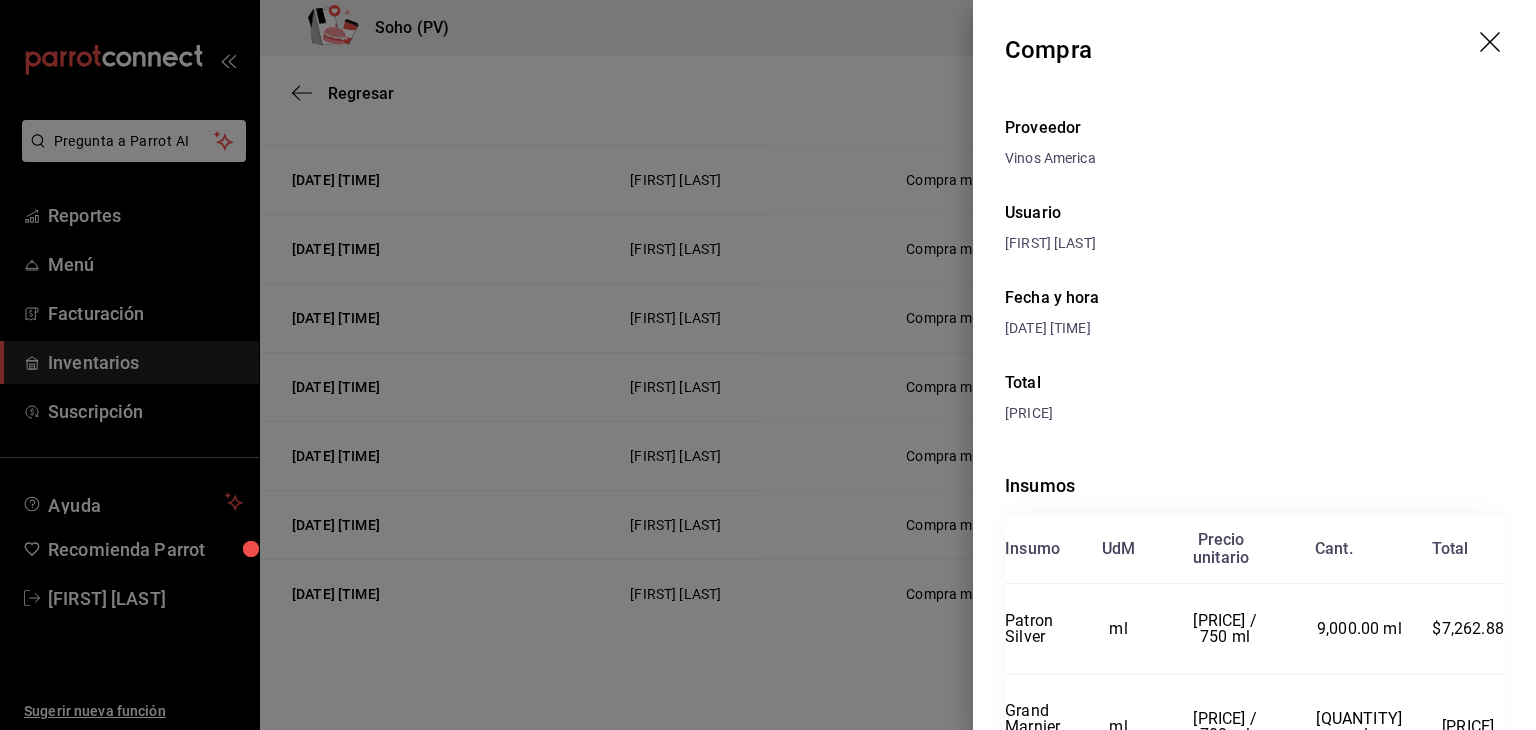 scroll, scrollTop: 122, scrollLeft: 0, axis: vertical 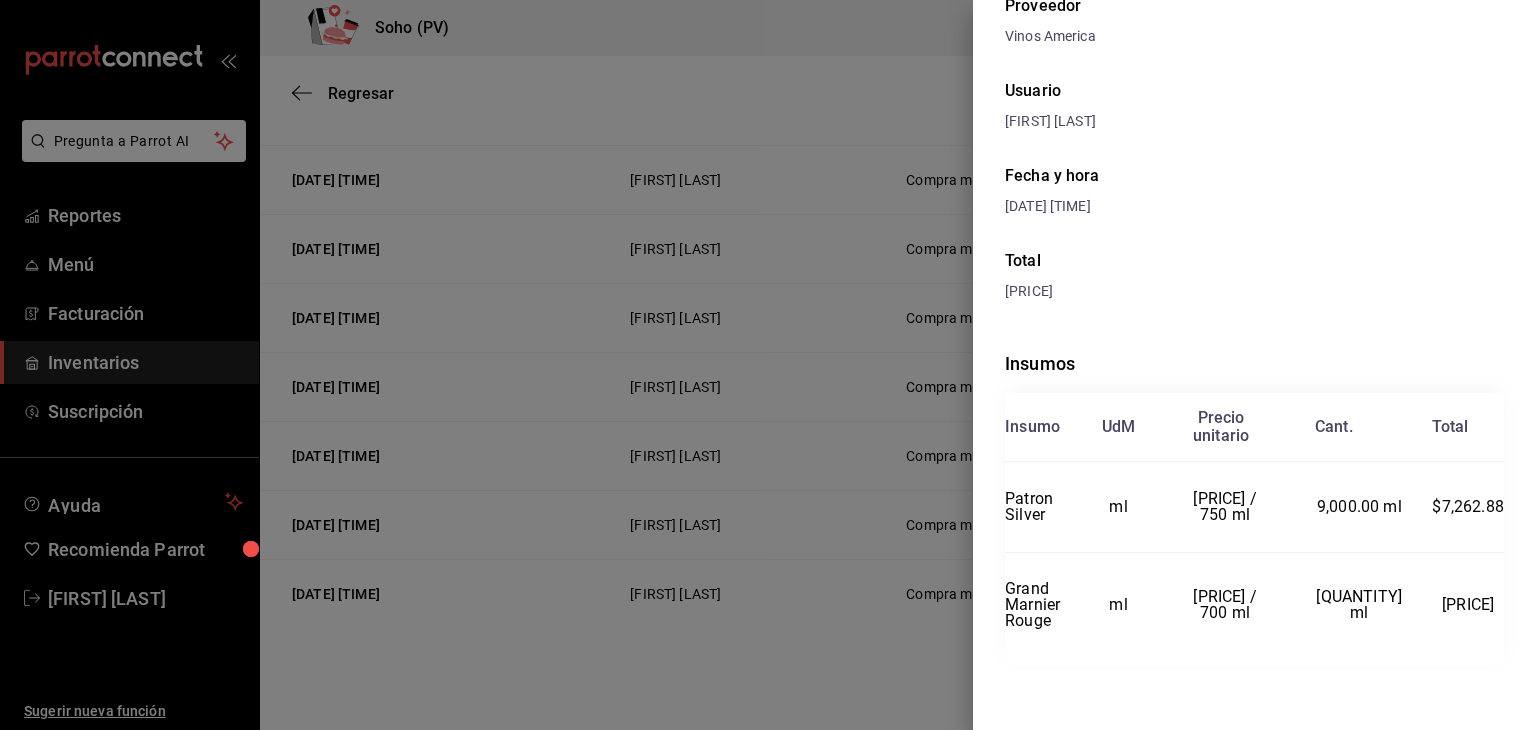 click at bounding box center (768, 365) 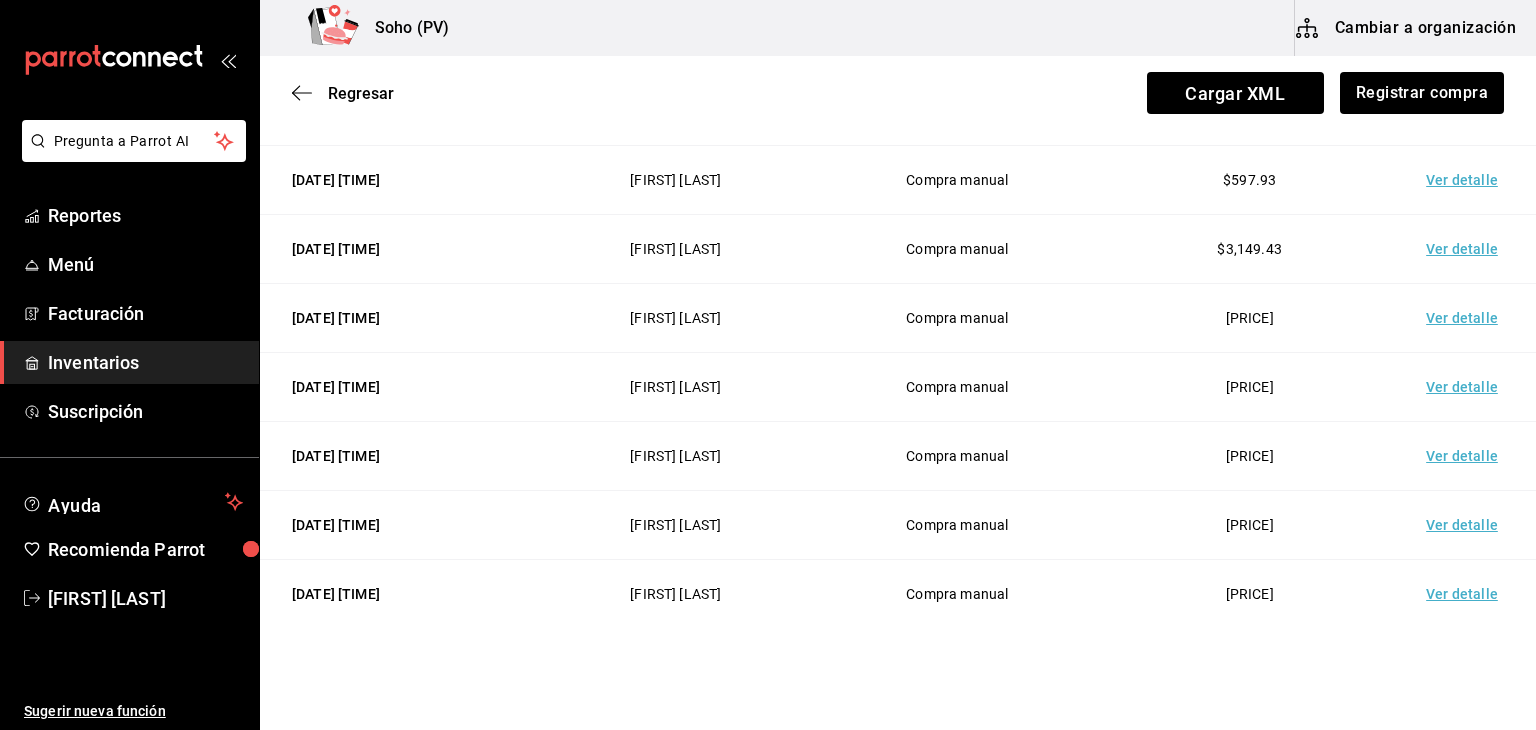 click on "Ver detalle" at bounding box center (1466, 525) 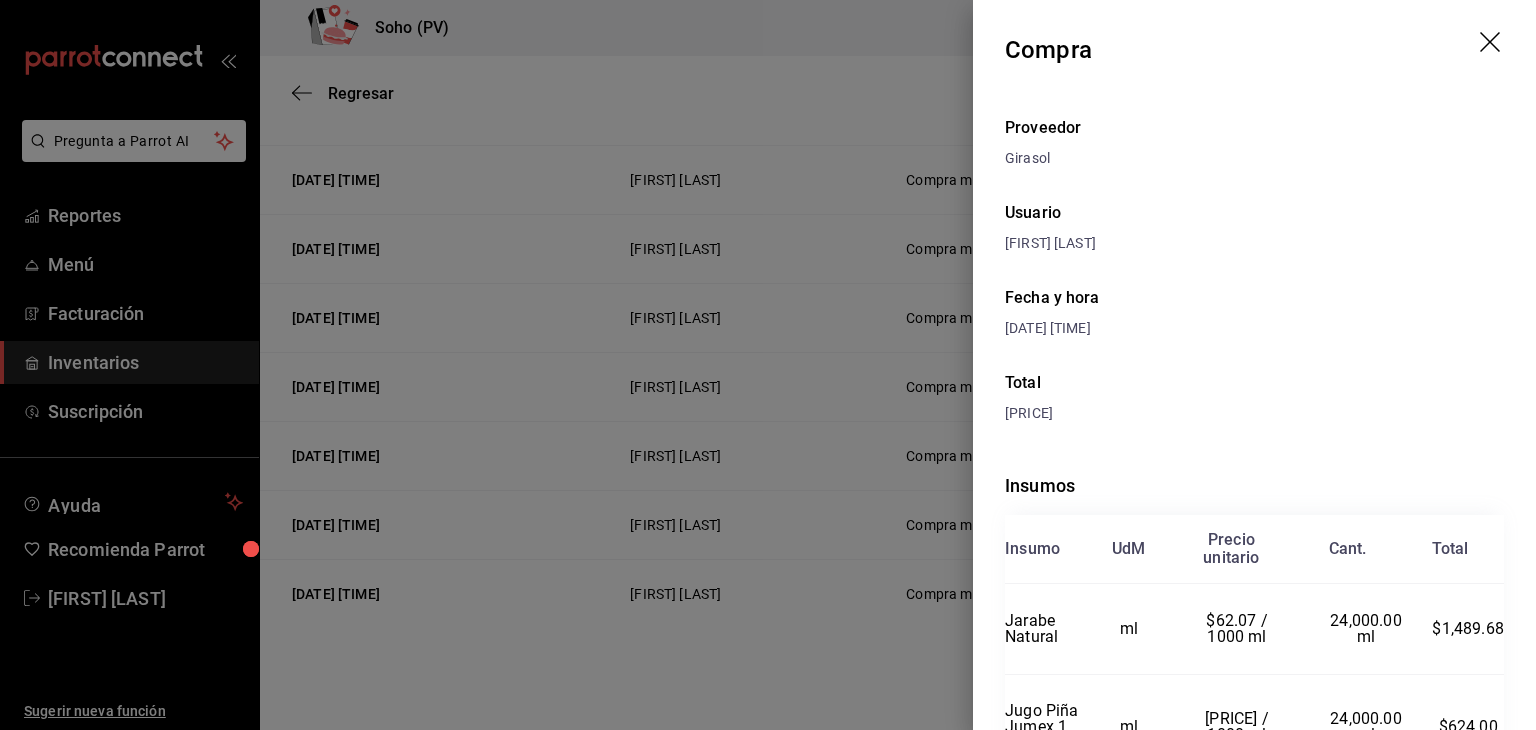 scroll, scrollTop: 244, scrollLeft: 0, axis: vertical 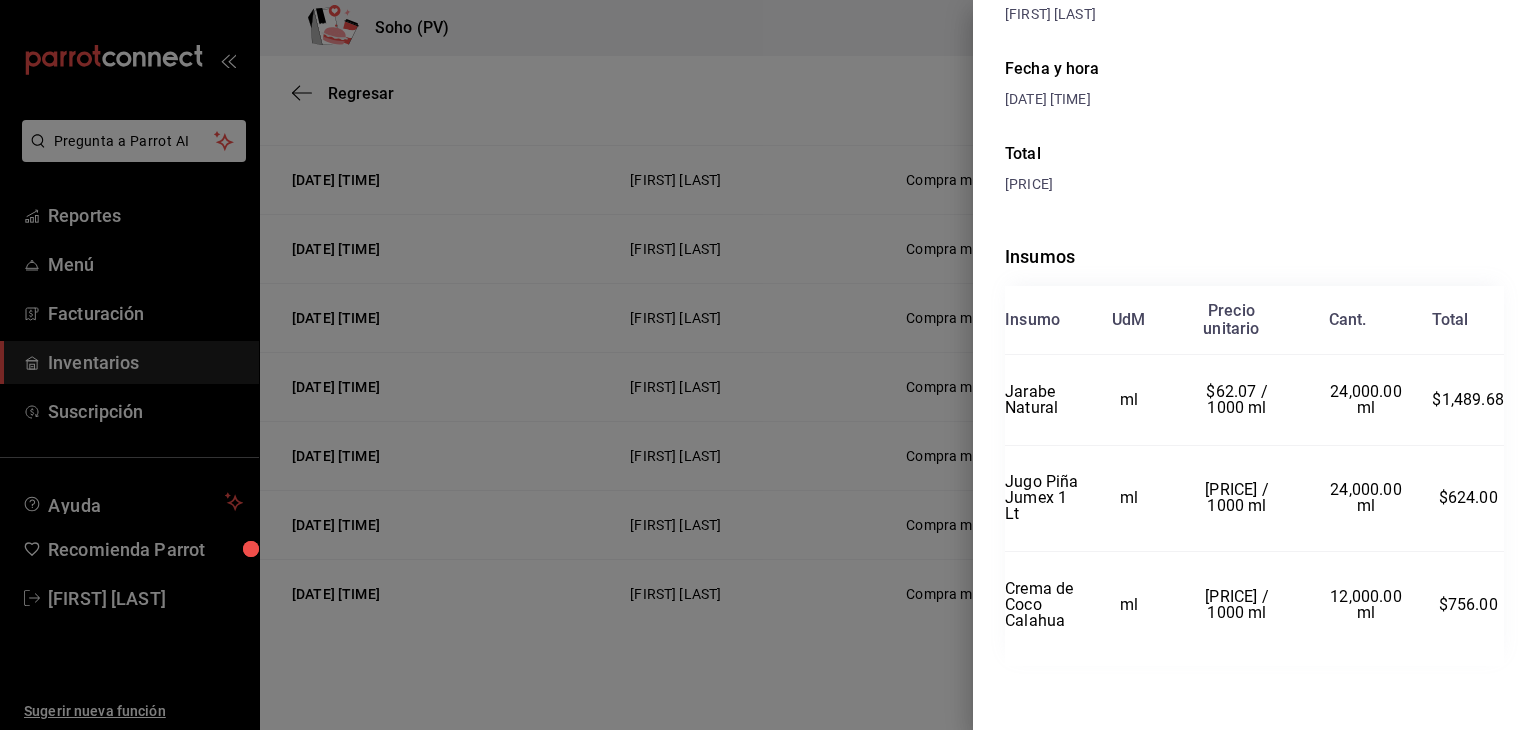 click at bounding box center (768, 365) 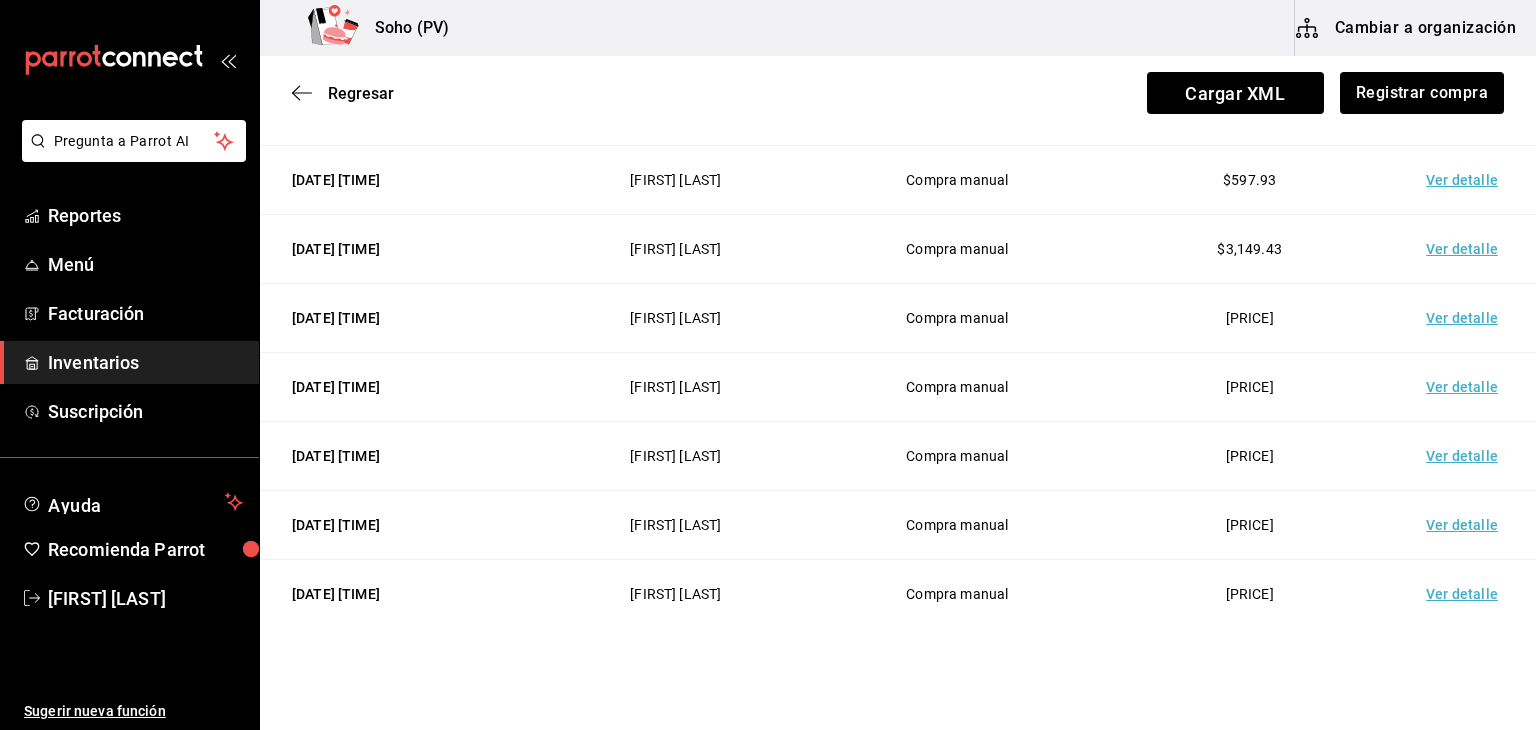 click on "Ver detalle" at bounding box center (1466, 594) 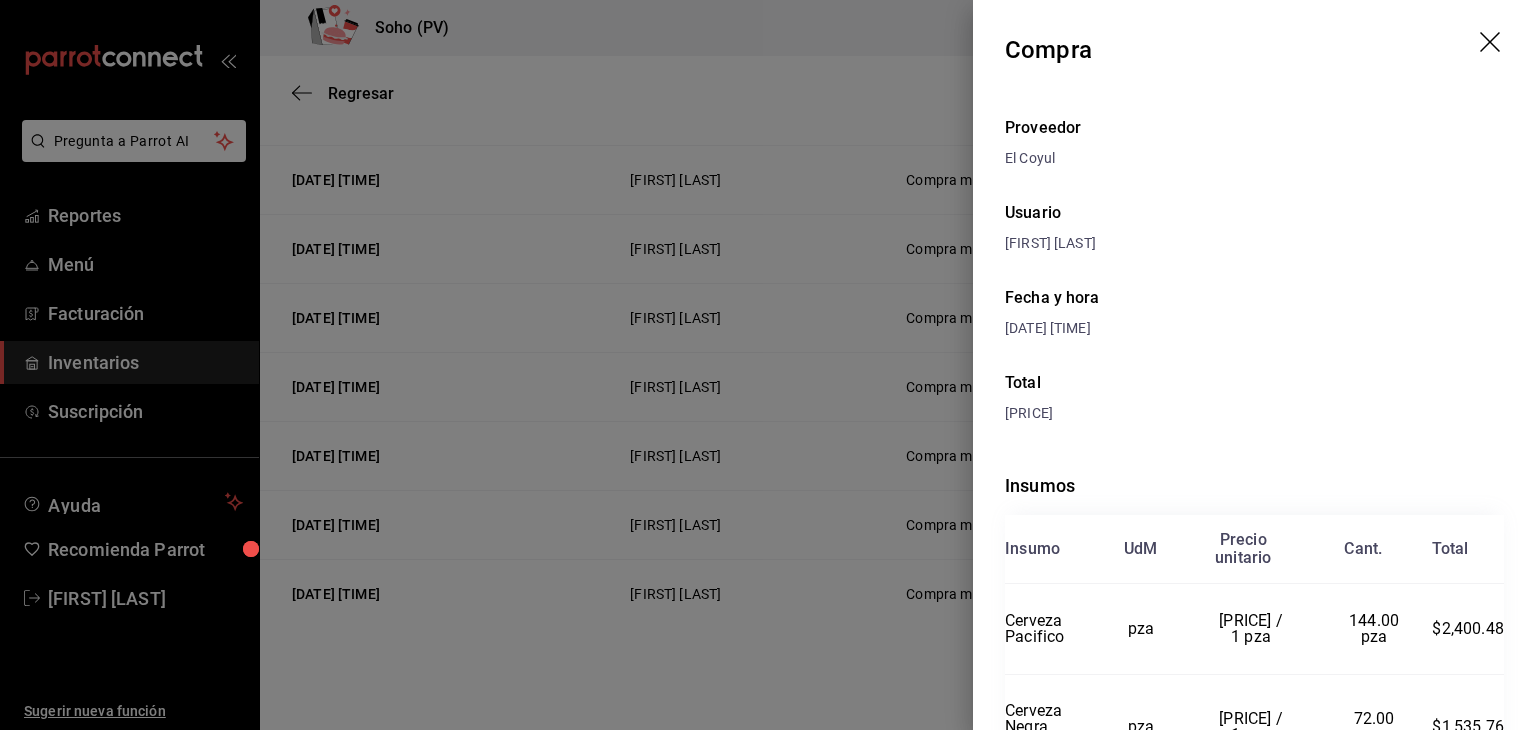 scroll, scrollTop: 122, scrollLeft: 0, axis: vertical 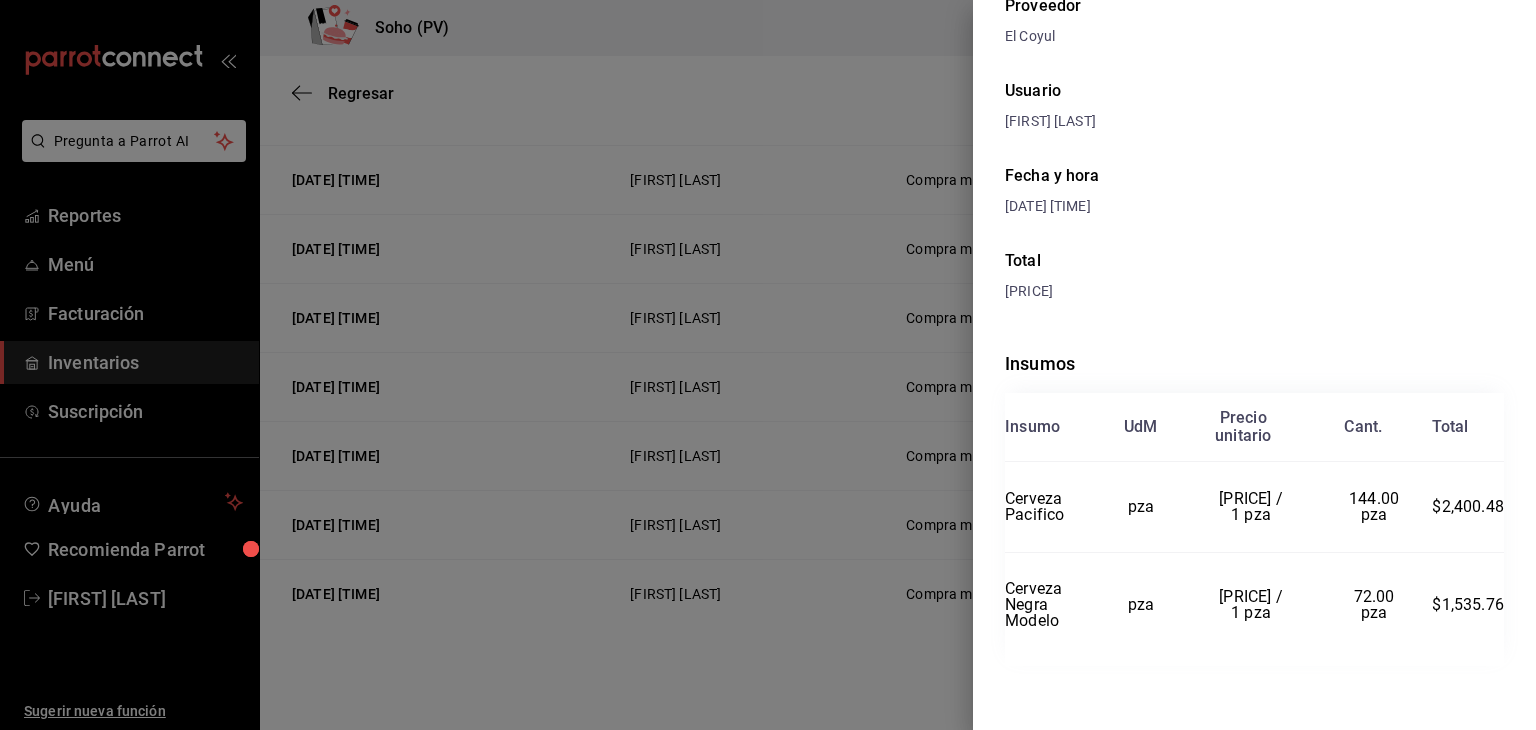 click at bounding box center (768, 365) 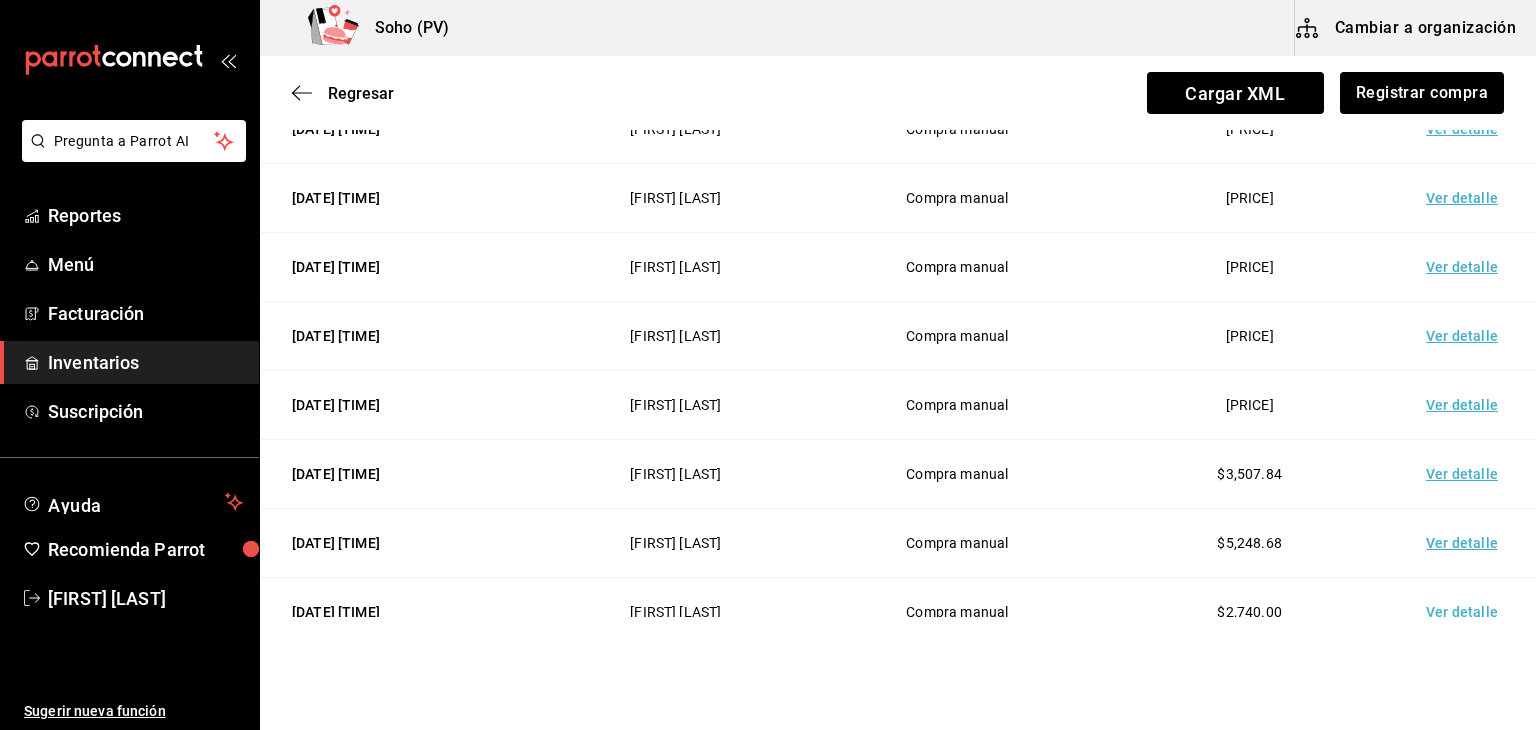 scroll, scrollTop: 496, scrollLeft: 0, axis: vertical 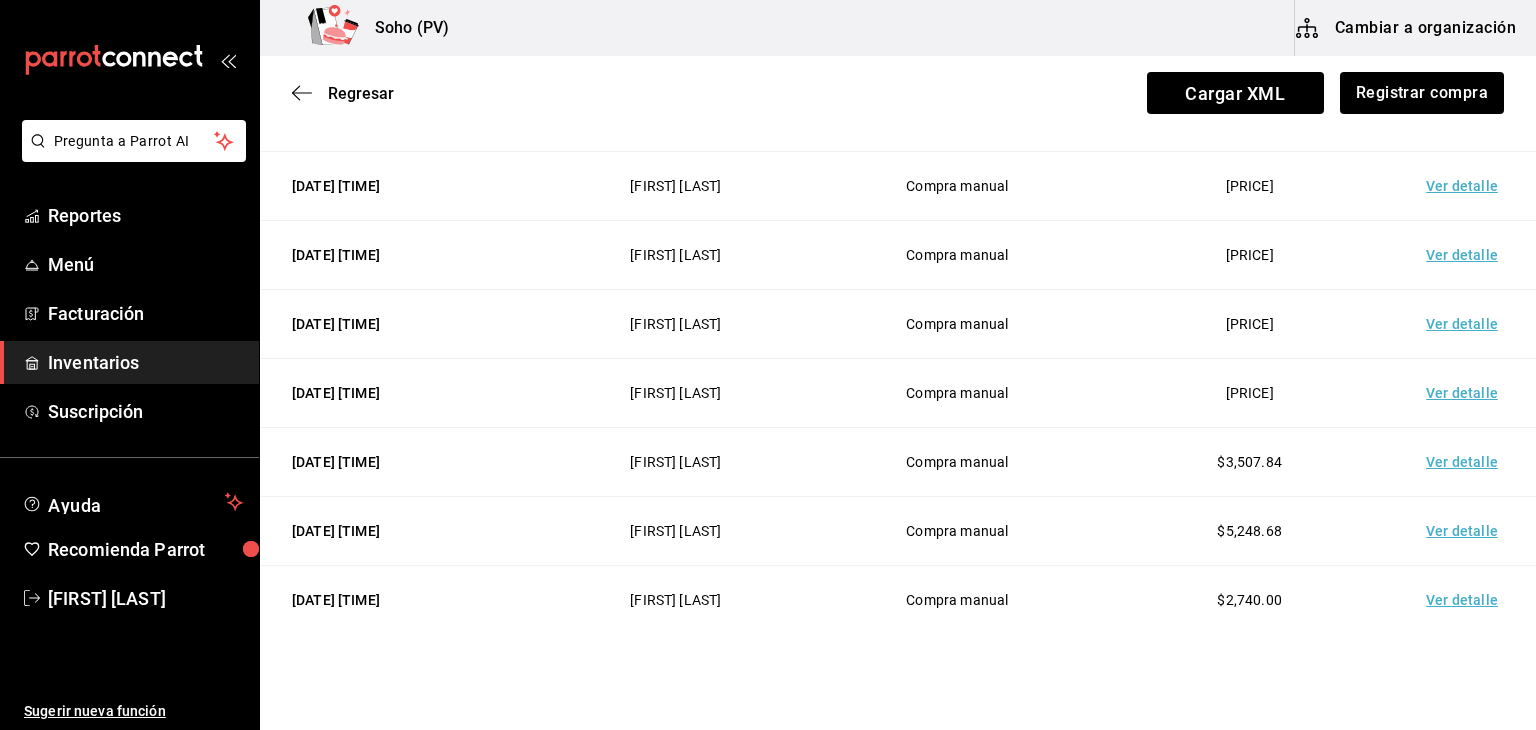 click on "Ver detalle" at bounding box center (1466, 462) 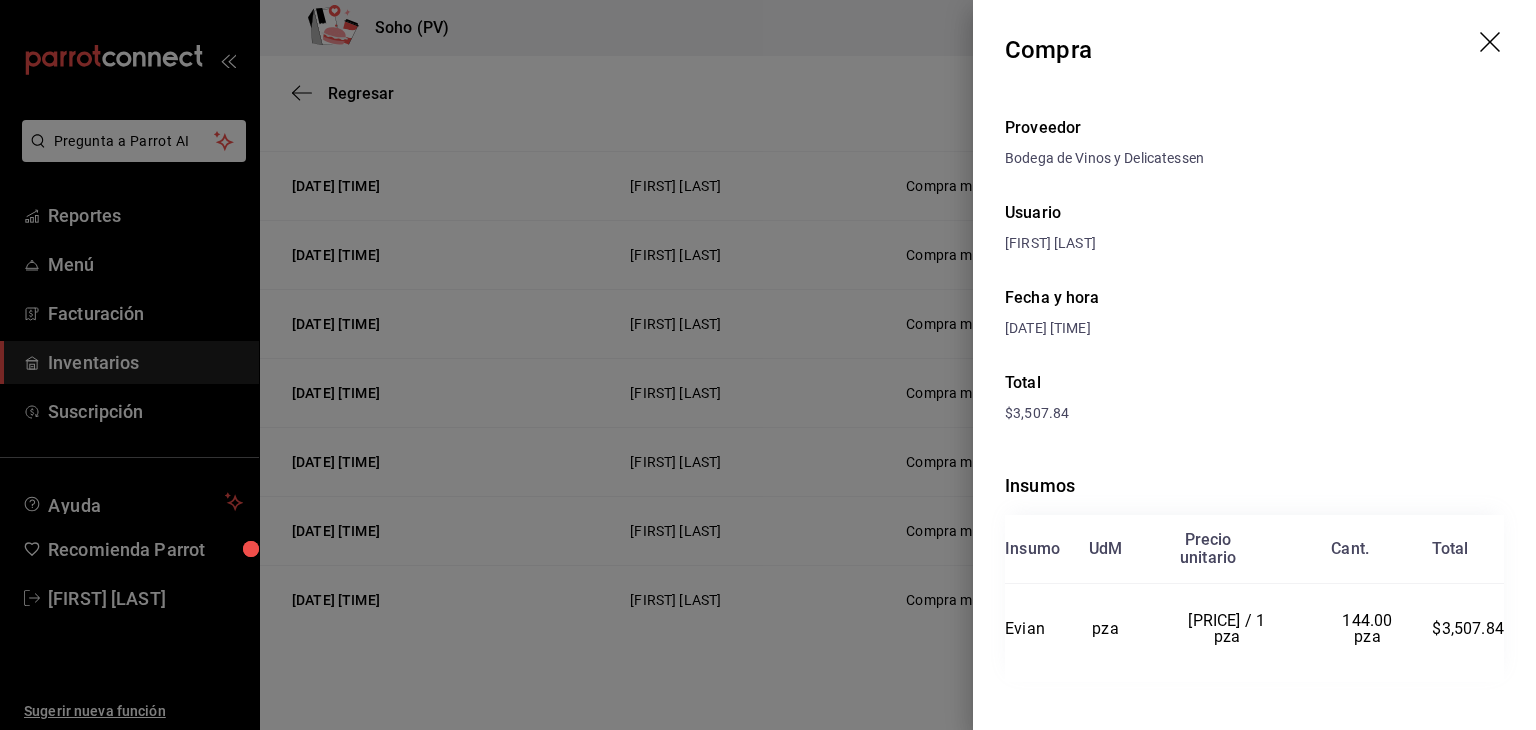 scroll, scrollTop: 16, scrollLeft: 0, axis: vertical 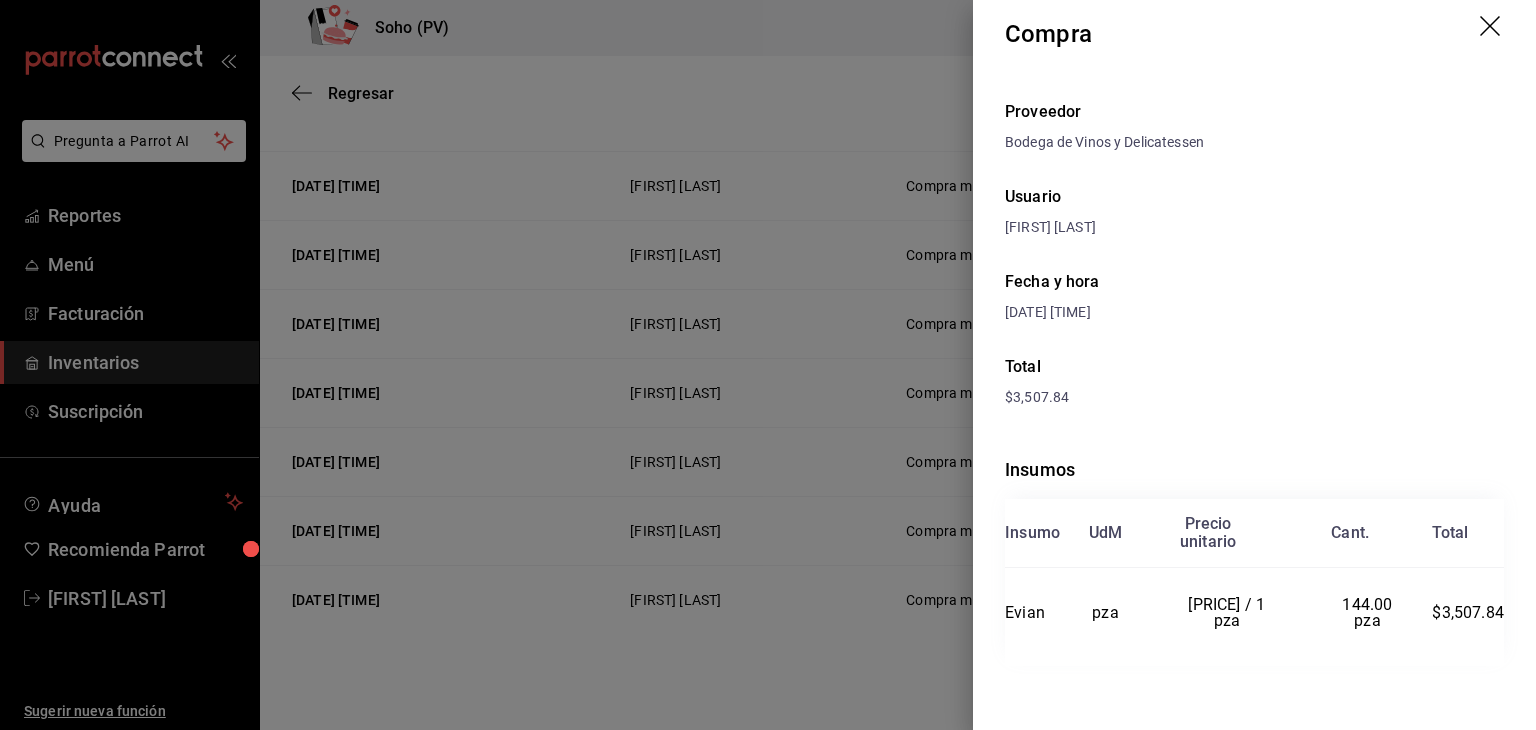click at bounding box center [768, 365] 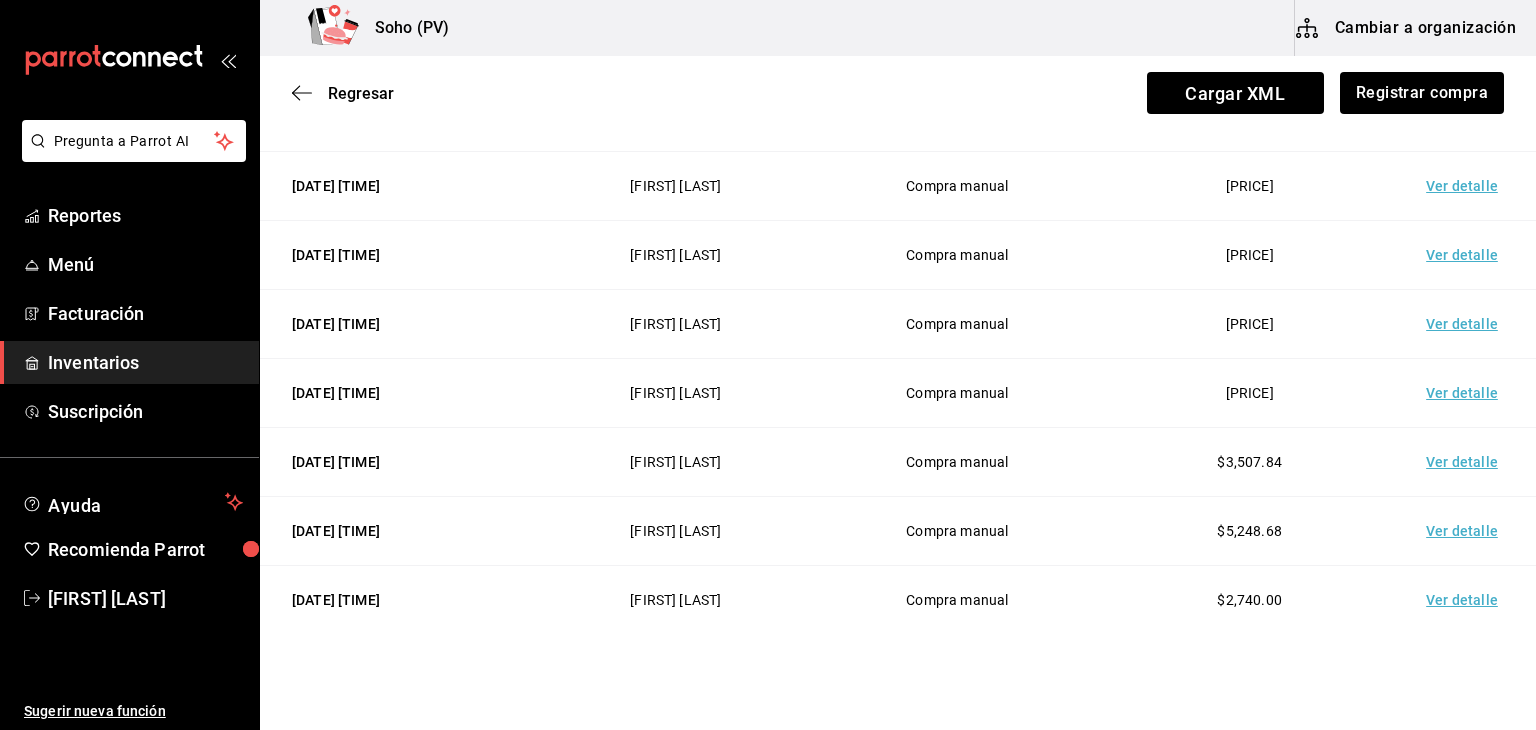 click on "Ver detalle" at bounding box center (1466, 531) 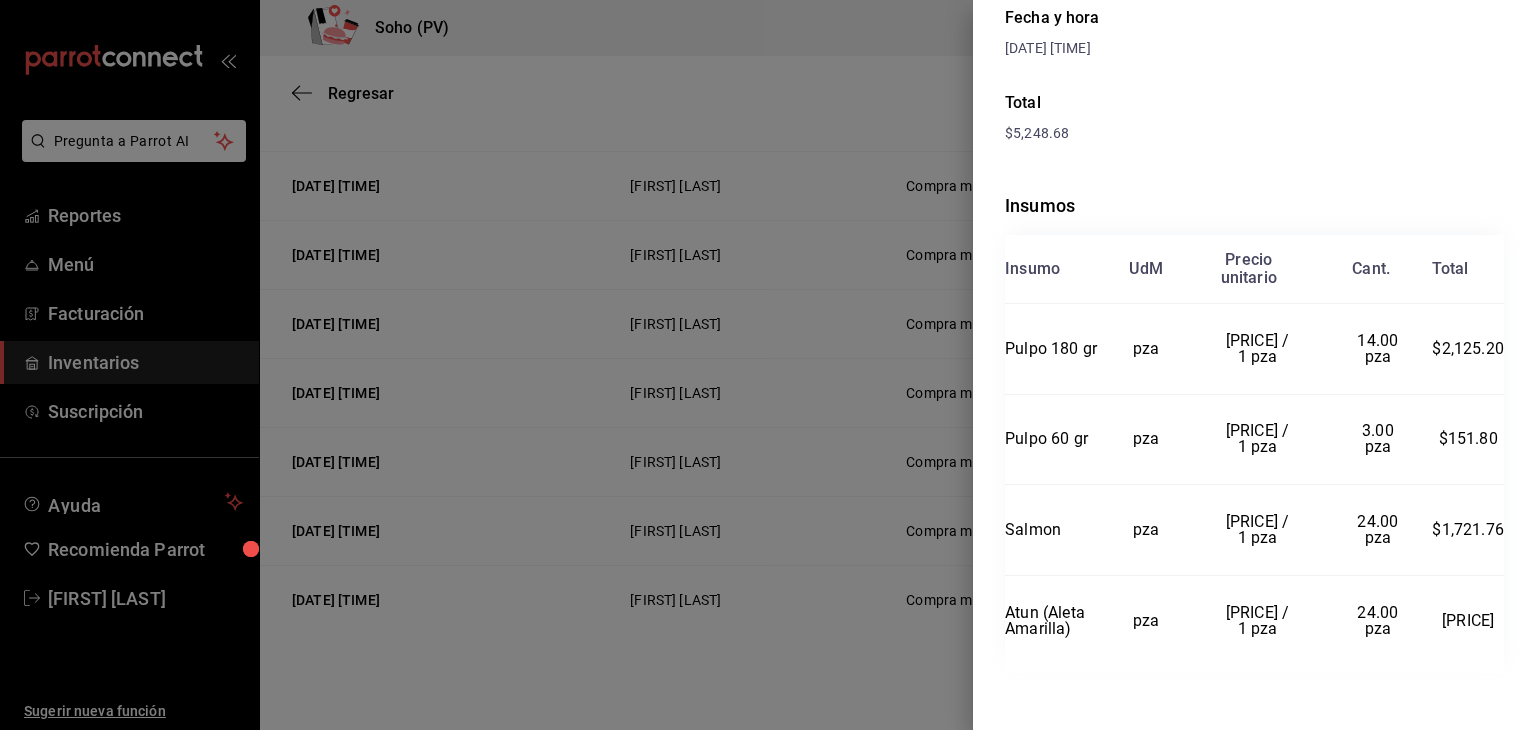 scroll, scrollTop: 287, scrollLeft: 0, axis: vertical 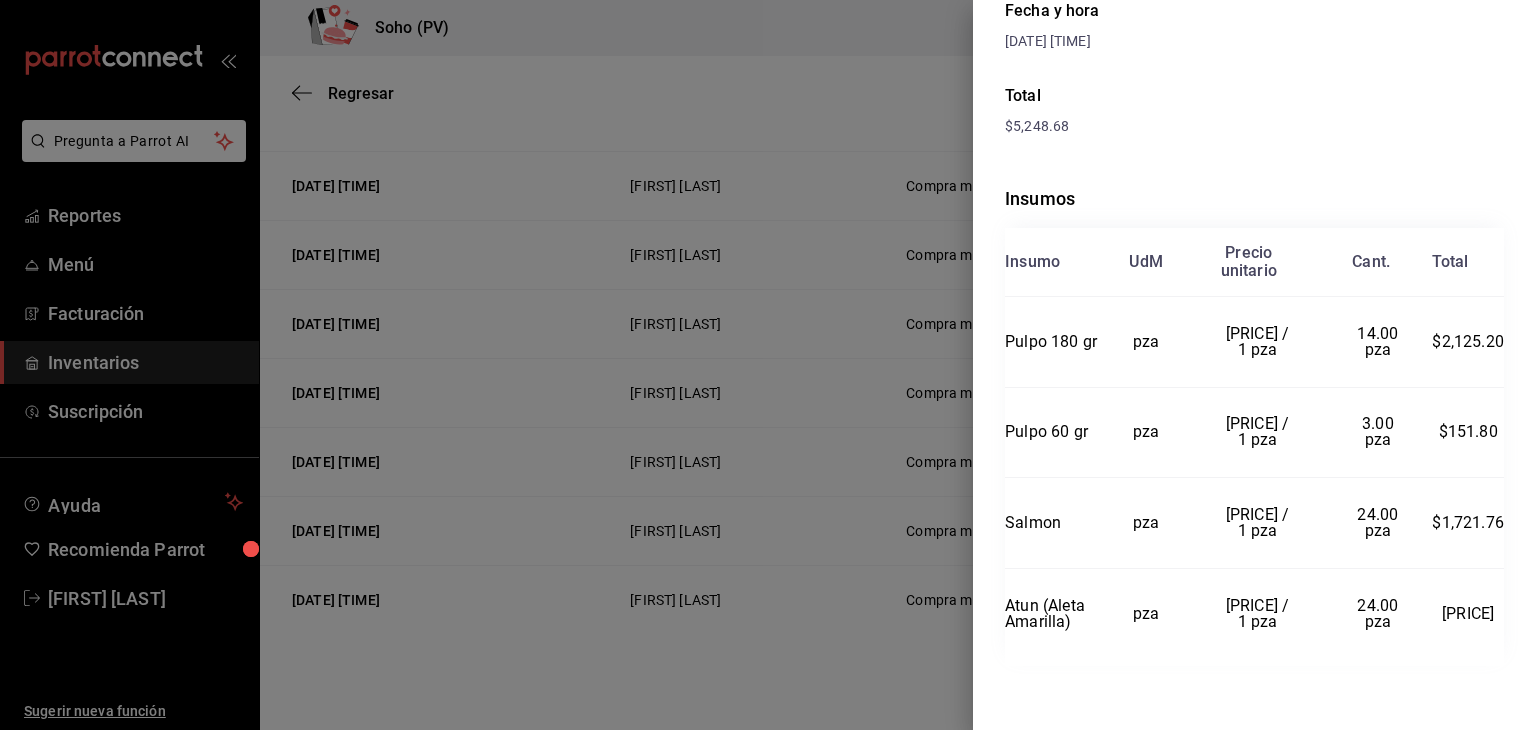 drag, startPoint x: 804, startPoint y: 469, endPoint x: 1240, endPoint y: 656, distance: 474.41016 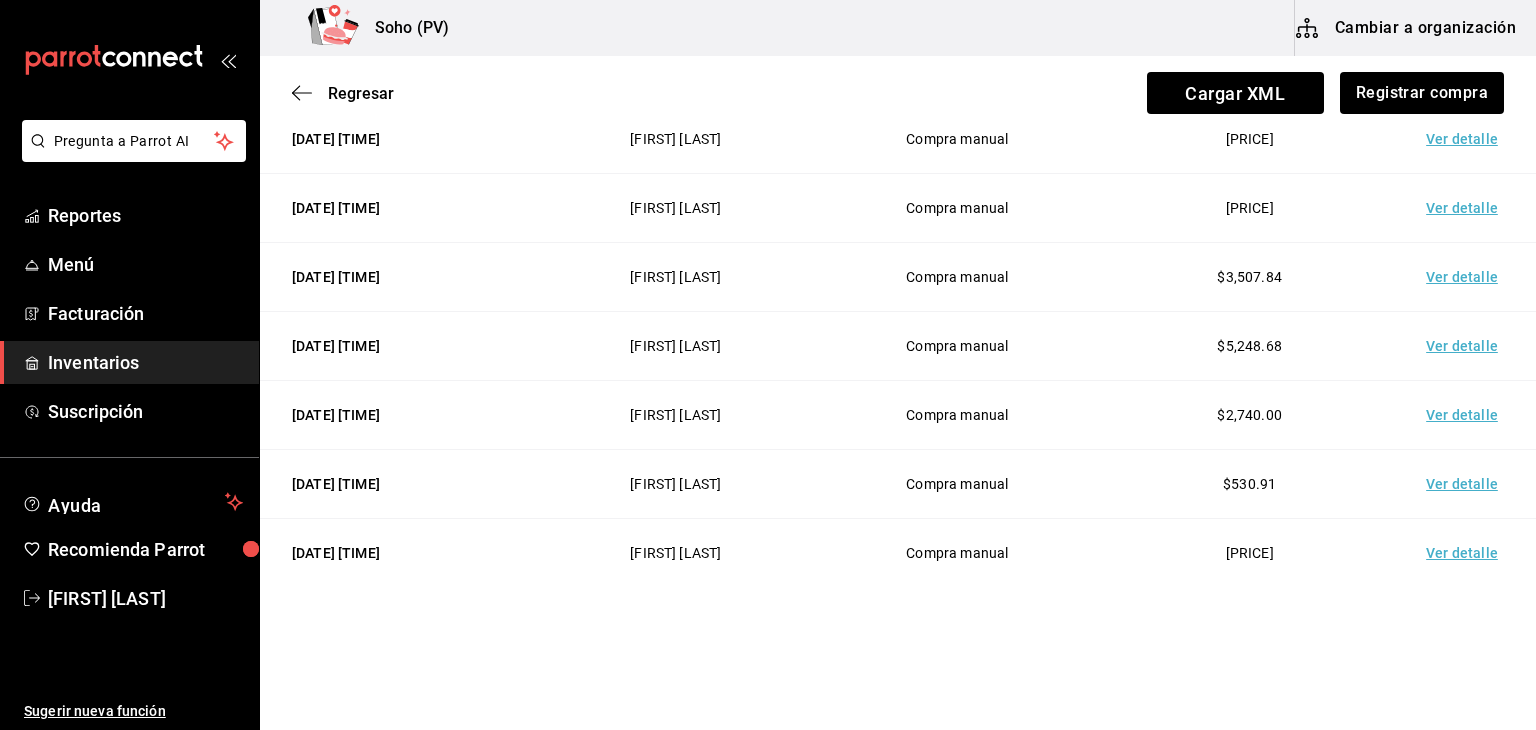 scroll, scrollTop: 680, scrollLeft: 0, axis: vertical 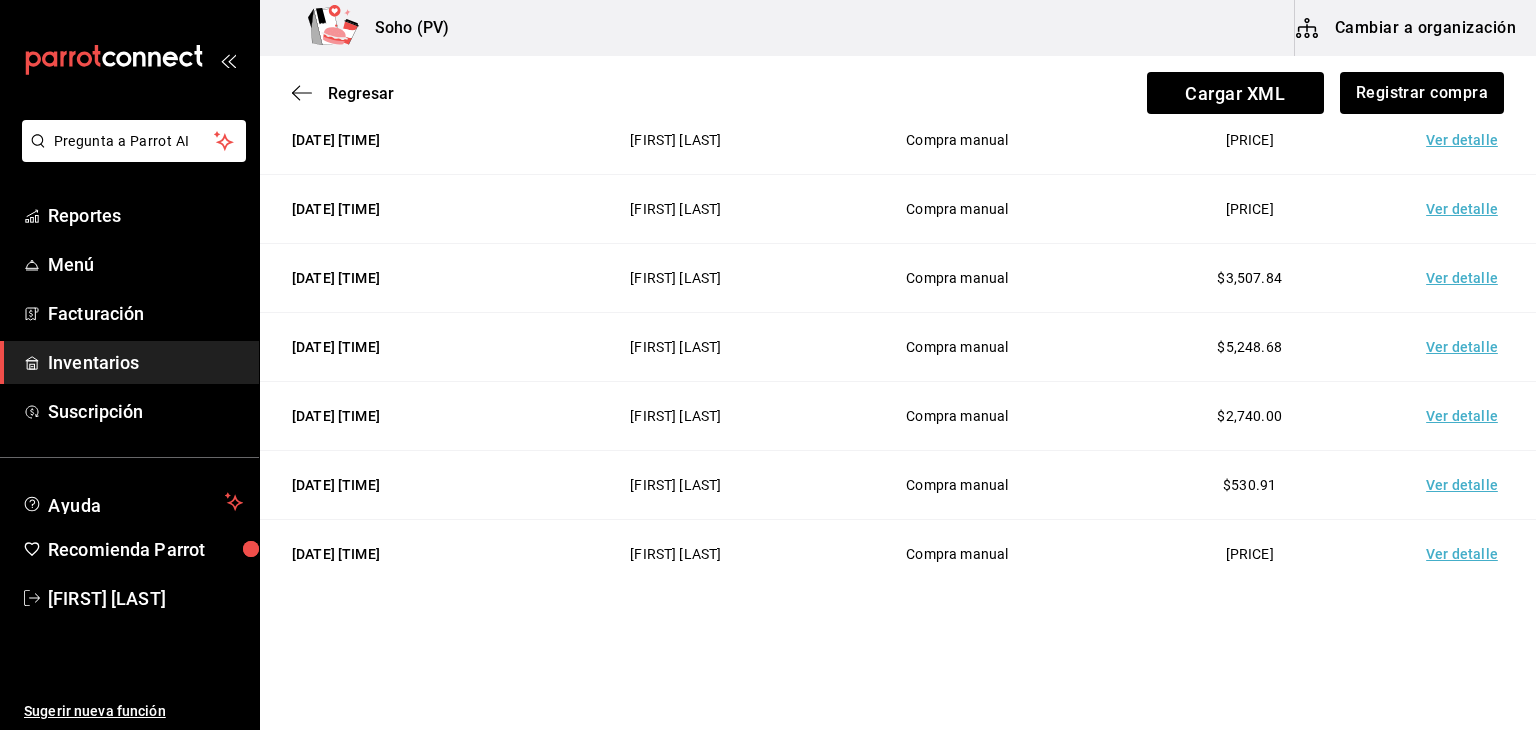 click on "Ver detalle" at bounding box center (1466, 485) 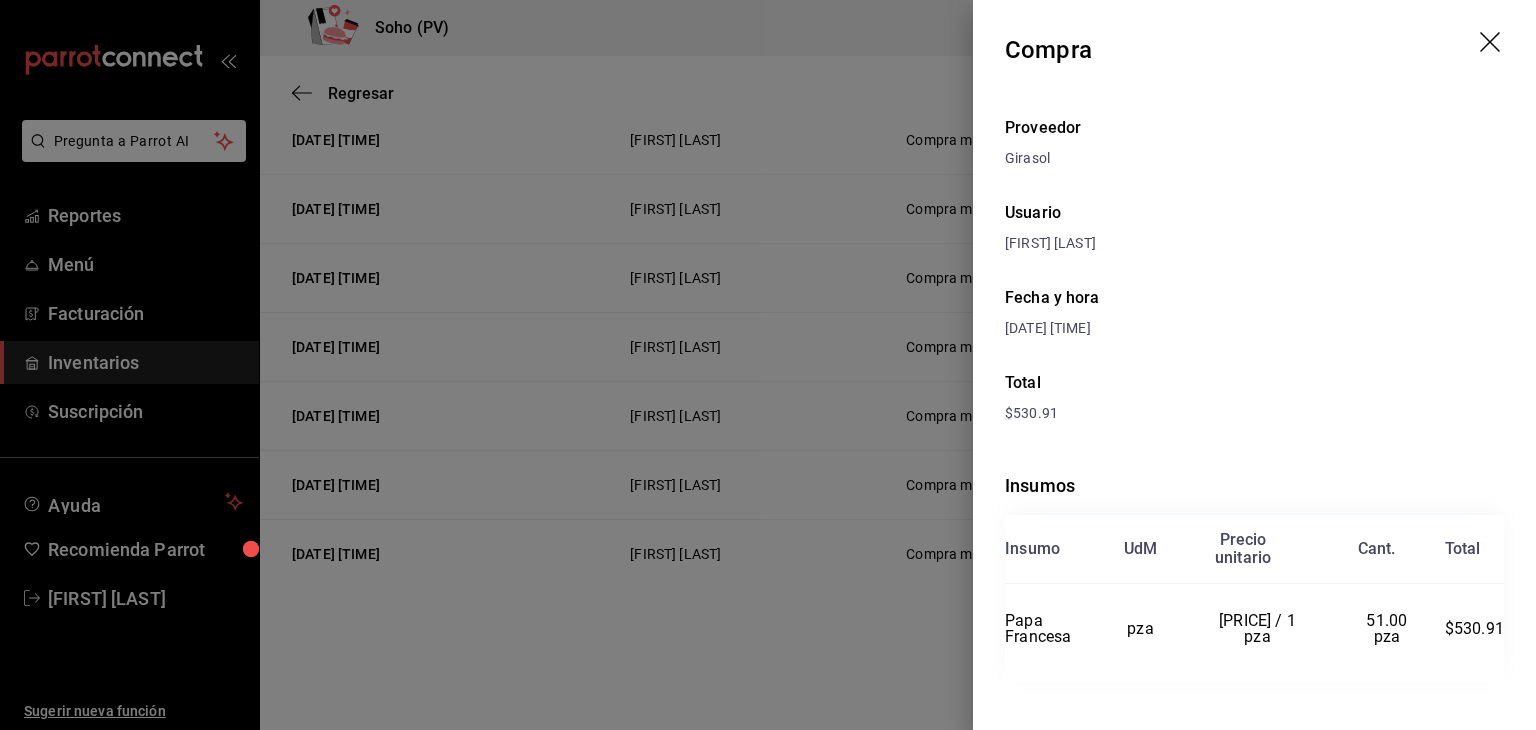 drag, startPoint x: 846, startPoint y: 541, endPoint x: 923, endPoint y: 648, distance: 131.82564 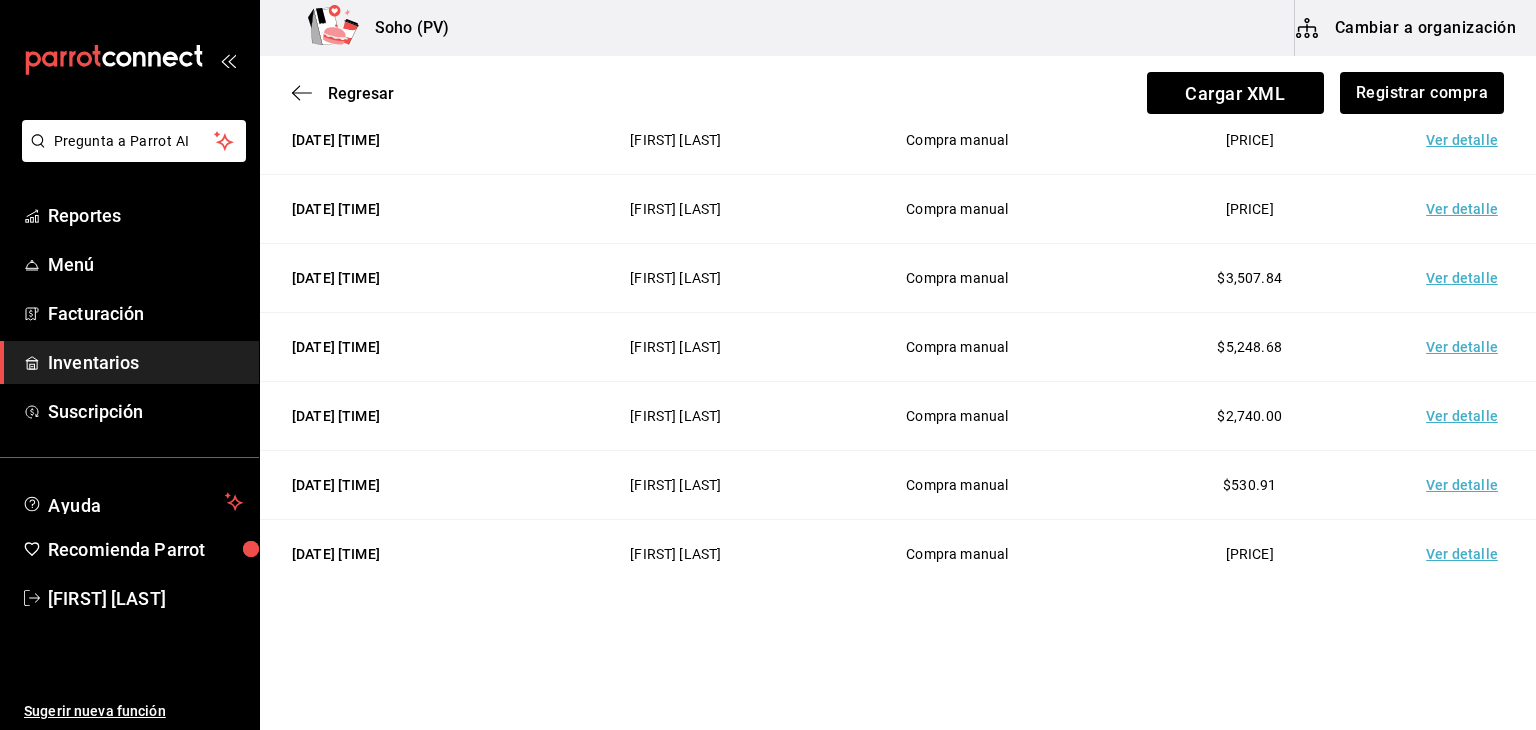 click on "Ver detalle" at bounding box center [1466, 554] 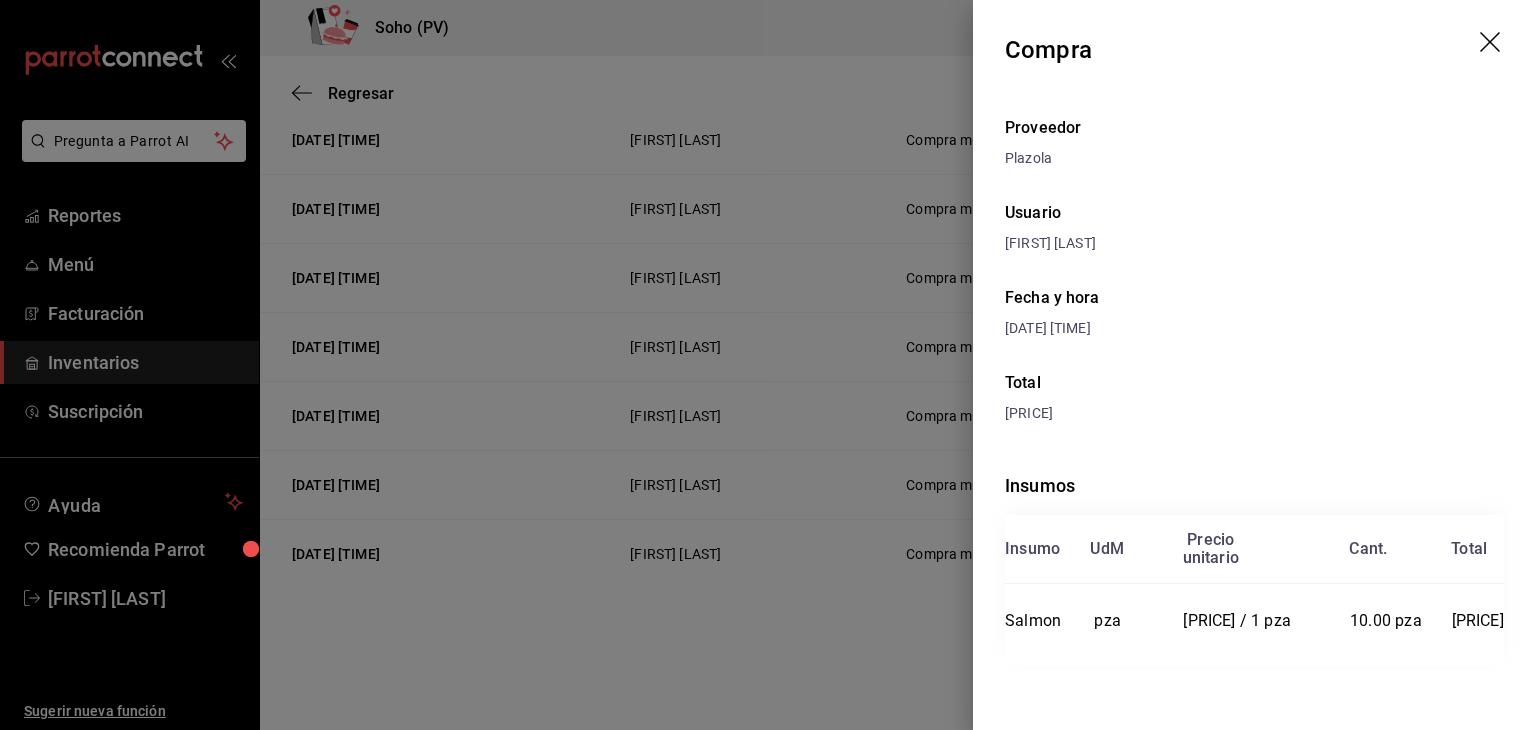drag, startPoint x: 801, startPoint y: 511, endPoint x: 592, endPoint y: 479, distance: 211.43556 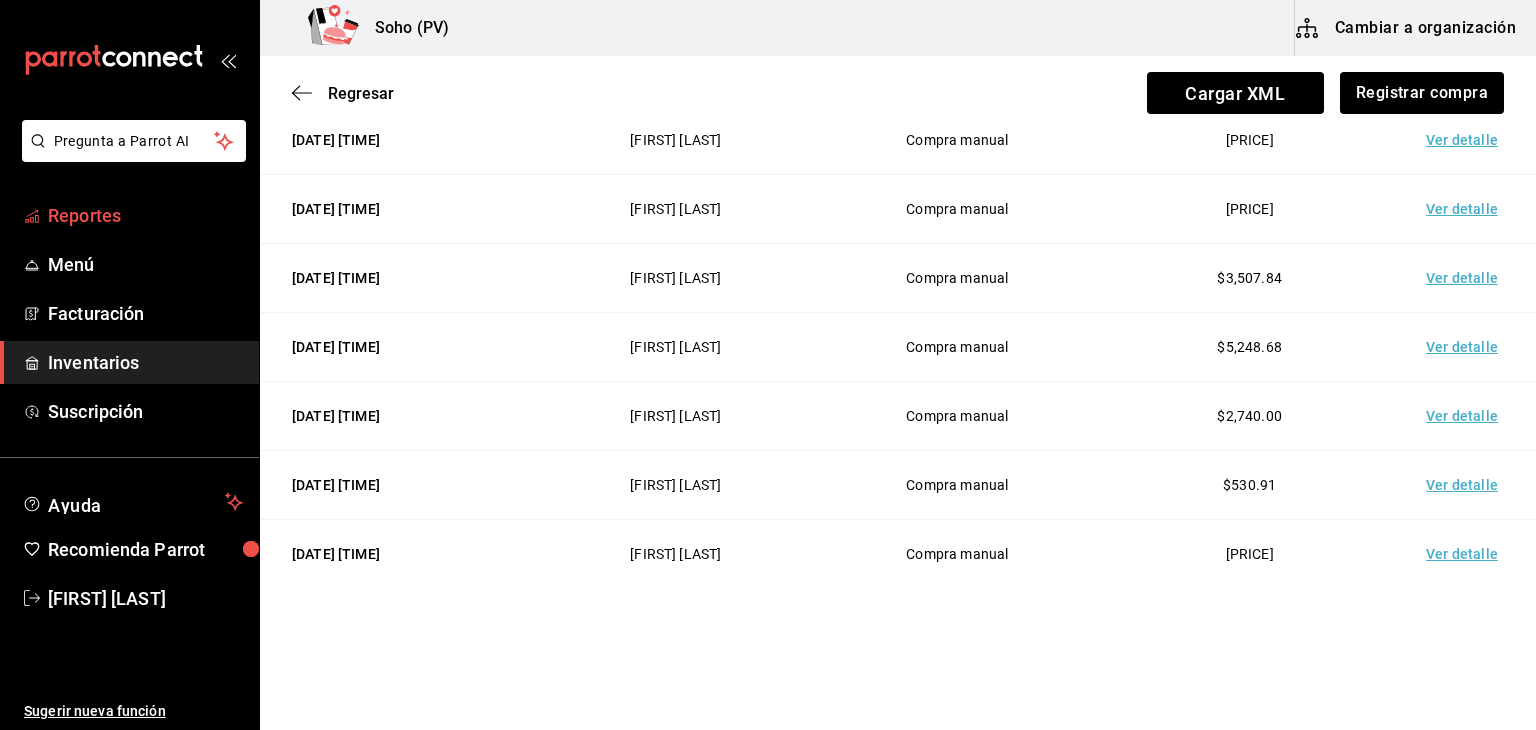 click on "Reportes" at bounding box center [145, 215] 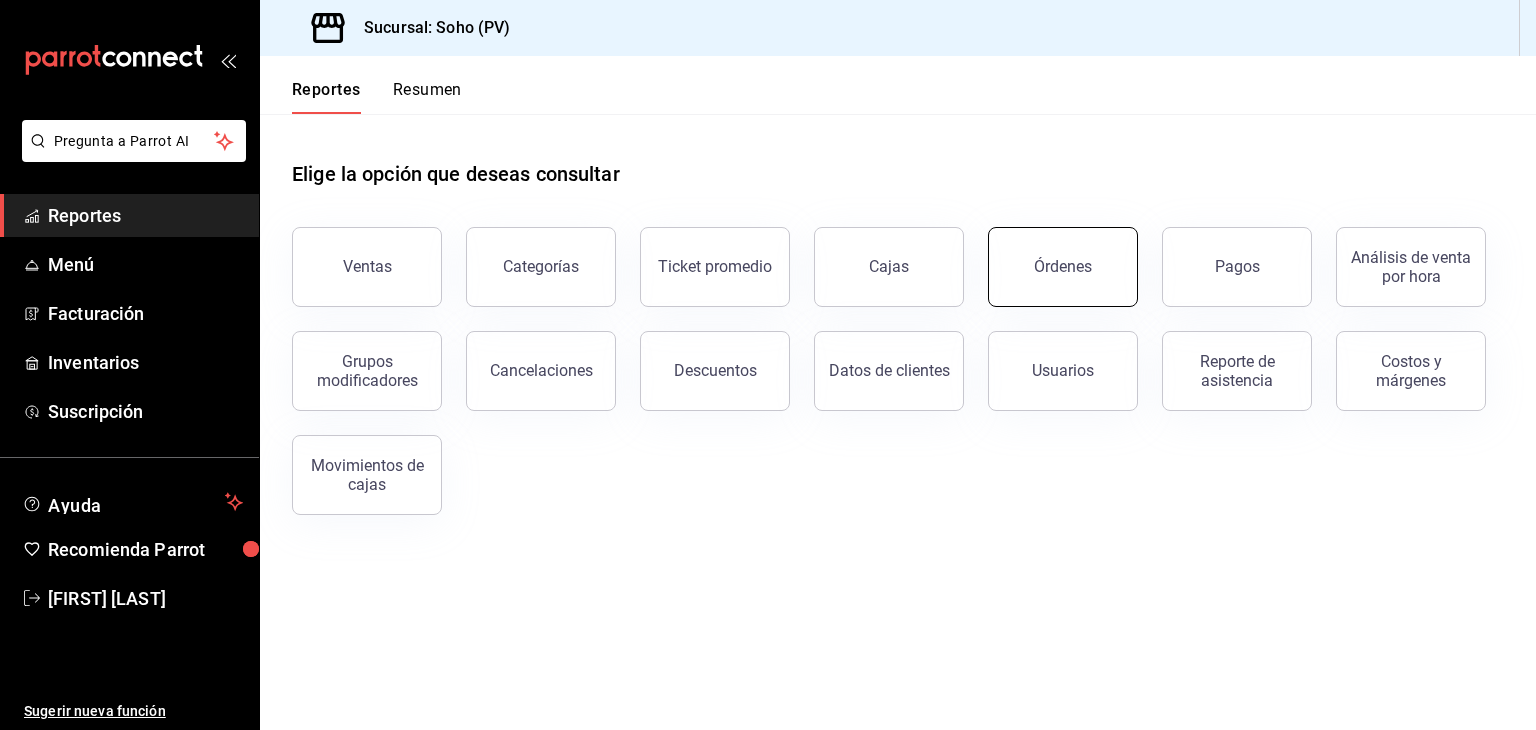 click on "Órdenes" at bounding box center [1063, 266] 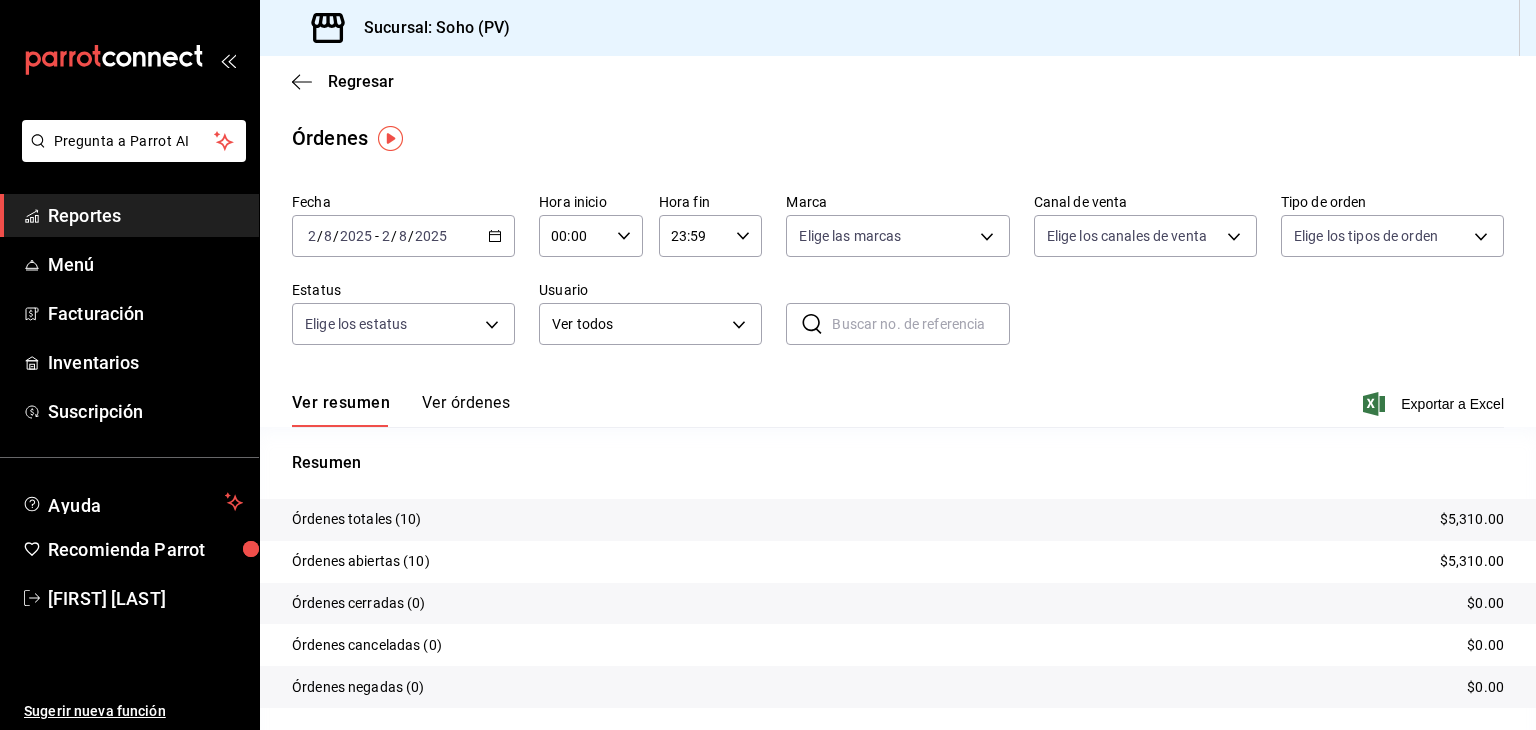 click on "Ver órdenes" at bounding box center [466, 410] 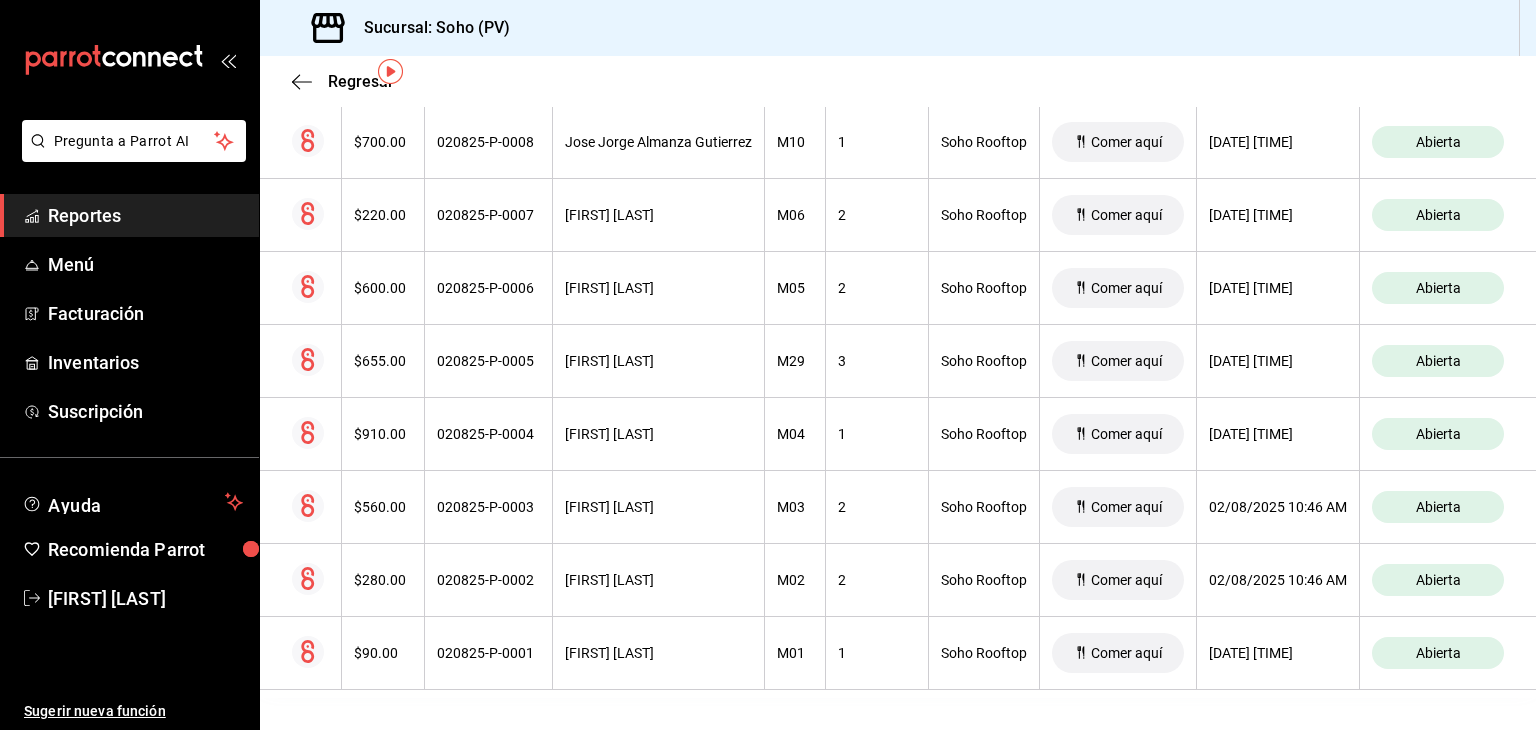 scroll, scrollTop: 0, scrollLeft: 0, axis: both 